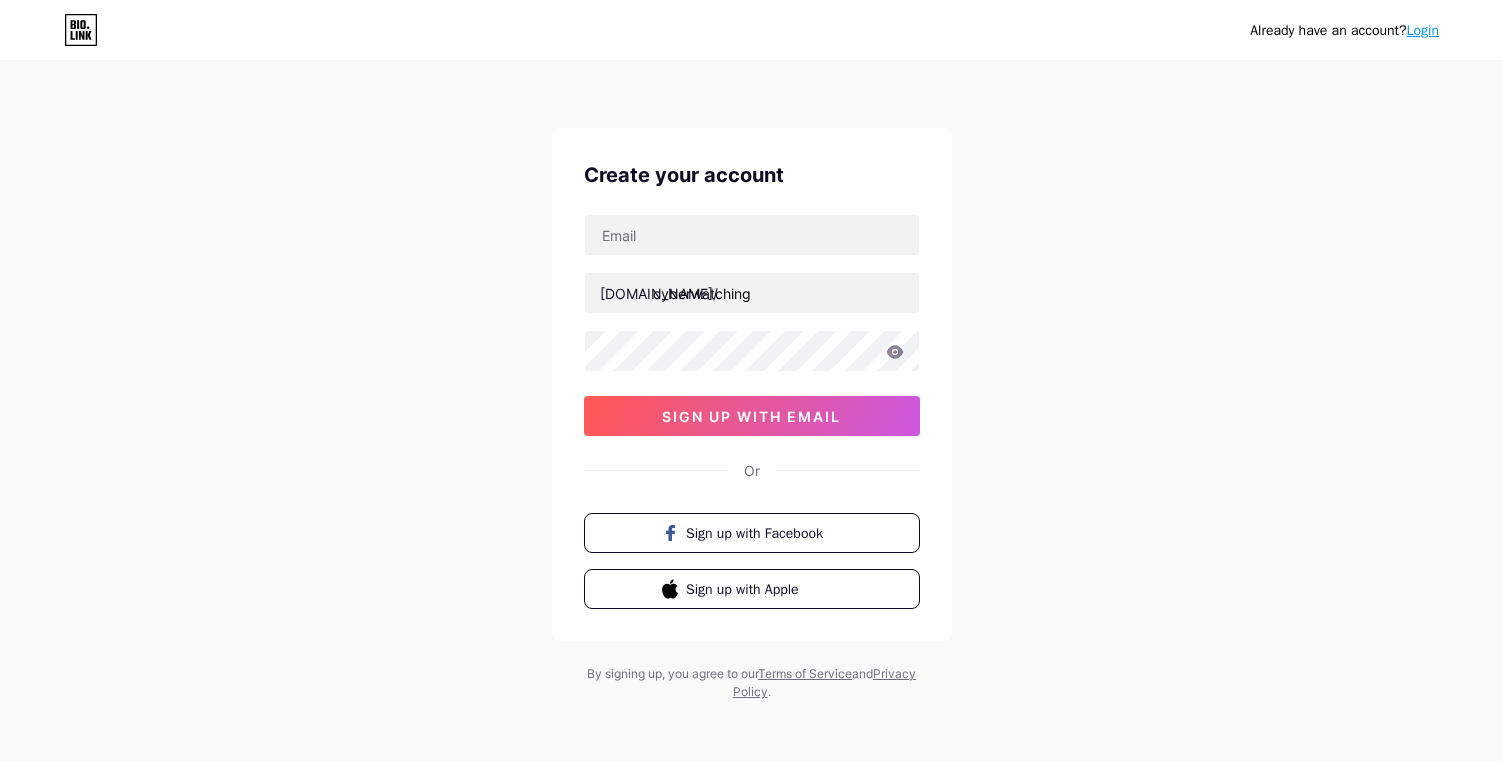 scroll, scrollTop: 0, scrollLeft: 0, axis: both 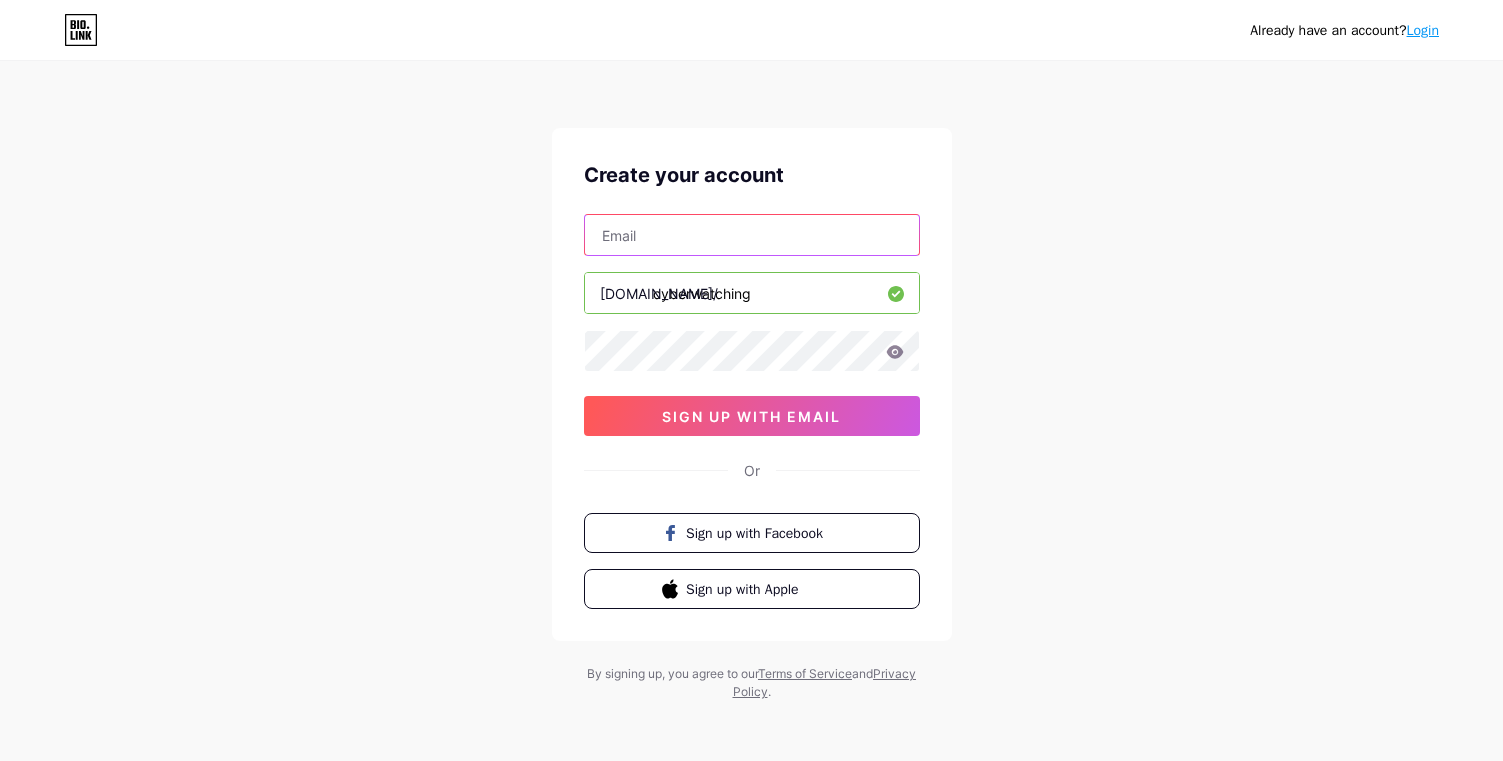 click at bounding box center [752, 235] 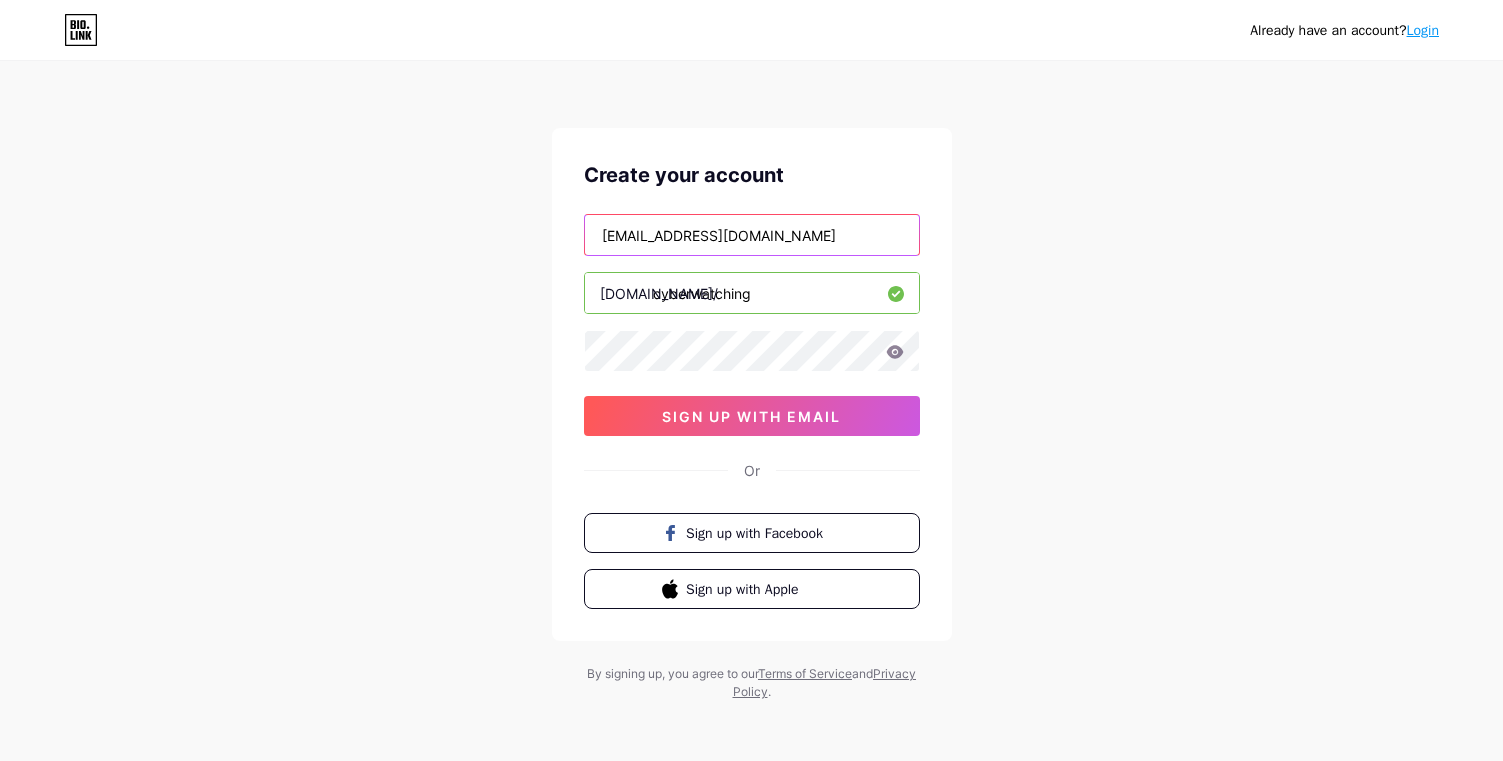 type on "[EMAIL_ADDRESS][DOMAIN_NAME]" 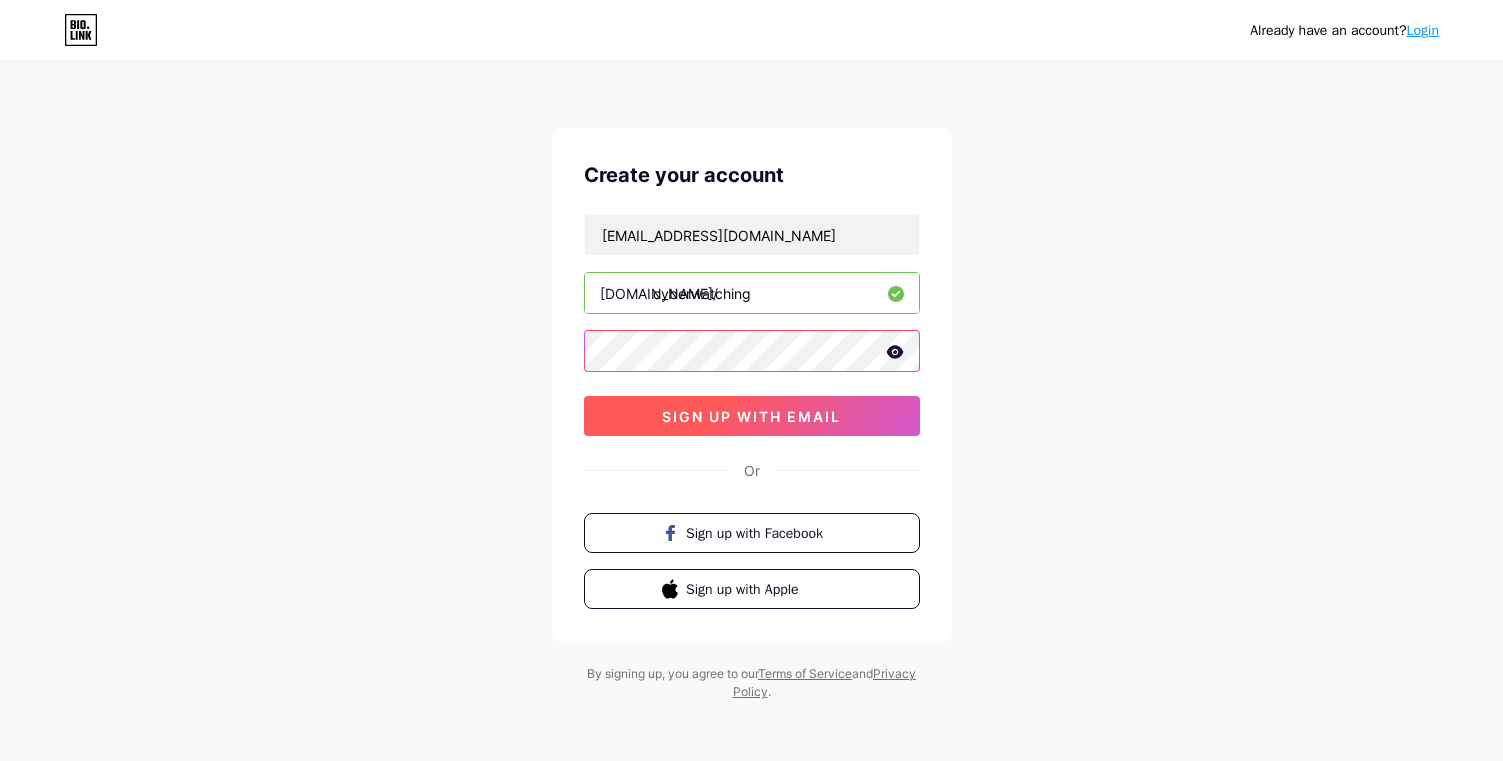 click on "sign up with email" at bounding box center [751, 416] 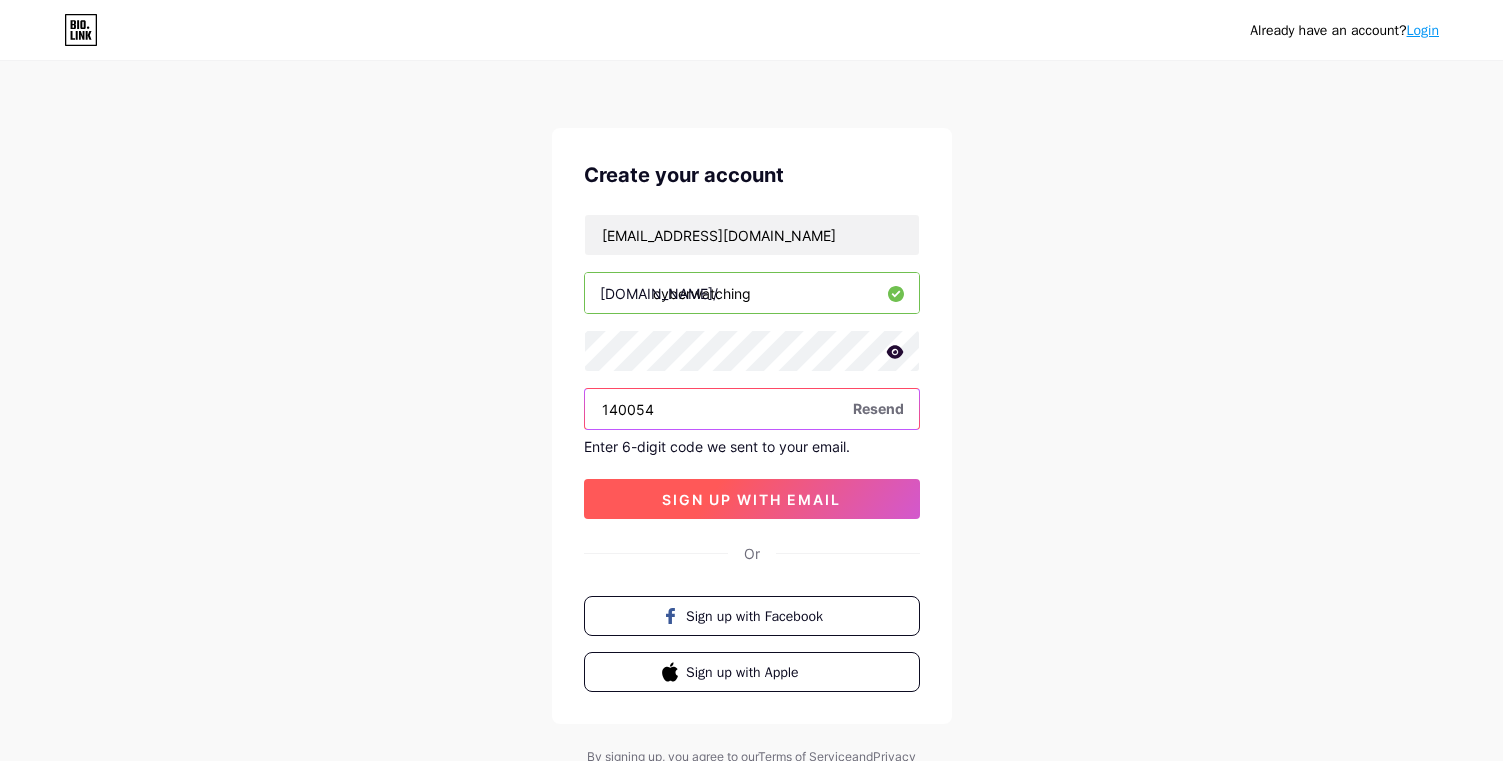 type on "140054" 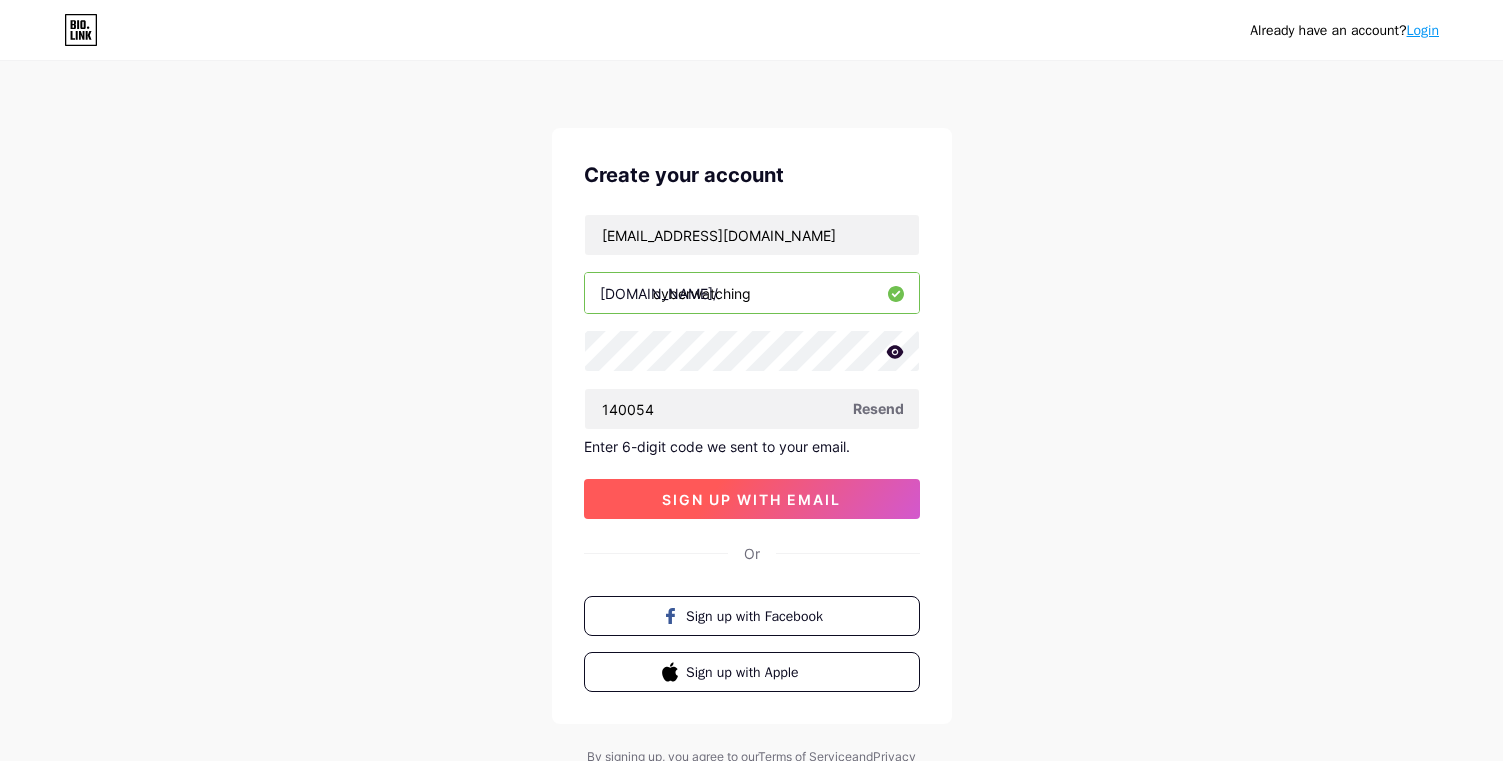 click on "sign up with email" at bounding box center [751, 499] 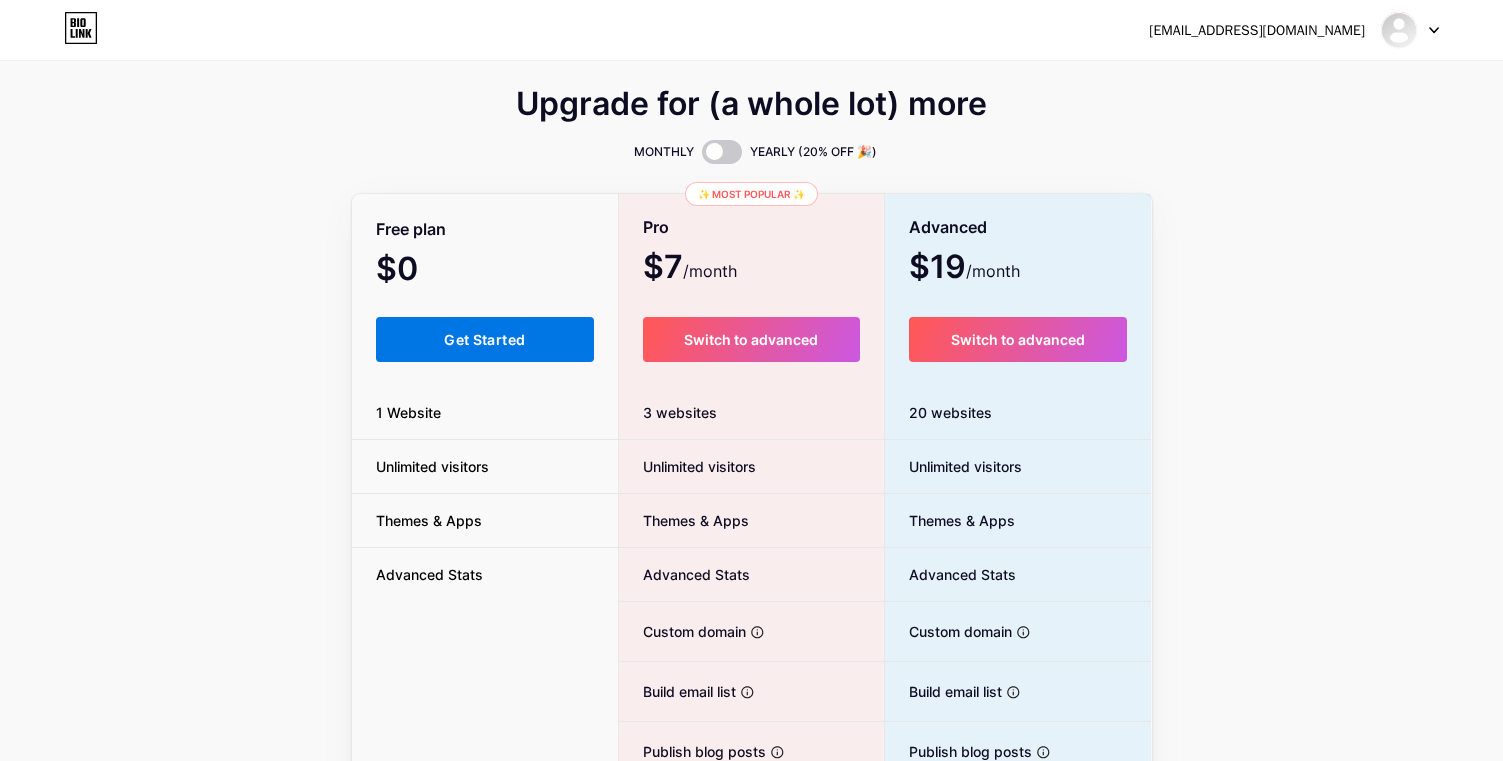 click on "Get Started" at bounding box center [484, 339] 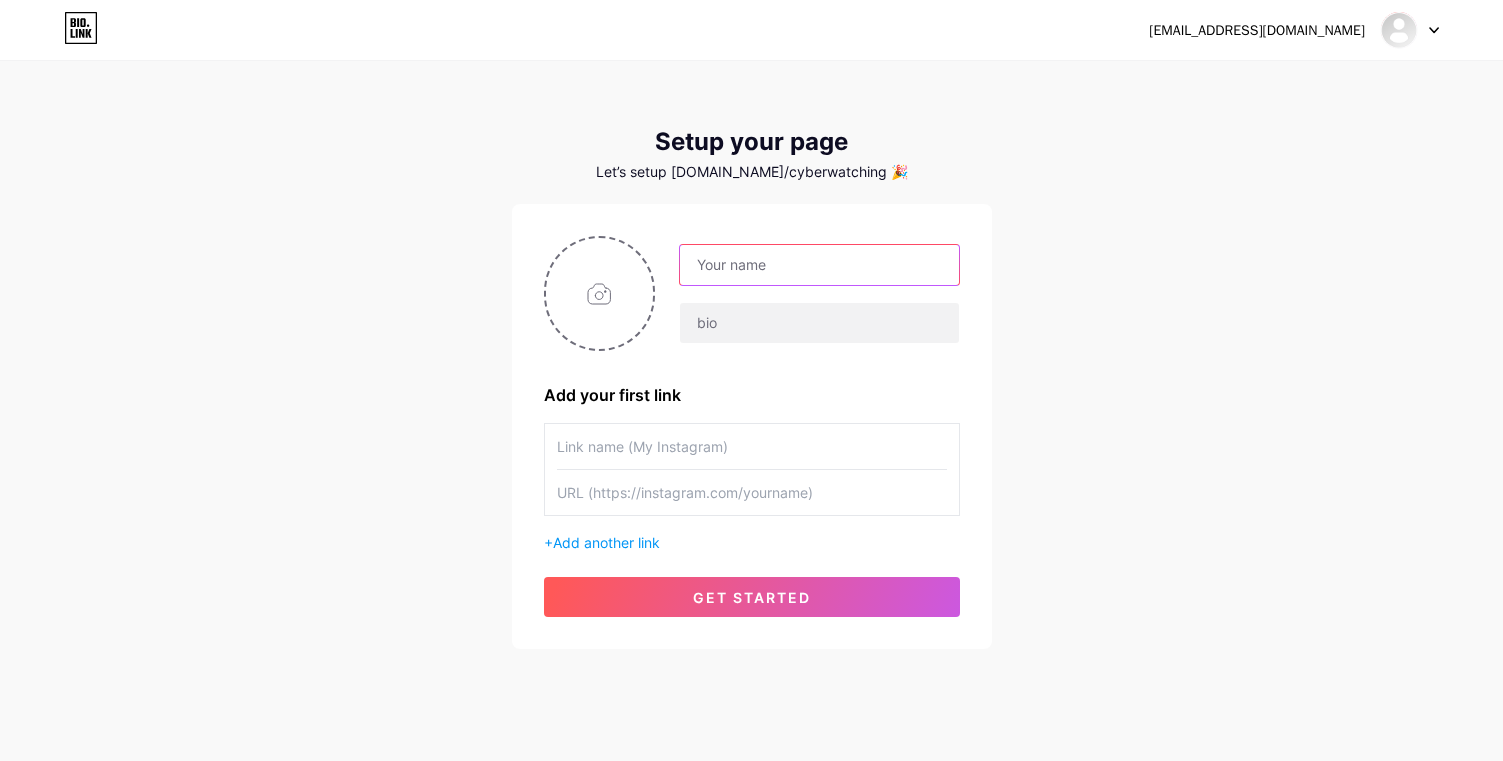 click at bounding box center (819, 265) 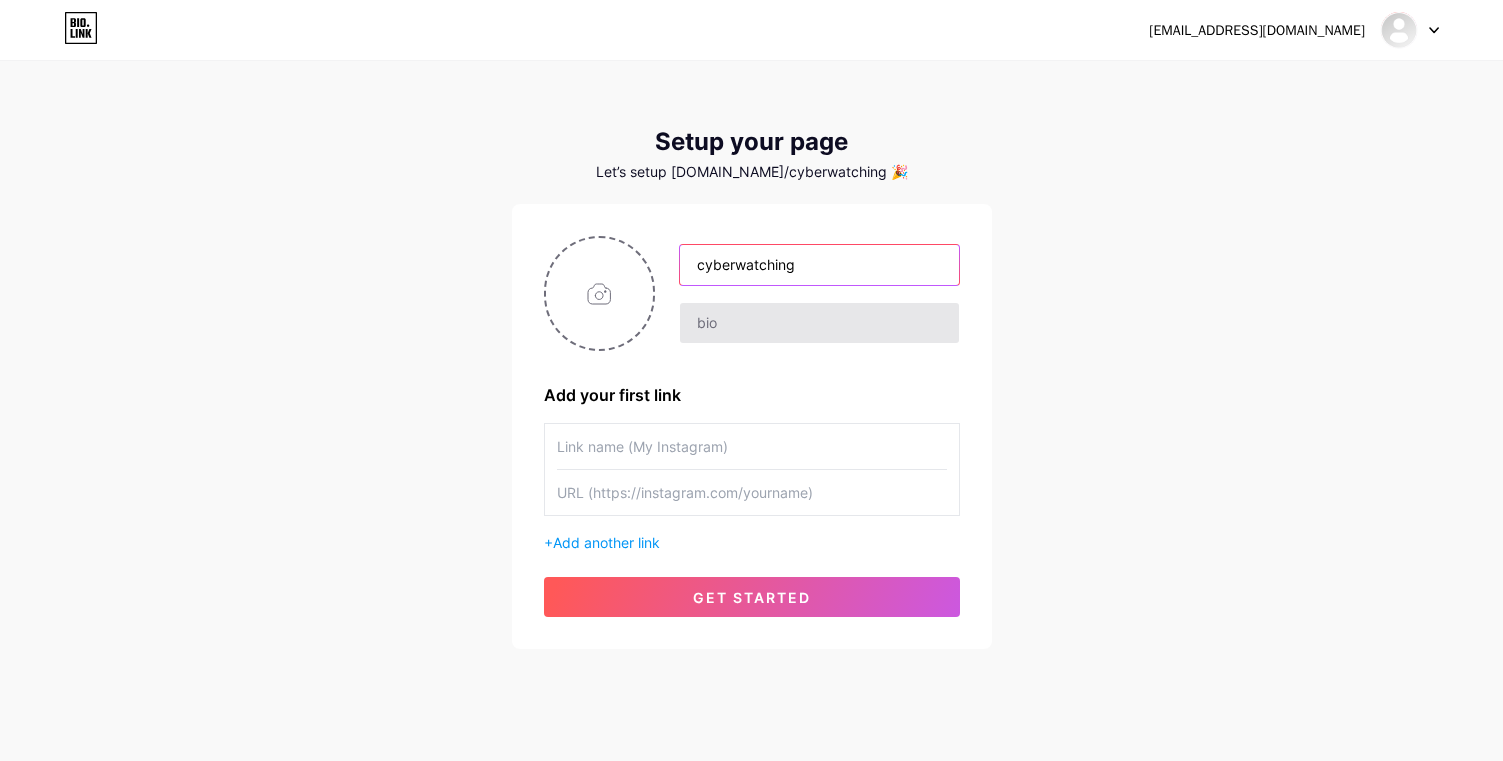 type on "cyberwatching" 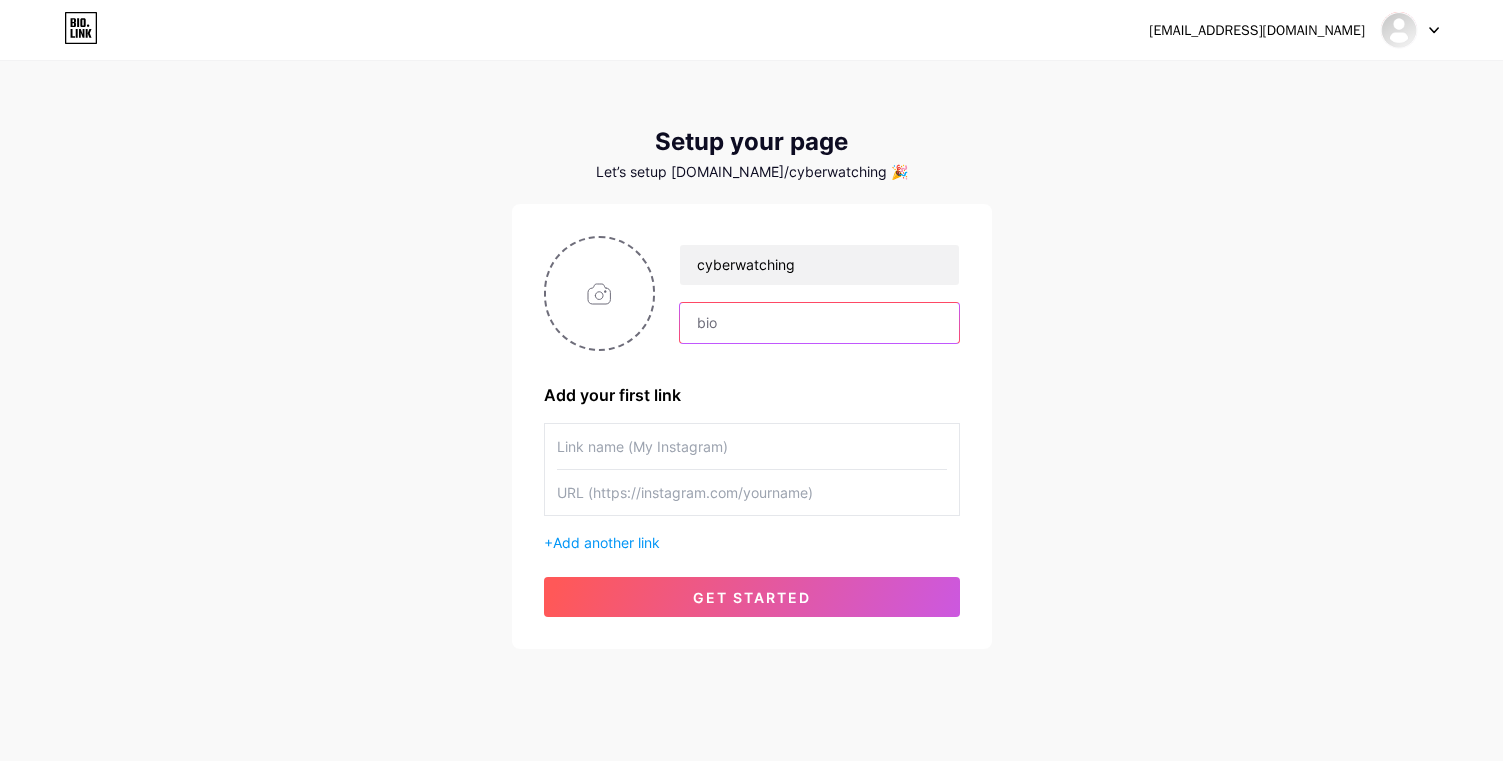 click at bounding box center [819, 323] 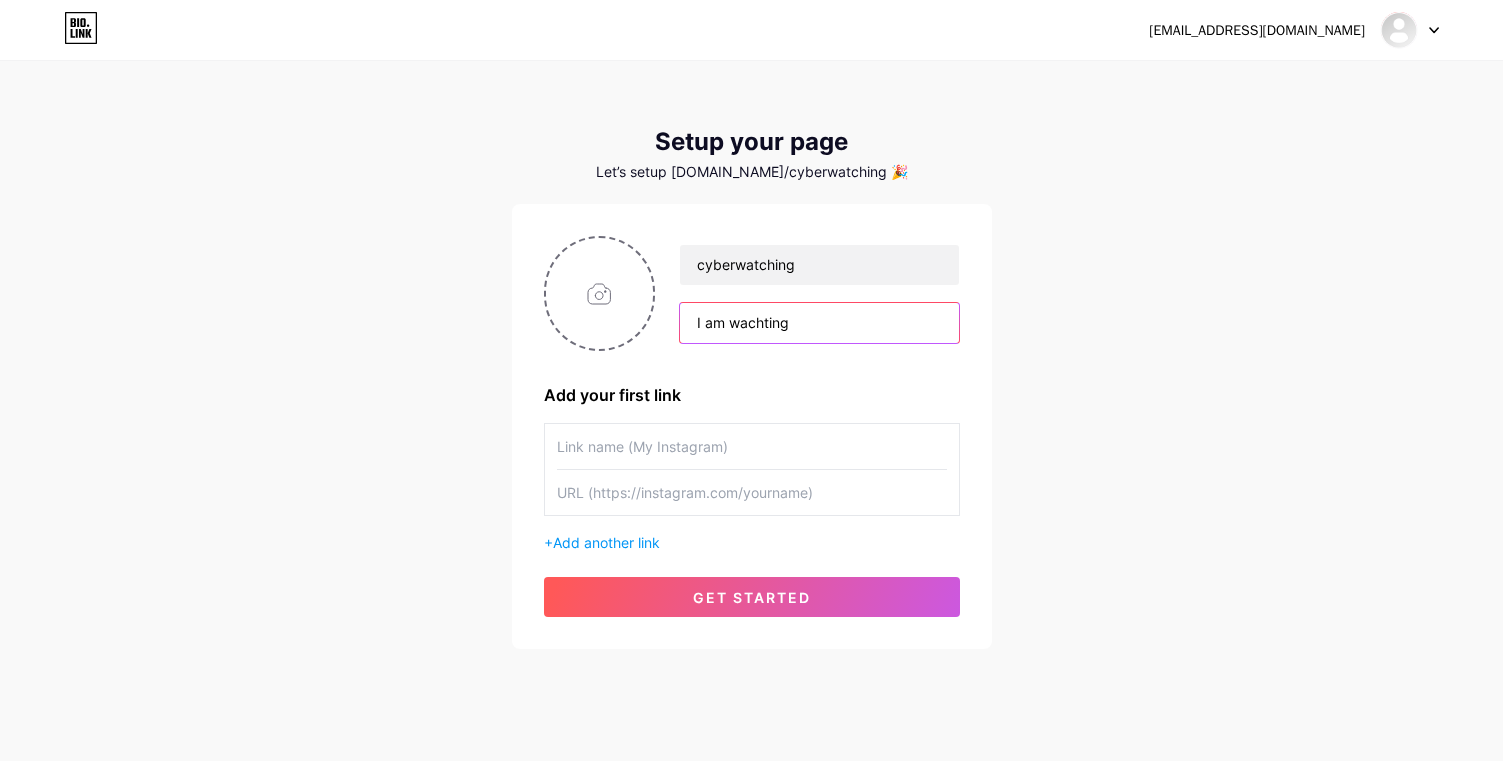 type on "I am wachting" 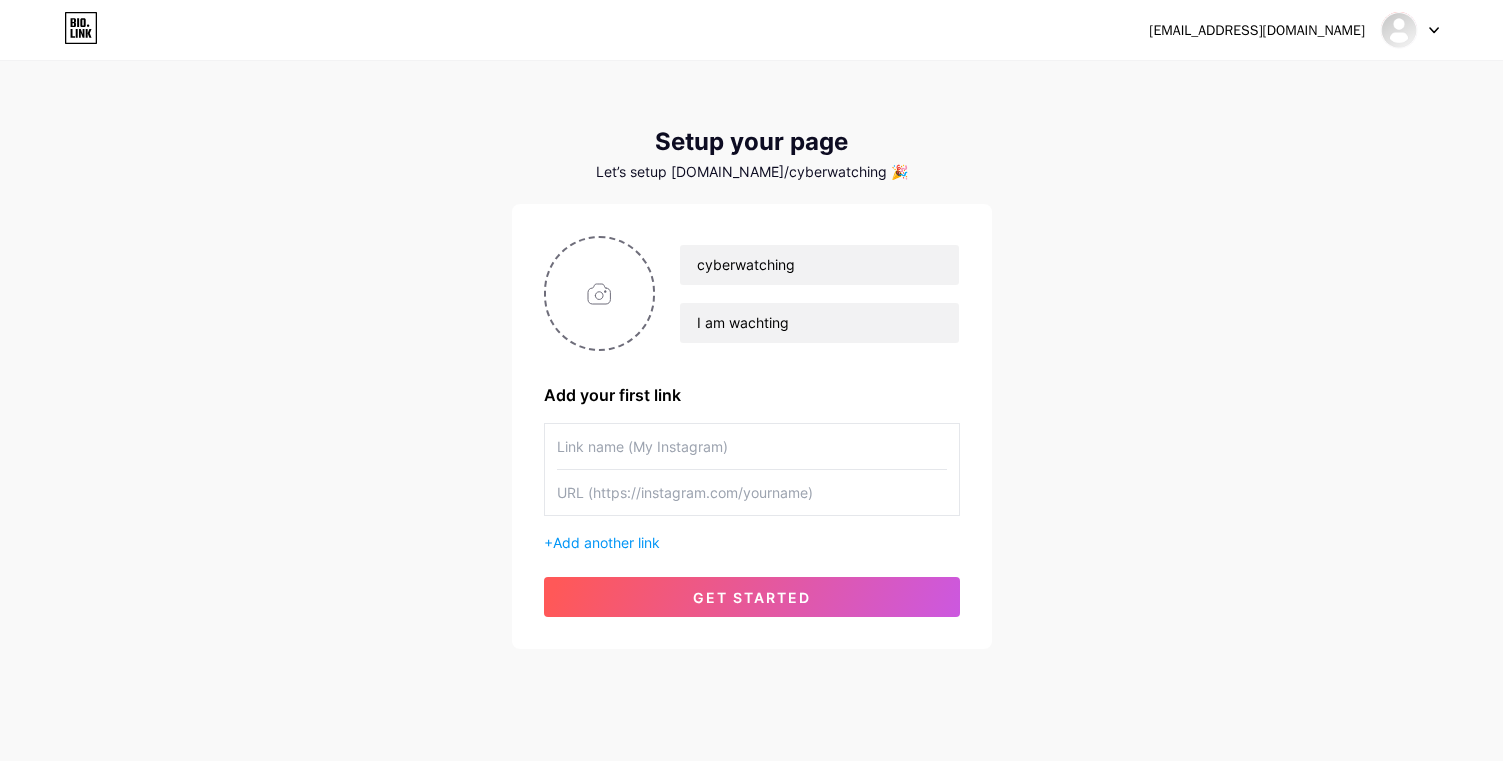 click at bounding box center (752, 446) 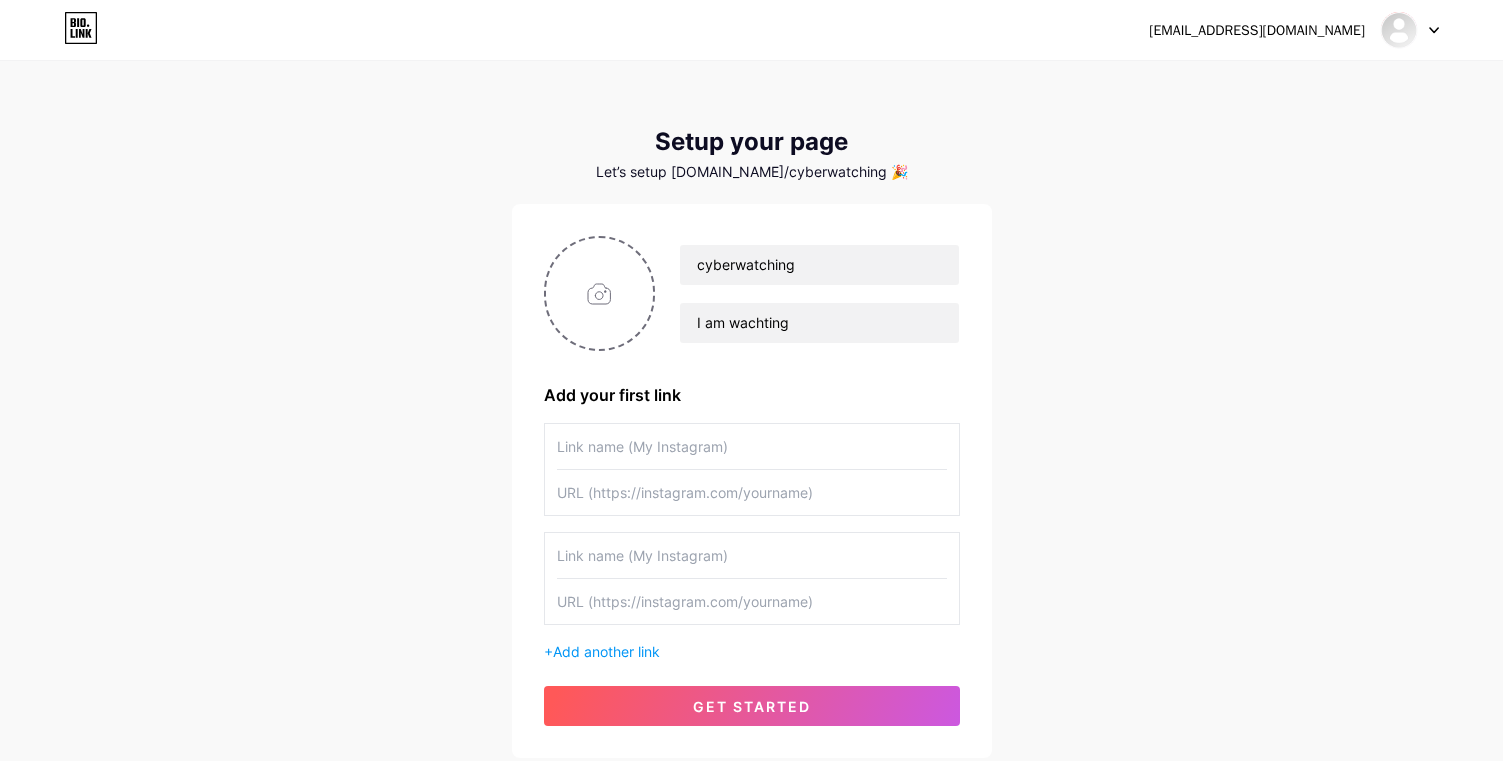 click at bounding box center (752, 446) 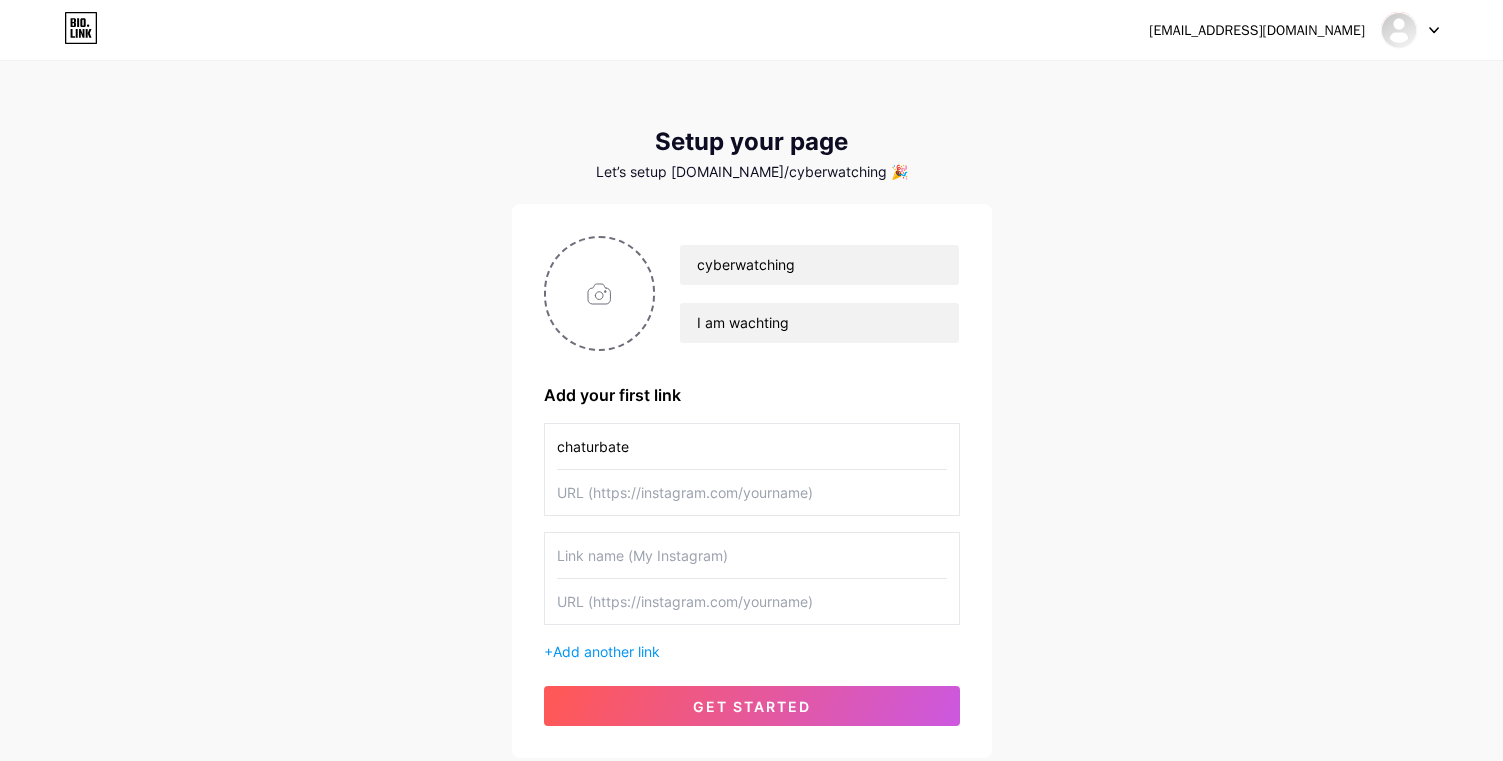 type on "chaturbate" 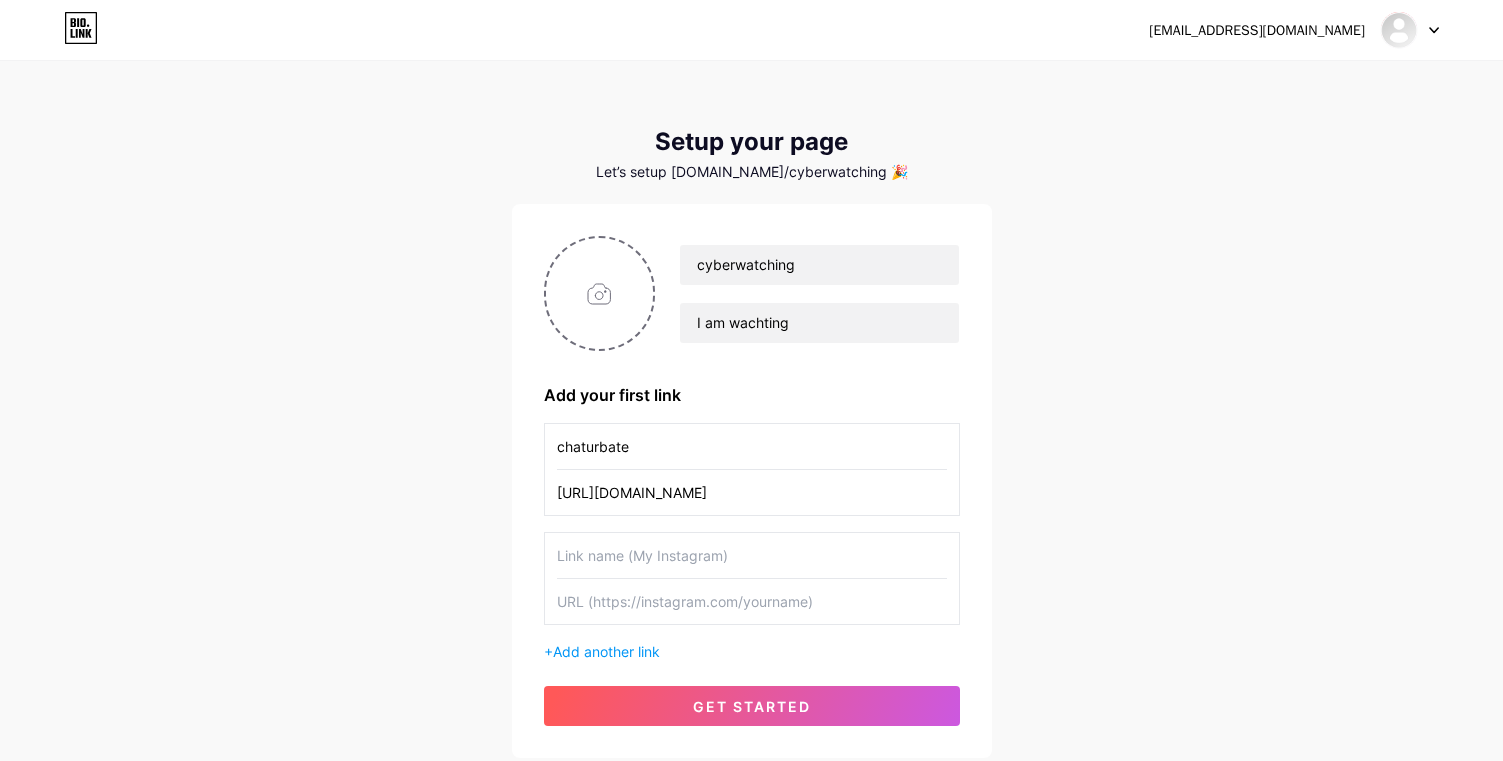 type on "[URL][DOMAIN_NAME]" 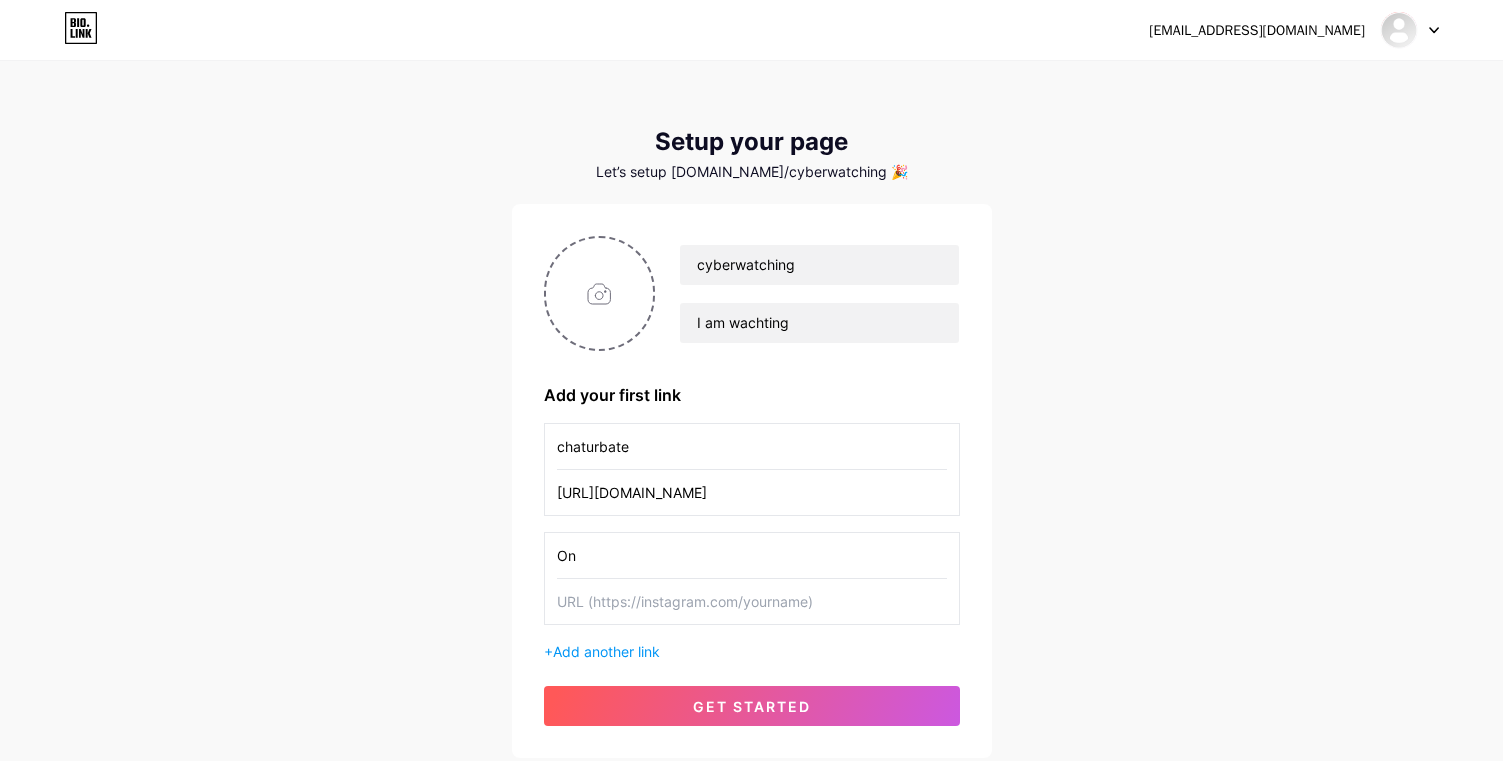 type on "O" 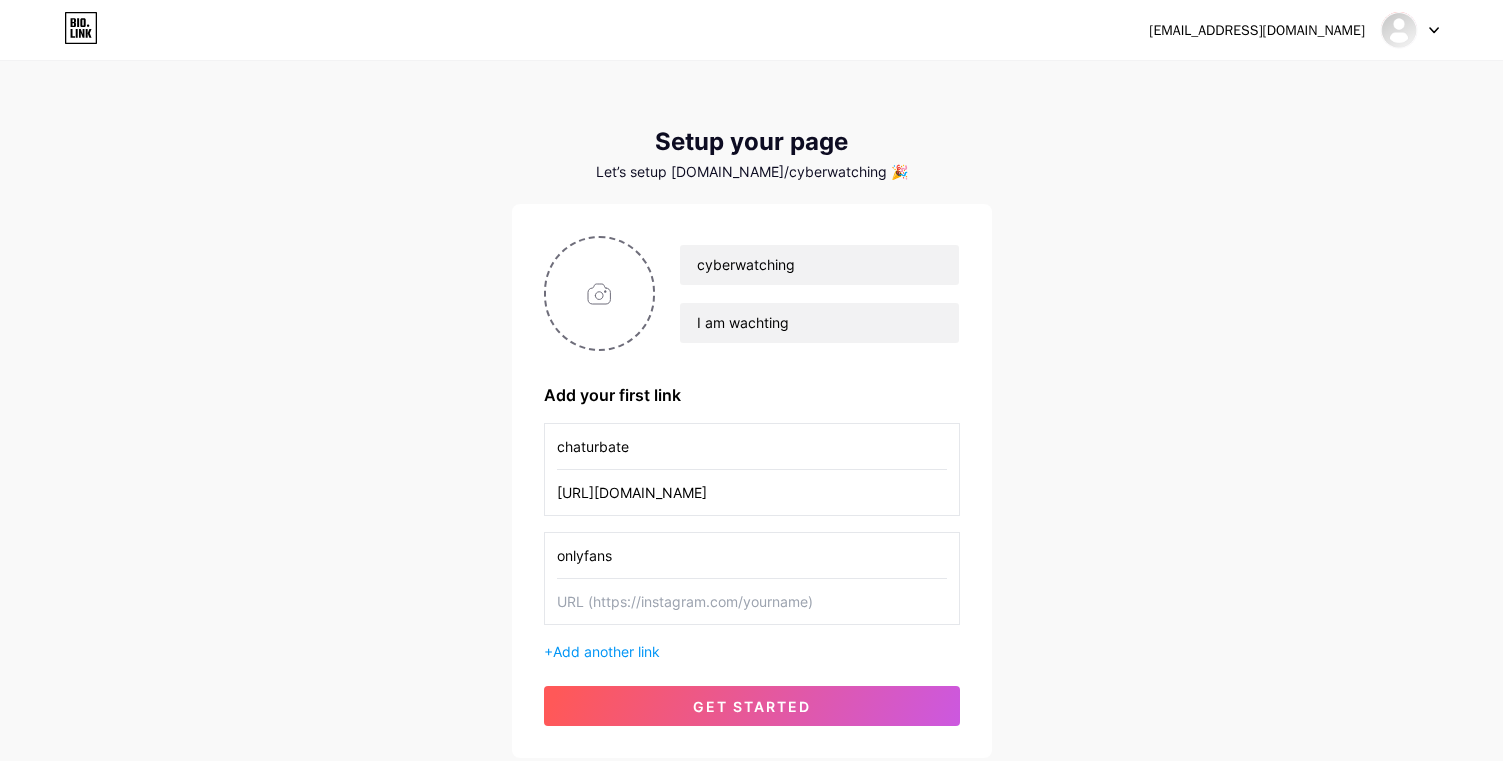 type on "onlyfans" 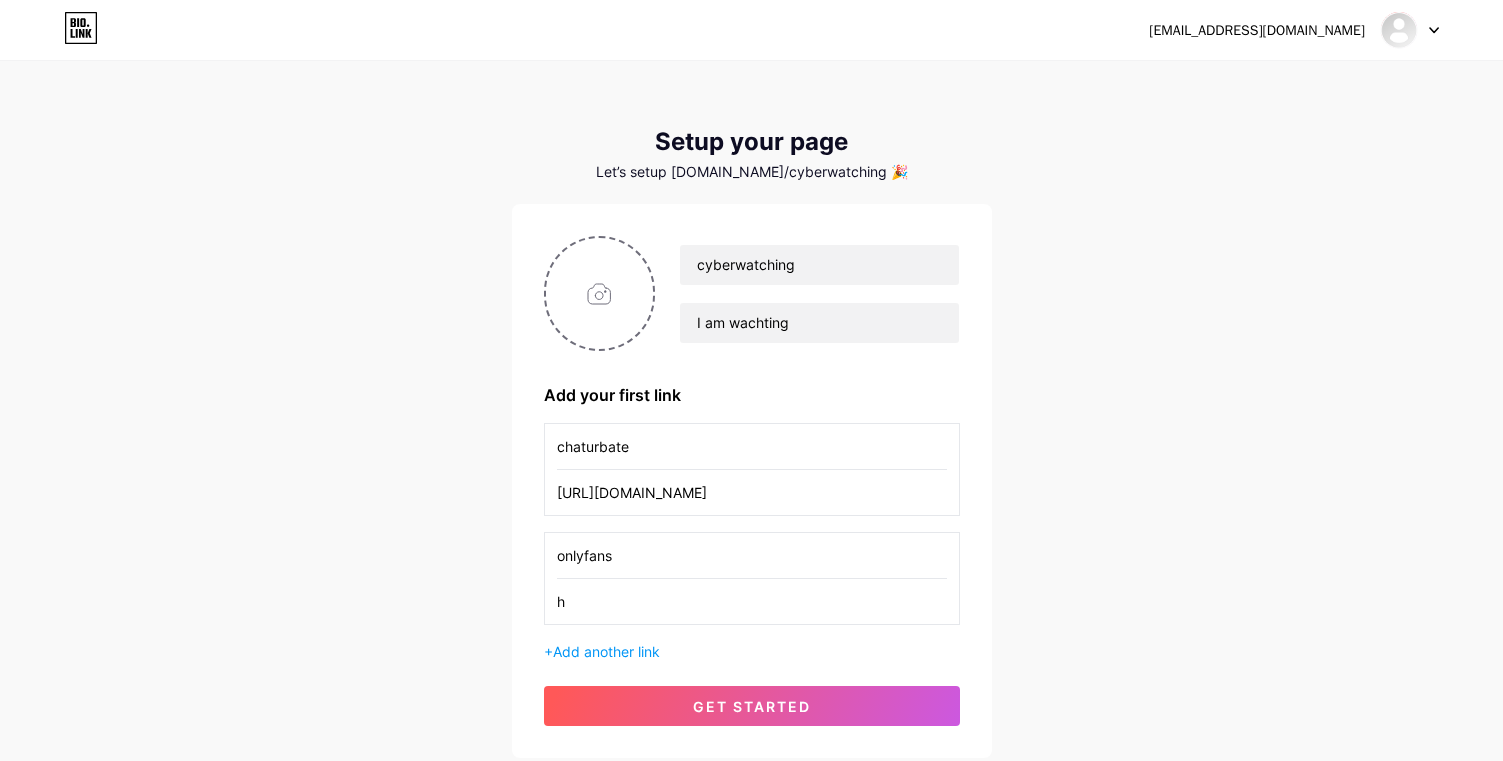 type on "h" 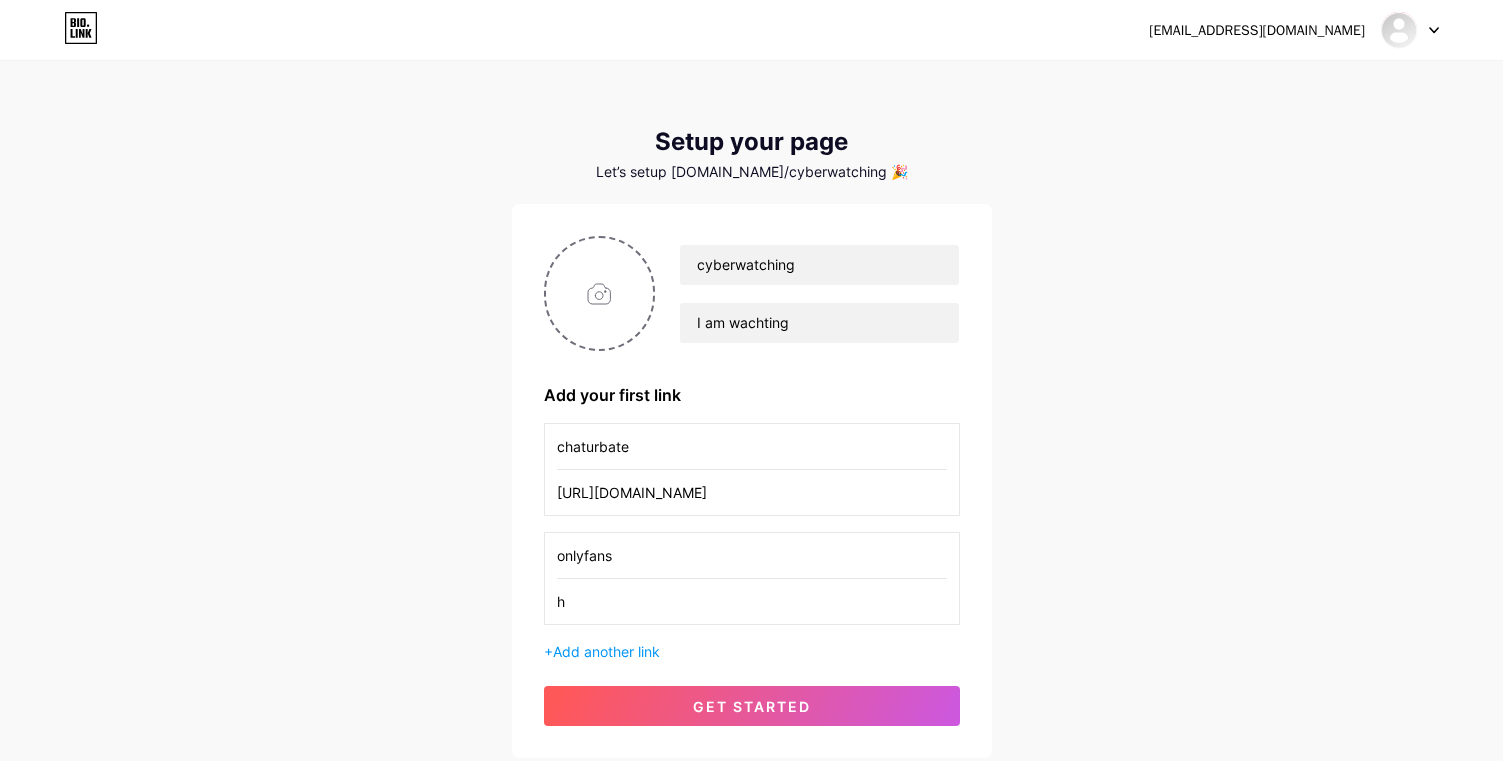 drag, startPoint x: 608, startPoint y: 601, endPoint x: 540, endPoint y: 595, distance: 68.26419 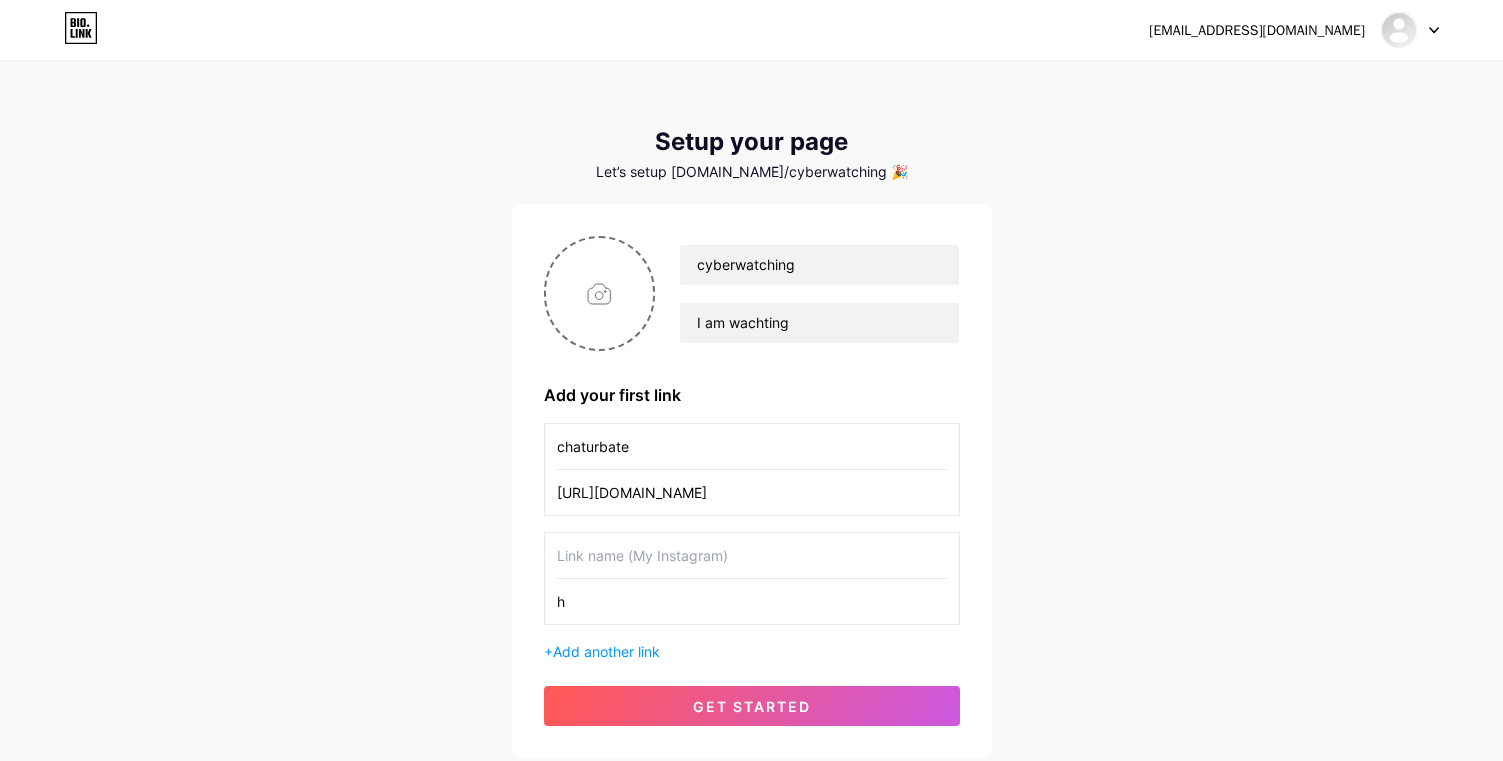 type 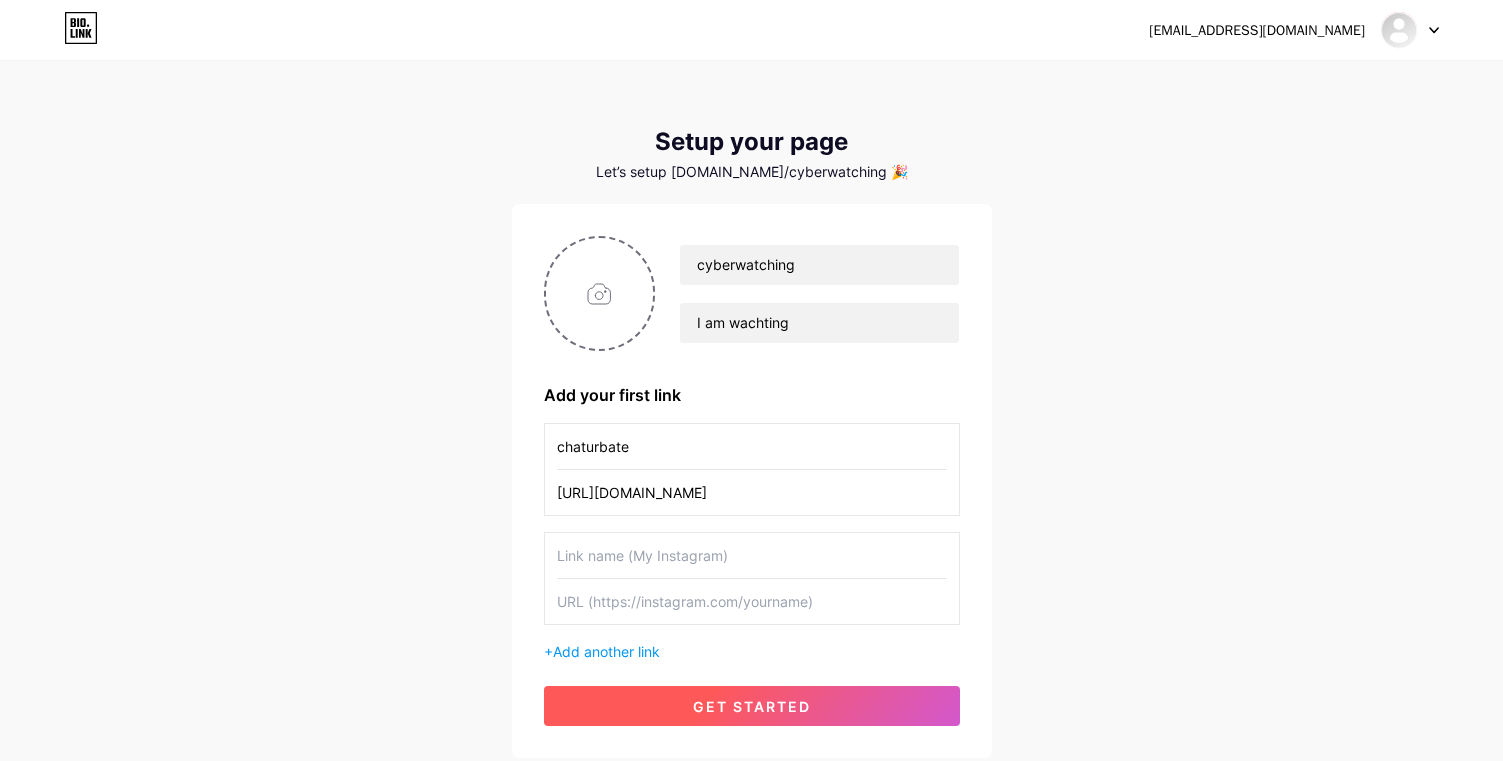 click on "get started" at bounding box center [752, 706] 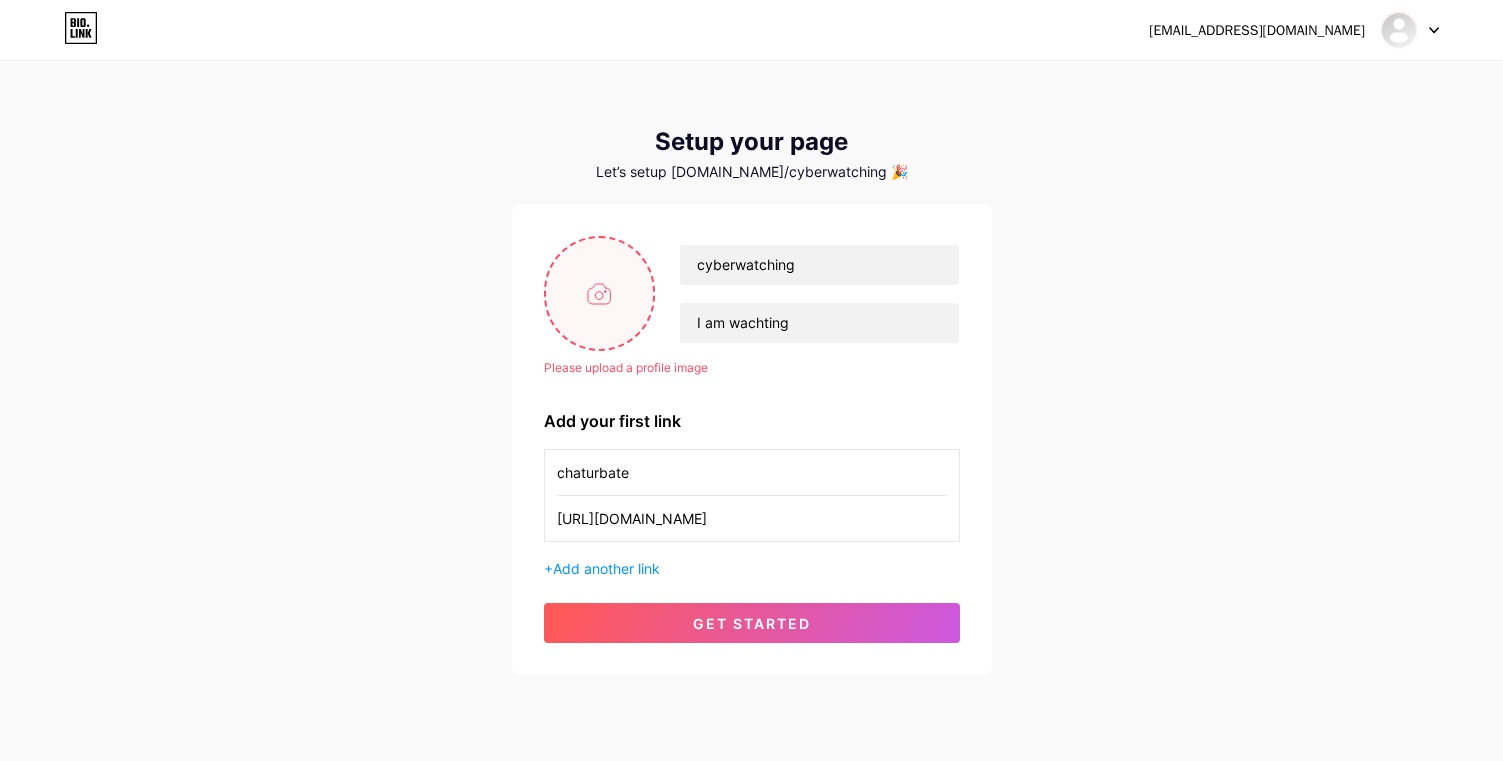 click at bounding box center (600, 293) 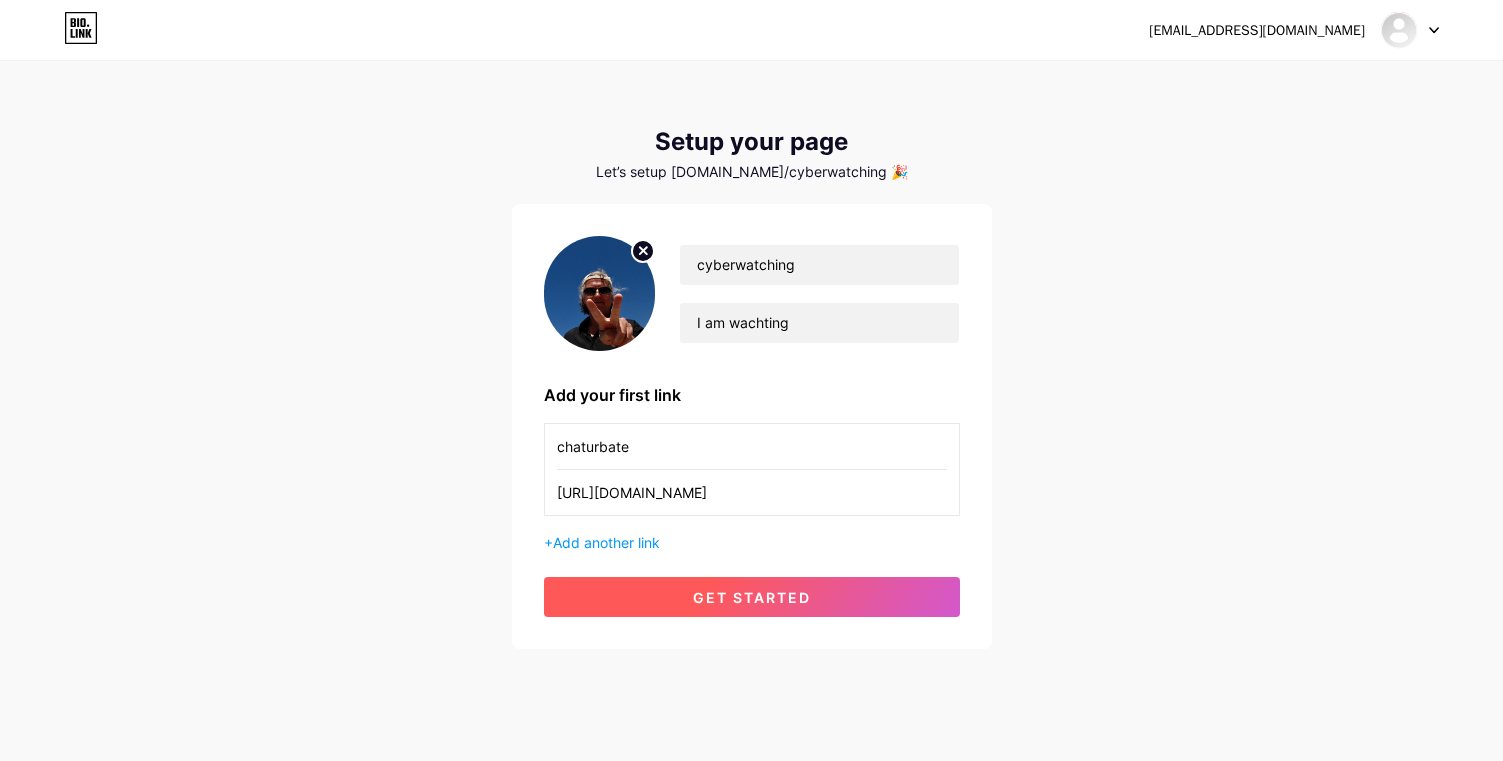 click on "get started" at bounding box center [752, 597] 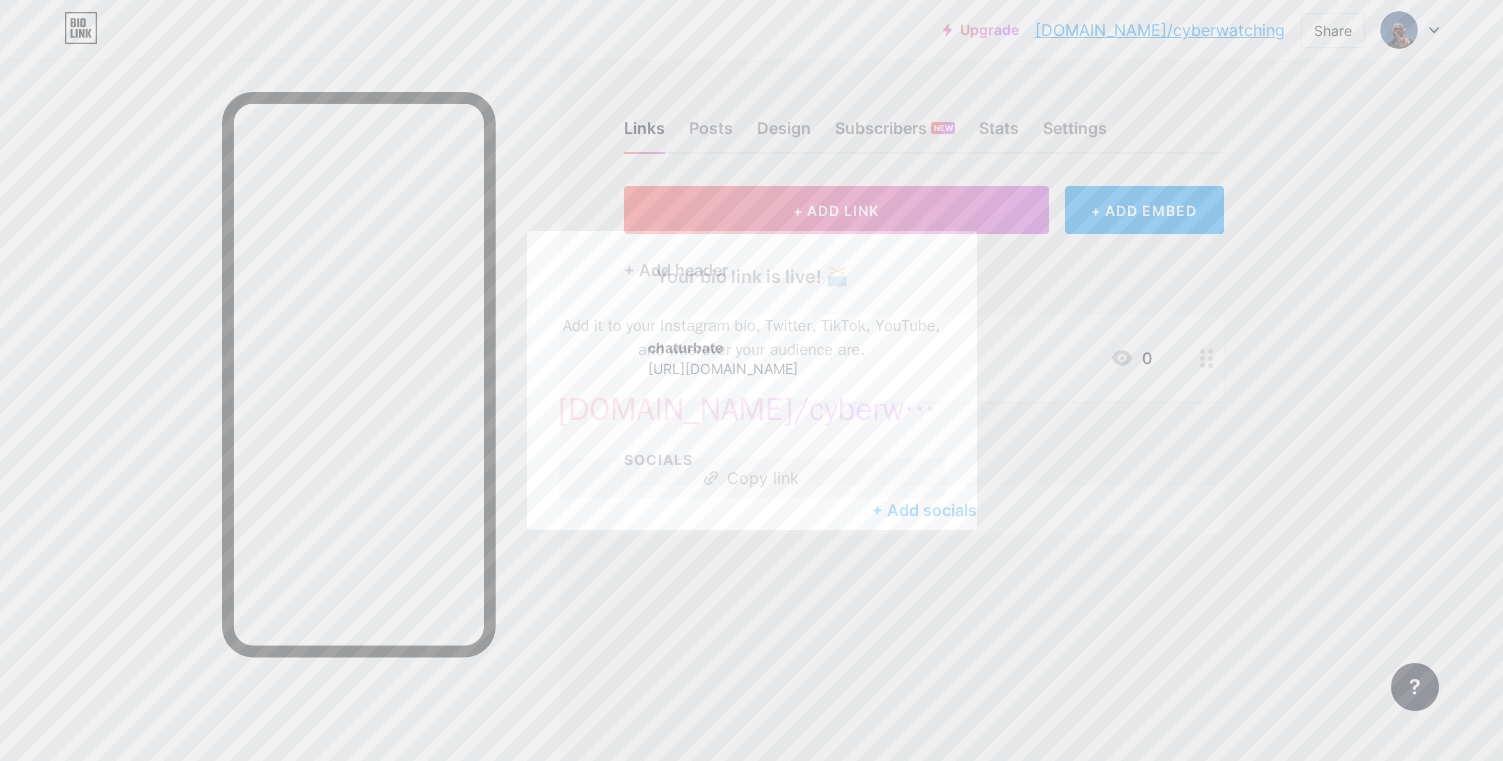 click on "Copy link" at bounding box center [752, 478] 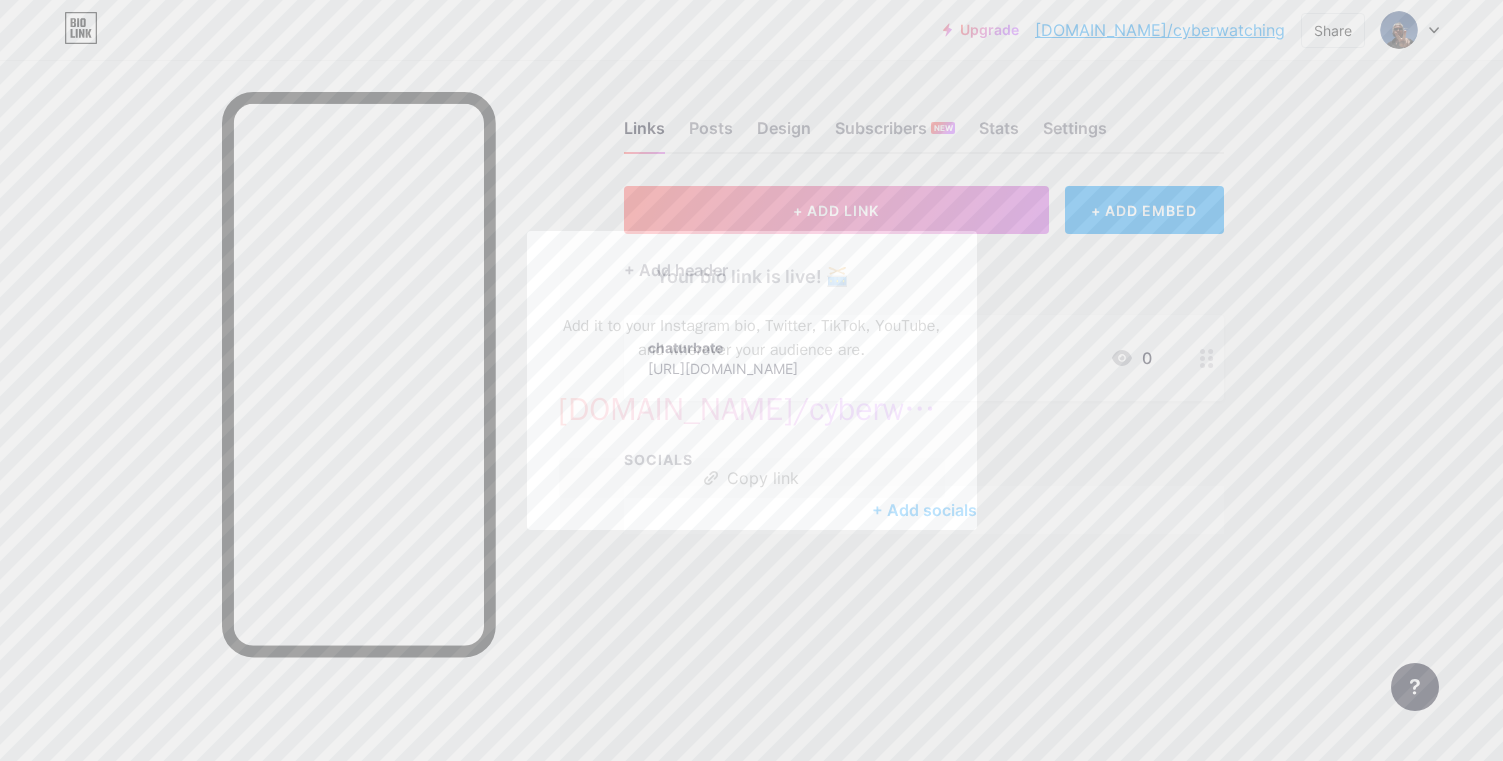 click at bounding box center (751, 380) 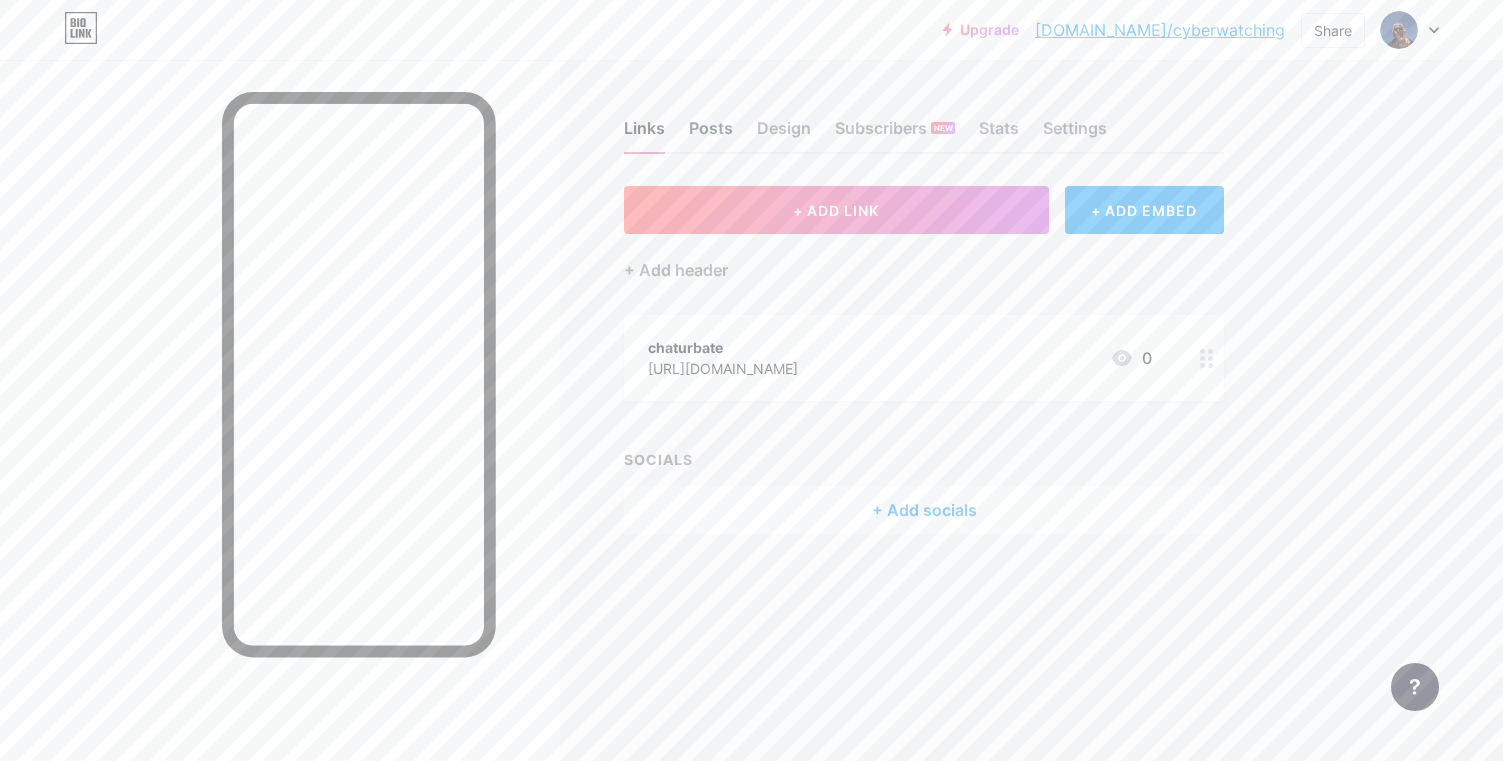 click on "Posts" at bounding box center (711, 134) 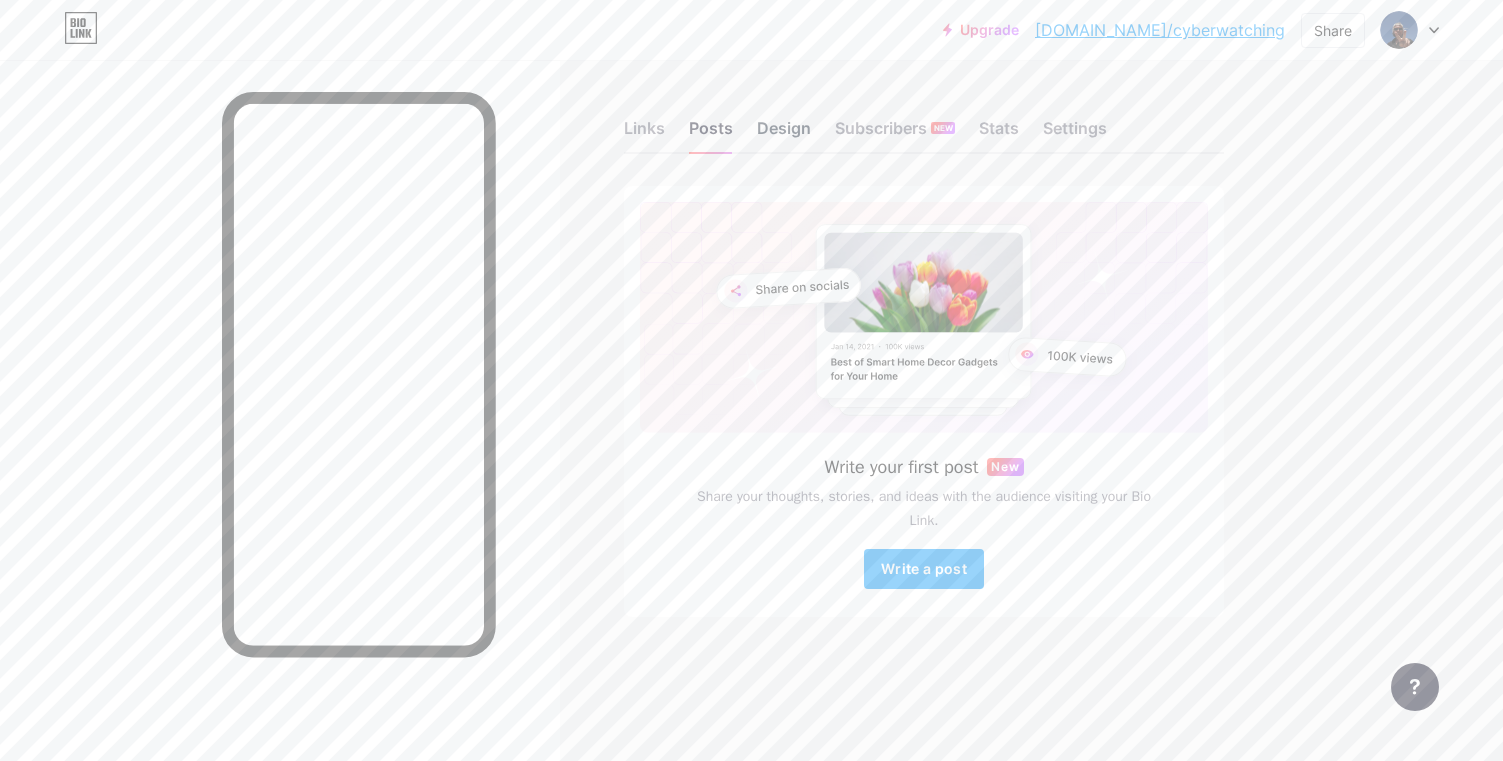 click on "Design" at bounding box center (784, 134) 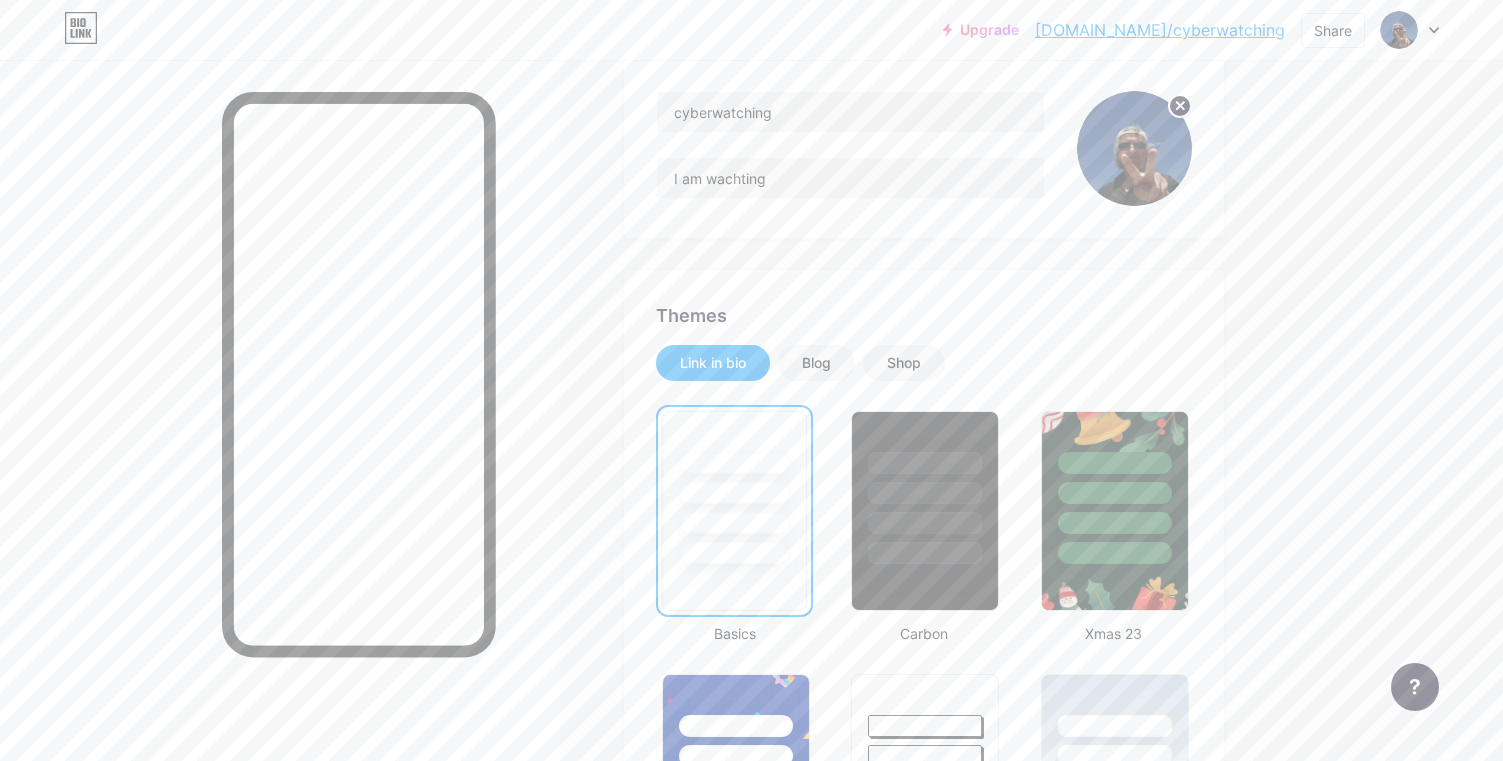 scroll, scrollTop: 0, scrollLeft: 0, axis: both 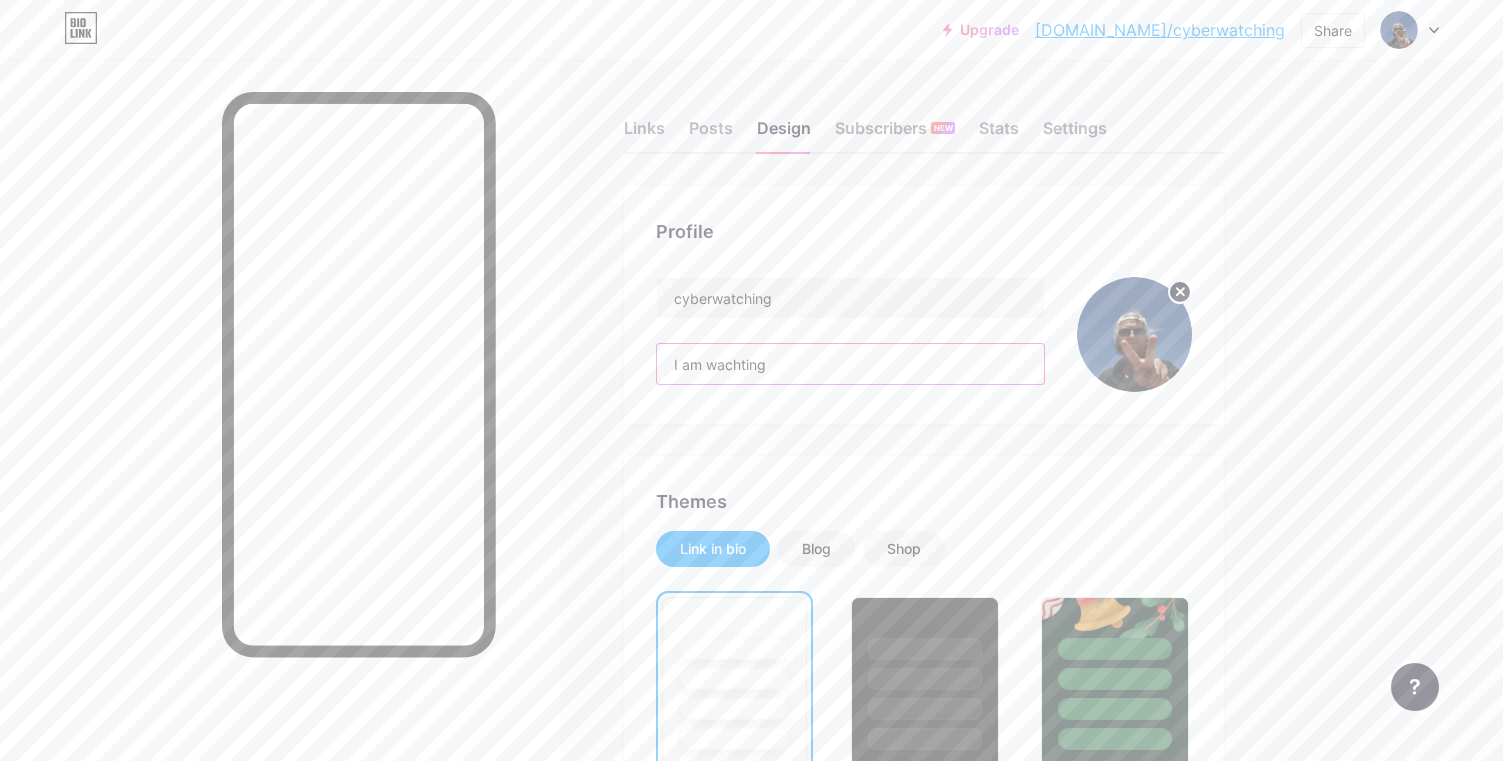click on "I am wachting" at bounding box center (850, 364) 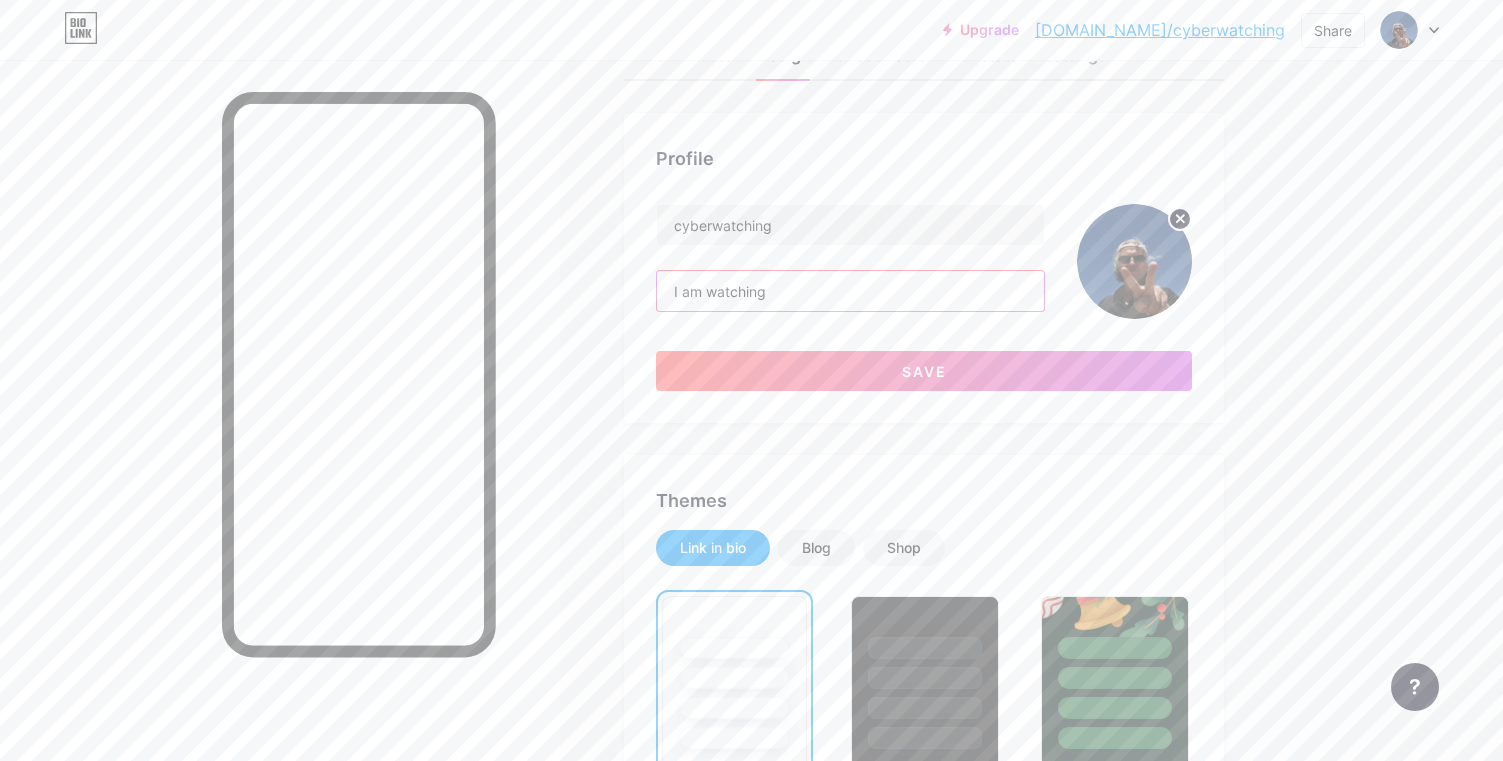 scroll, scrollTop: 0, scrollLeft: 0, axis: both 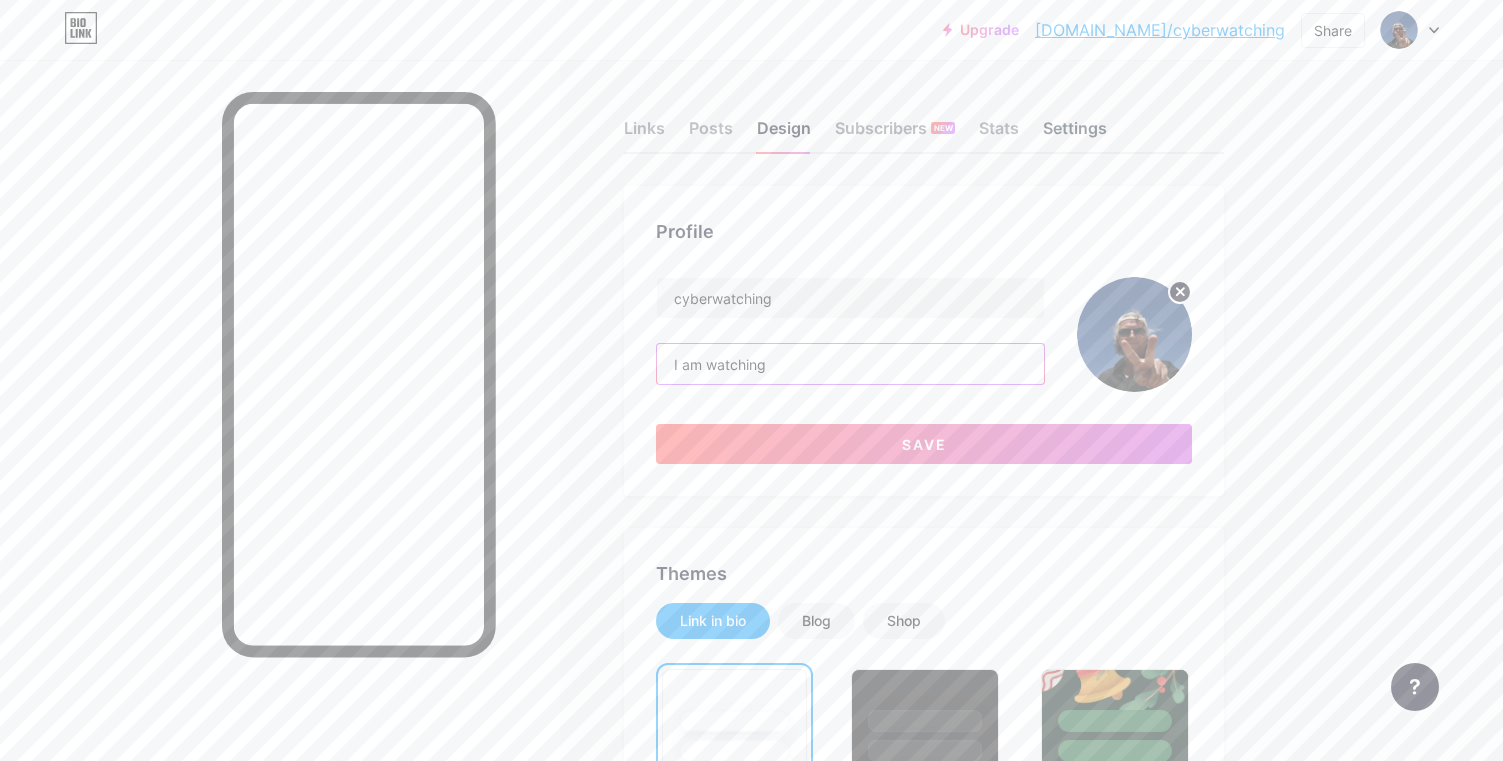 type on "I am watching" 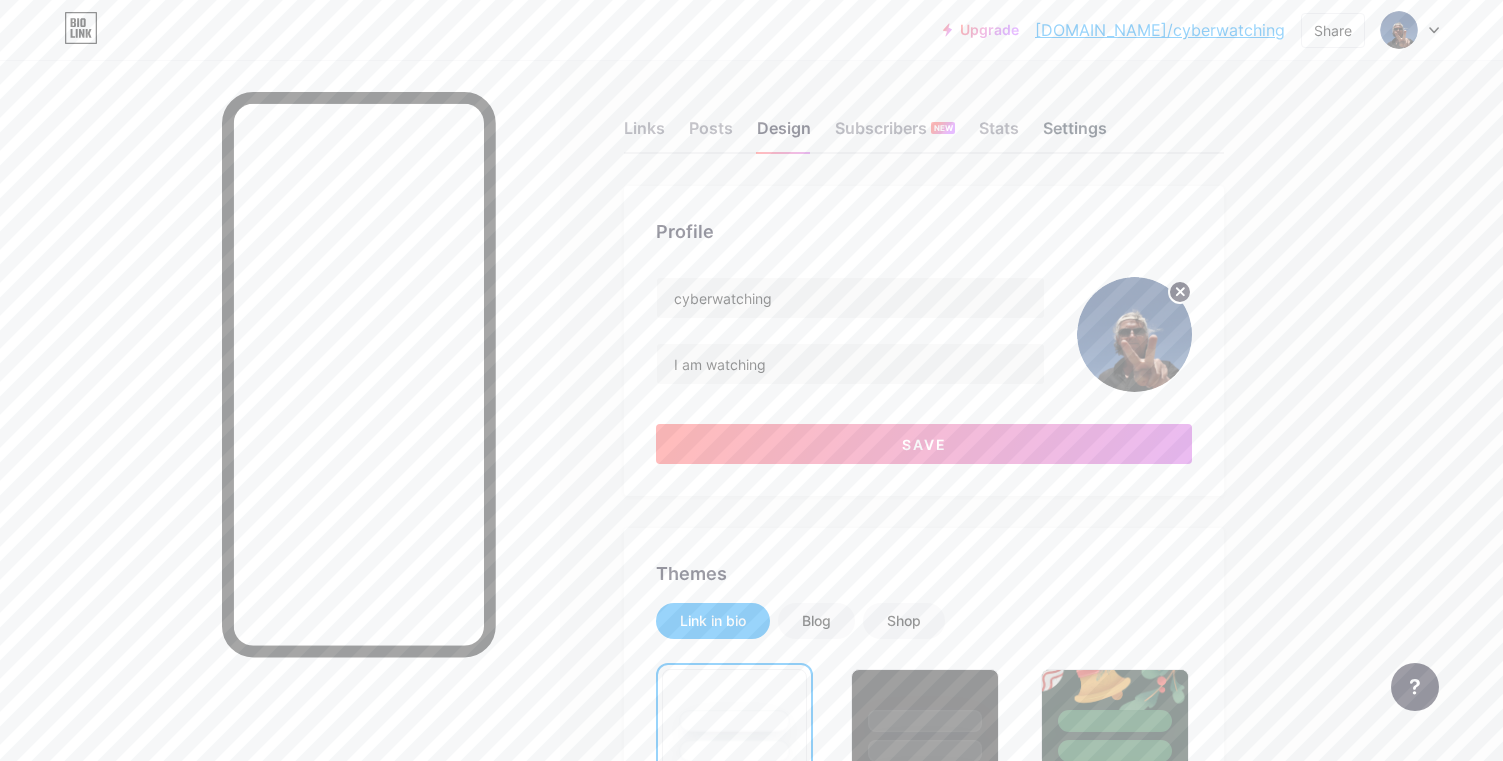 click on "Settings" at bounding box center (1075, 134) 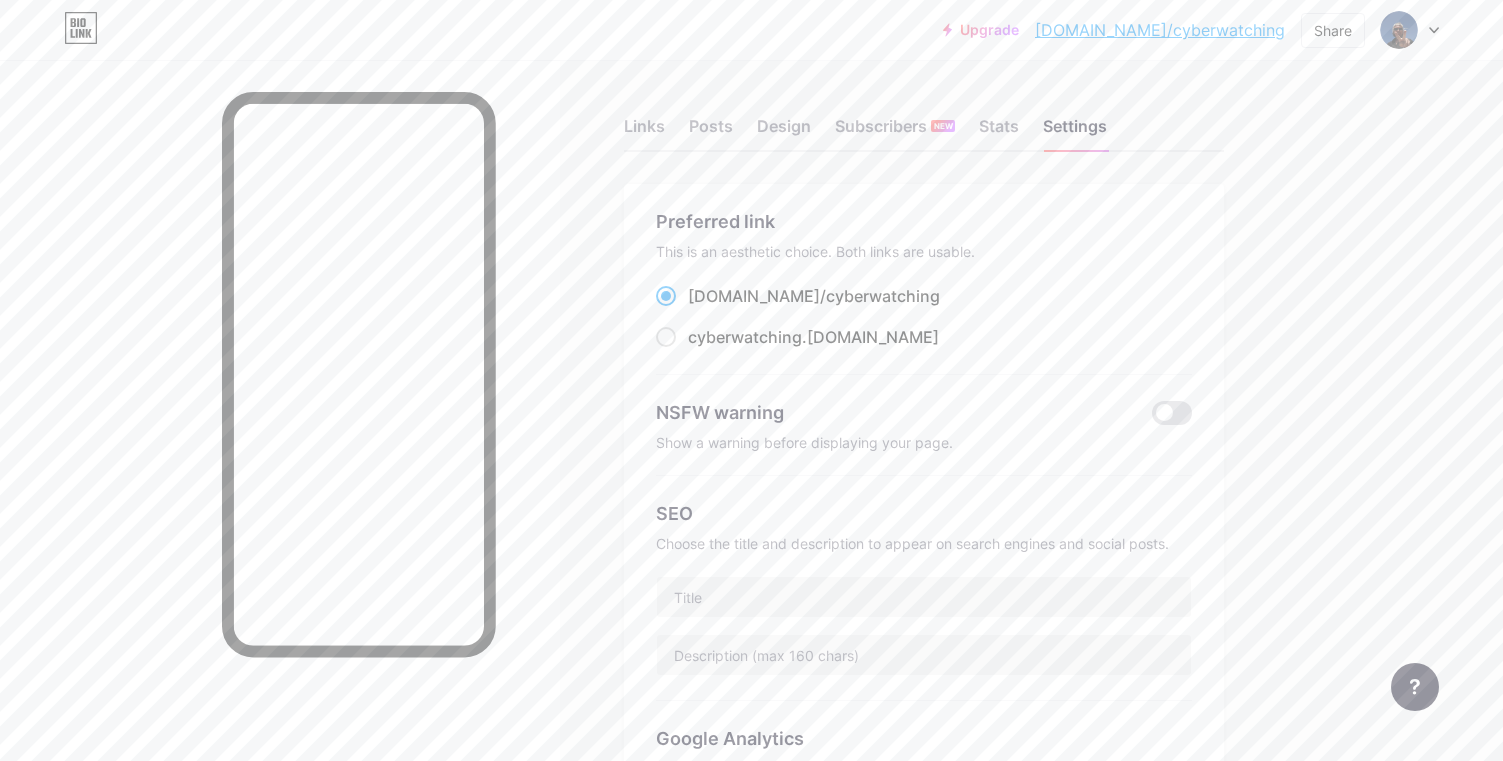 scroll, scrollTop: 0, scrollLeft: 0, axis: both 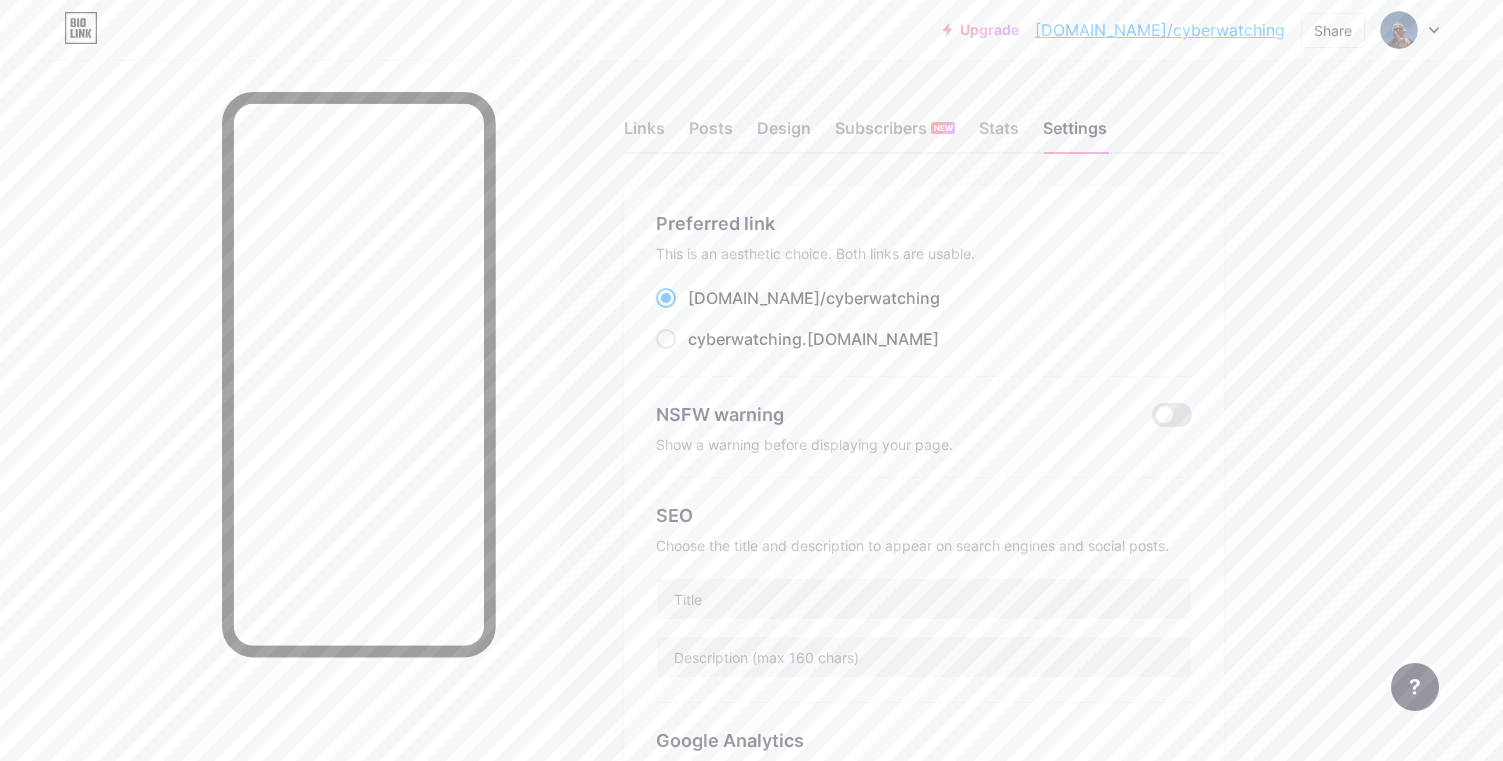 click on "[DOMAIN_NAME]/cyberwatching" at bounding box center (1160, 30) 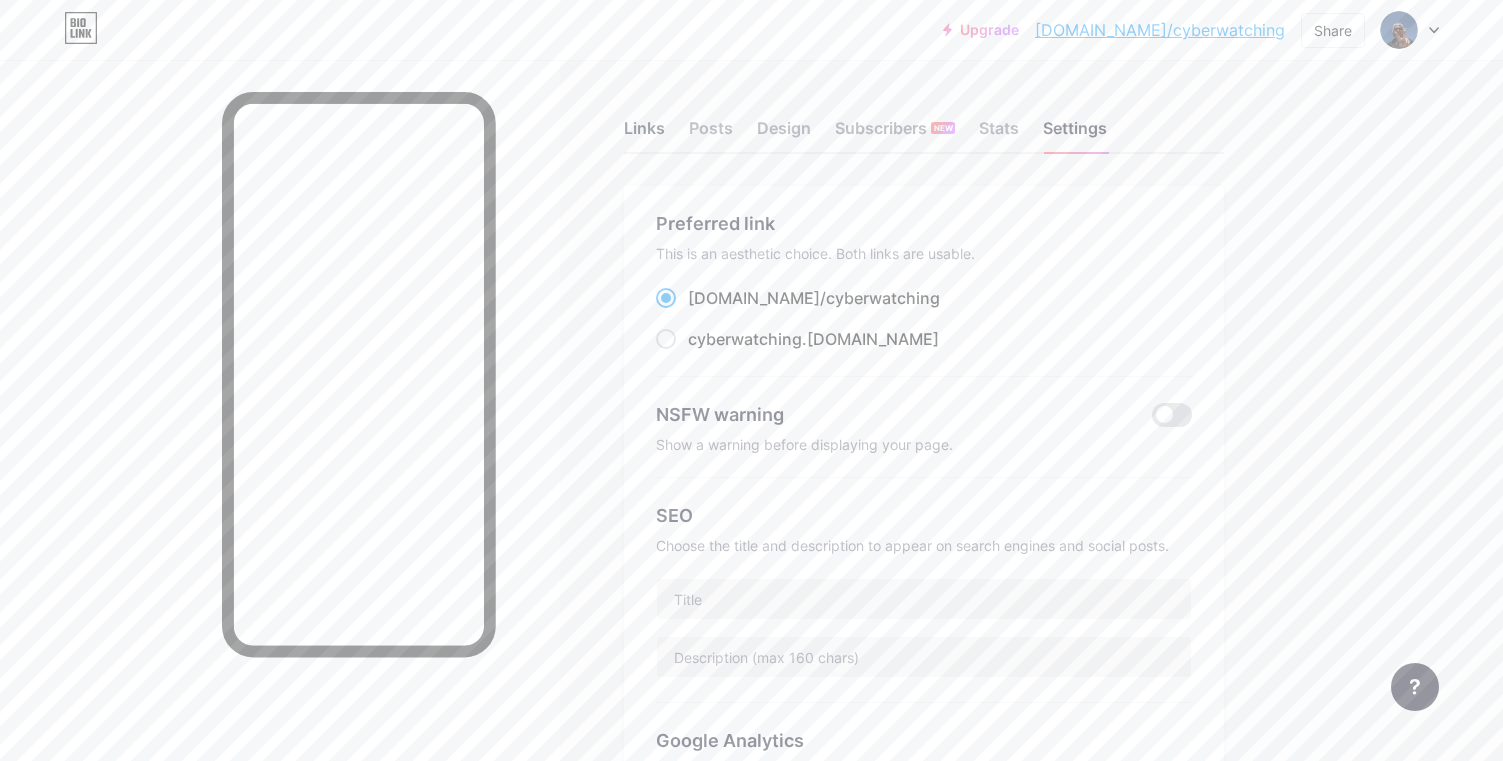 click on "Links" at bounding box center (644, 134) 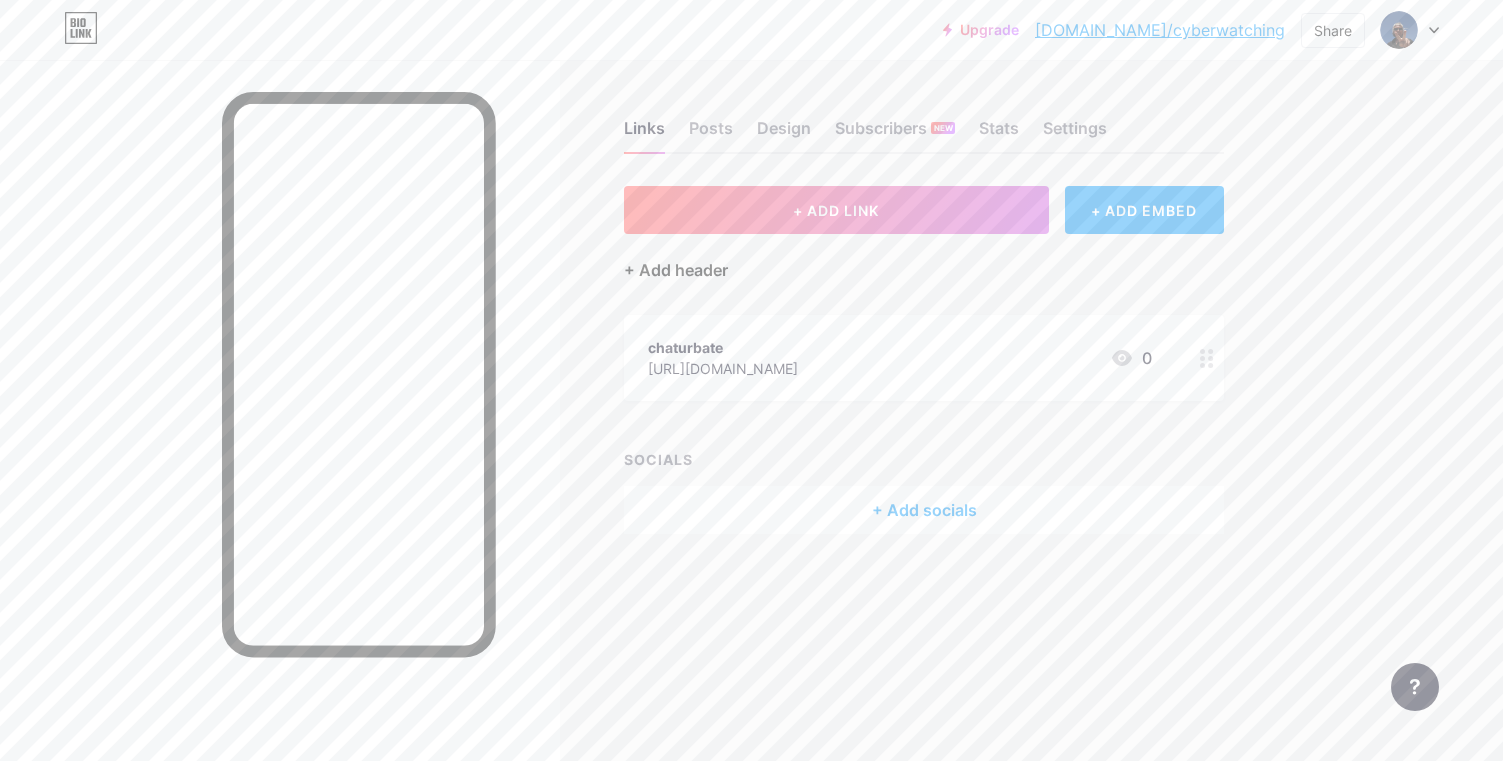 click on "+ Add header" at bounding box center (676, 270) 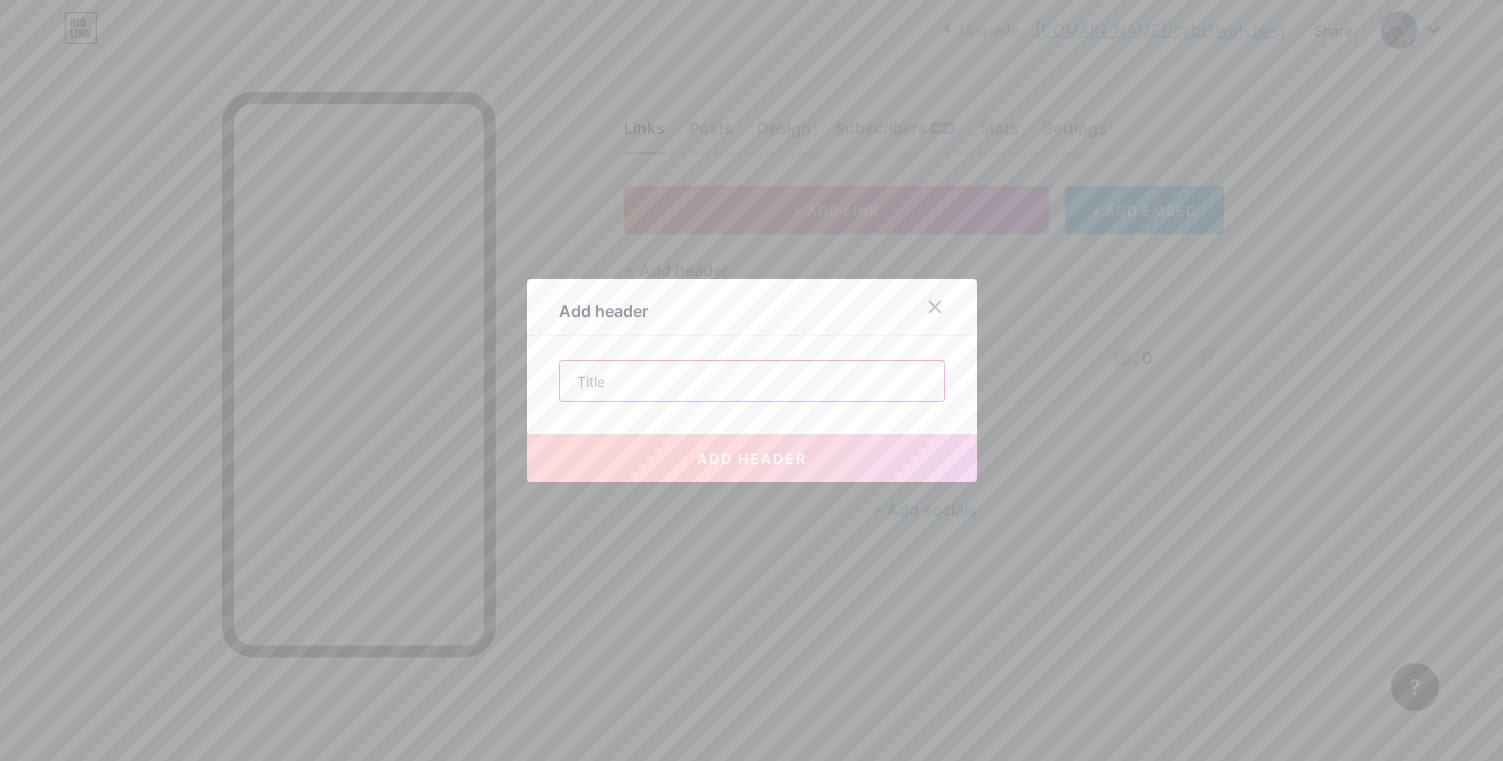 click at bounding box center [752, 381] 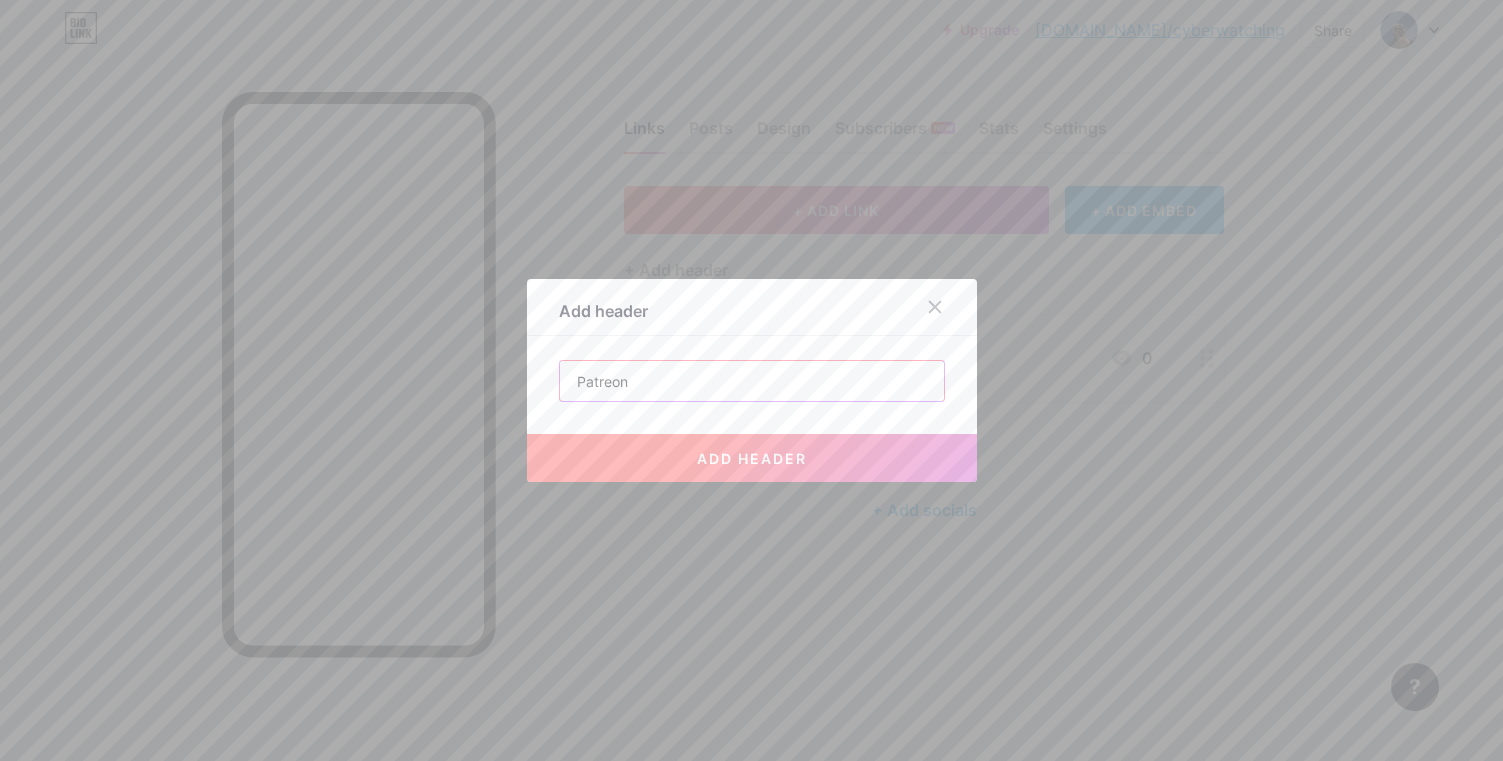 type on "Patreon" 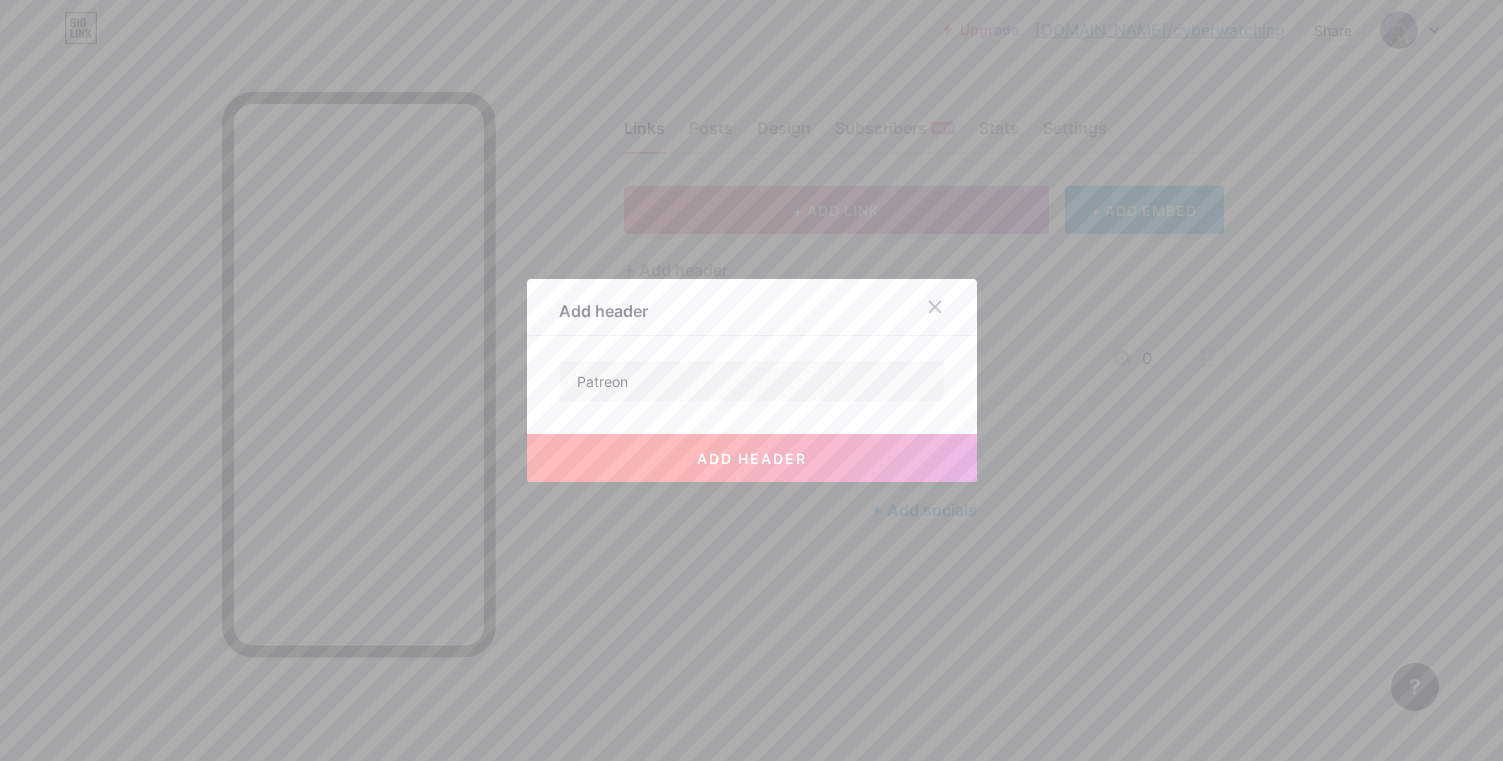 click on "add header" at bounding box center [752, 458] 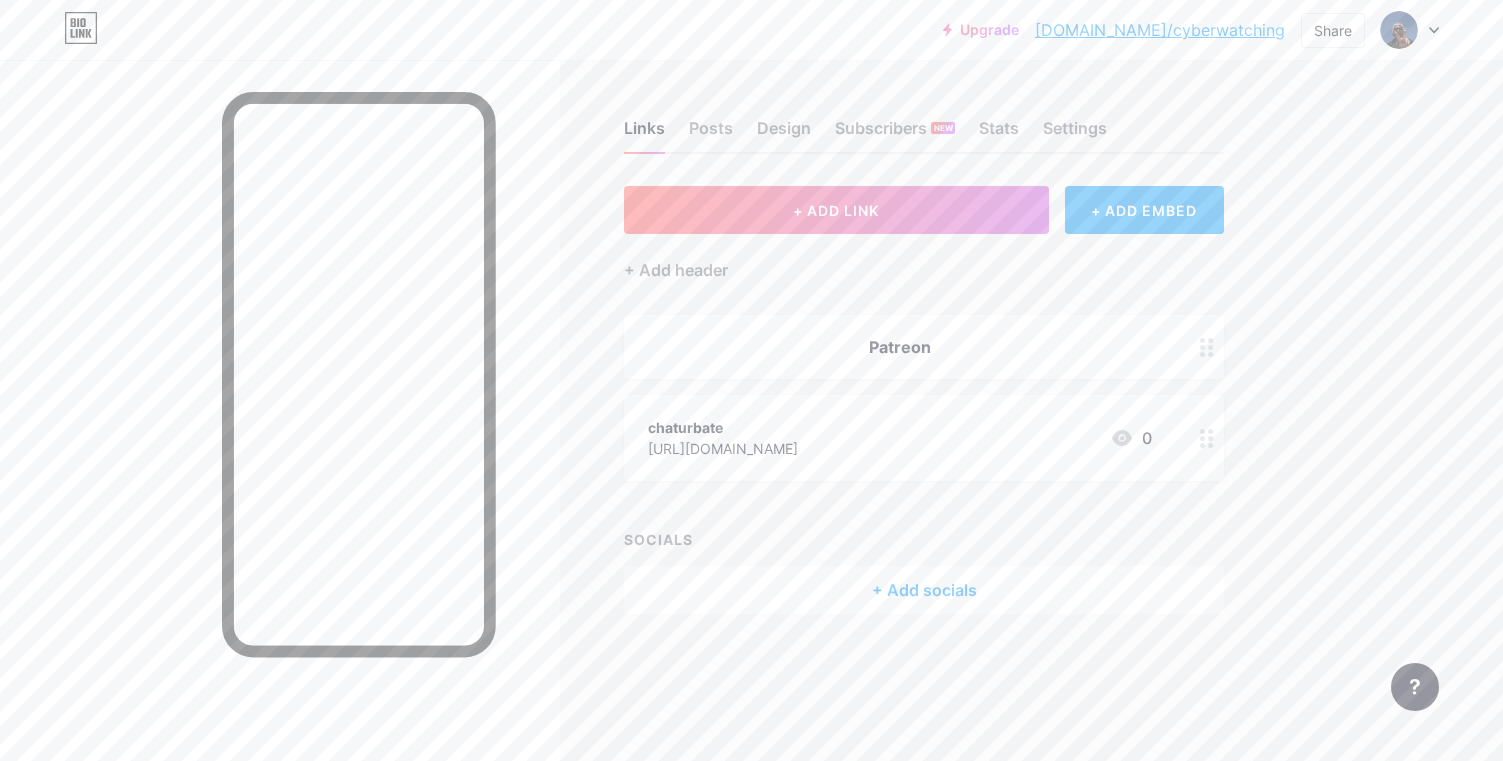 click on "Patreon" at bounding box center (900, 347) 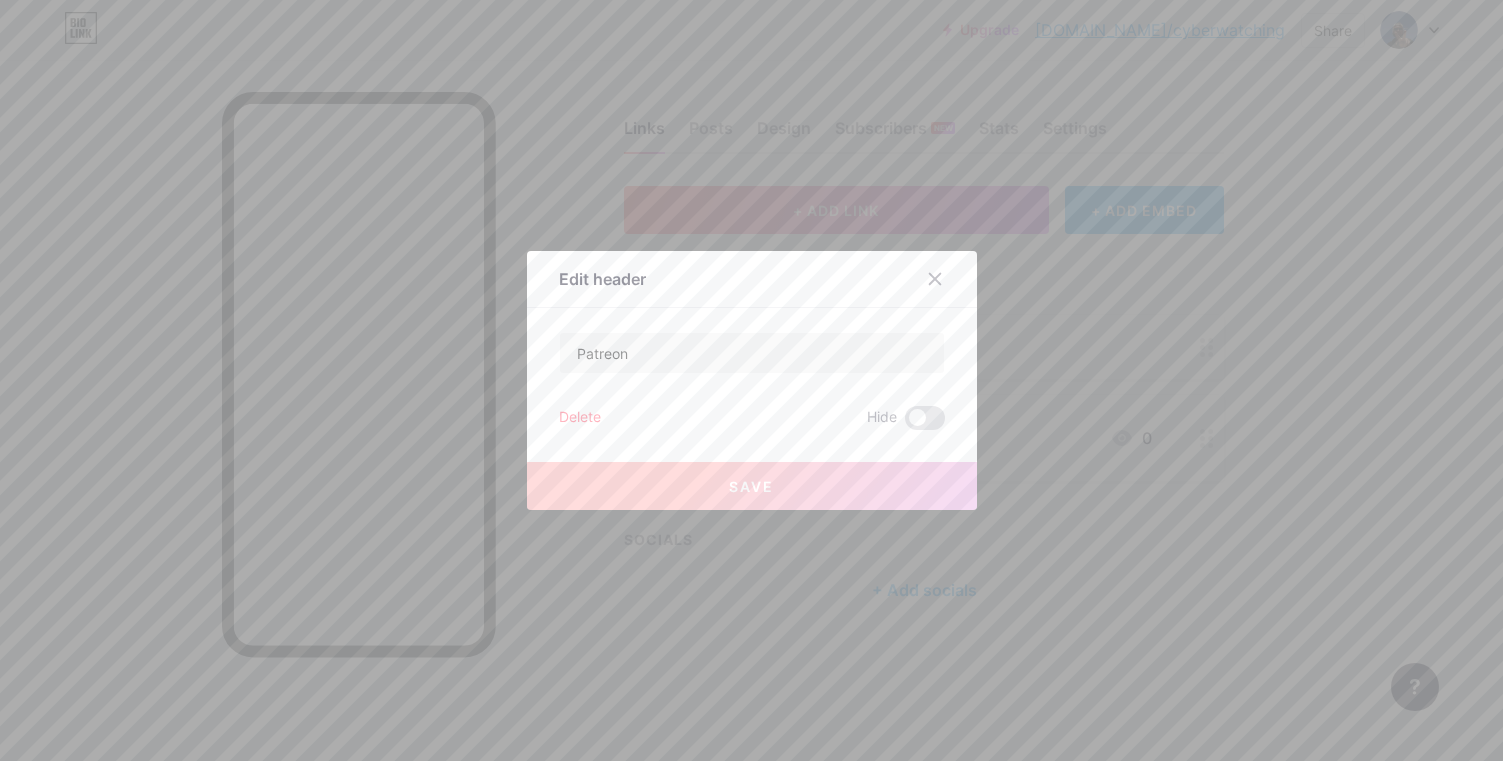 click on "Delete" at bounding box center (580, 418) 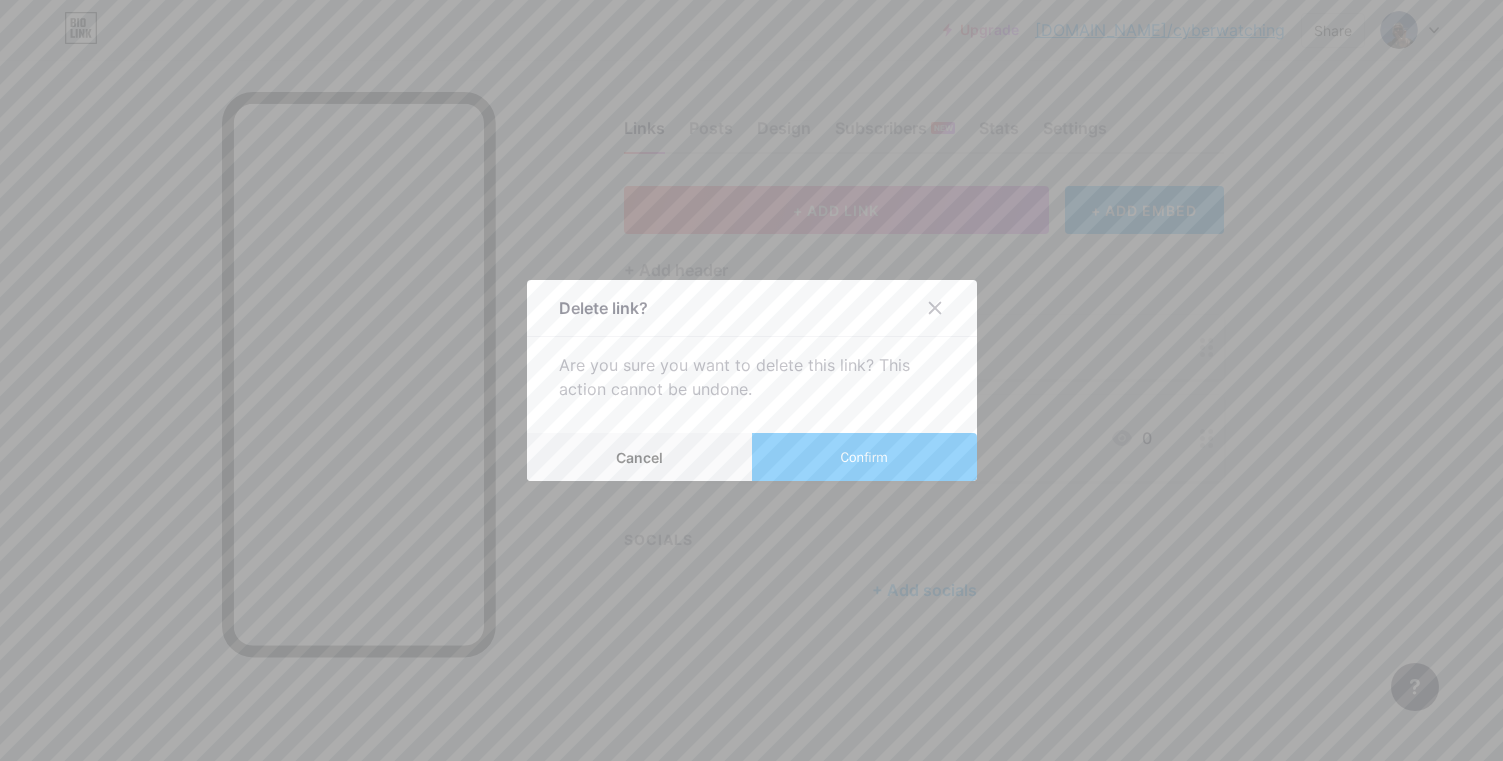 click on "Confirm" at bounding box center (864, 457) 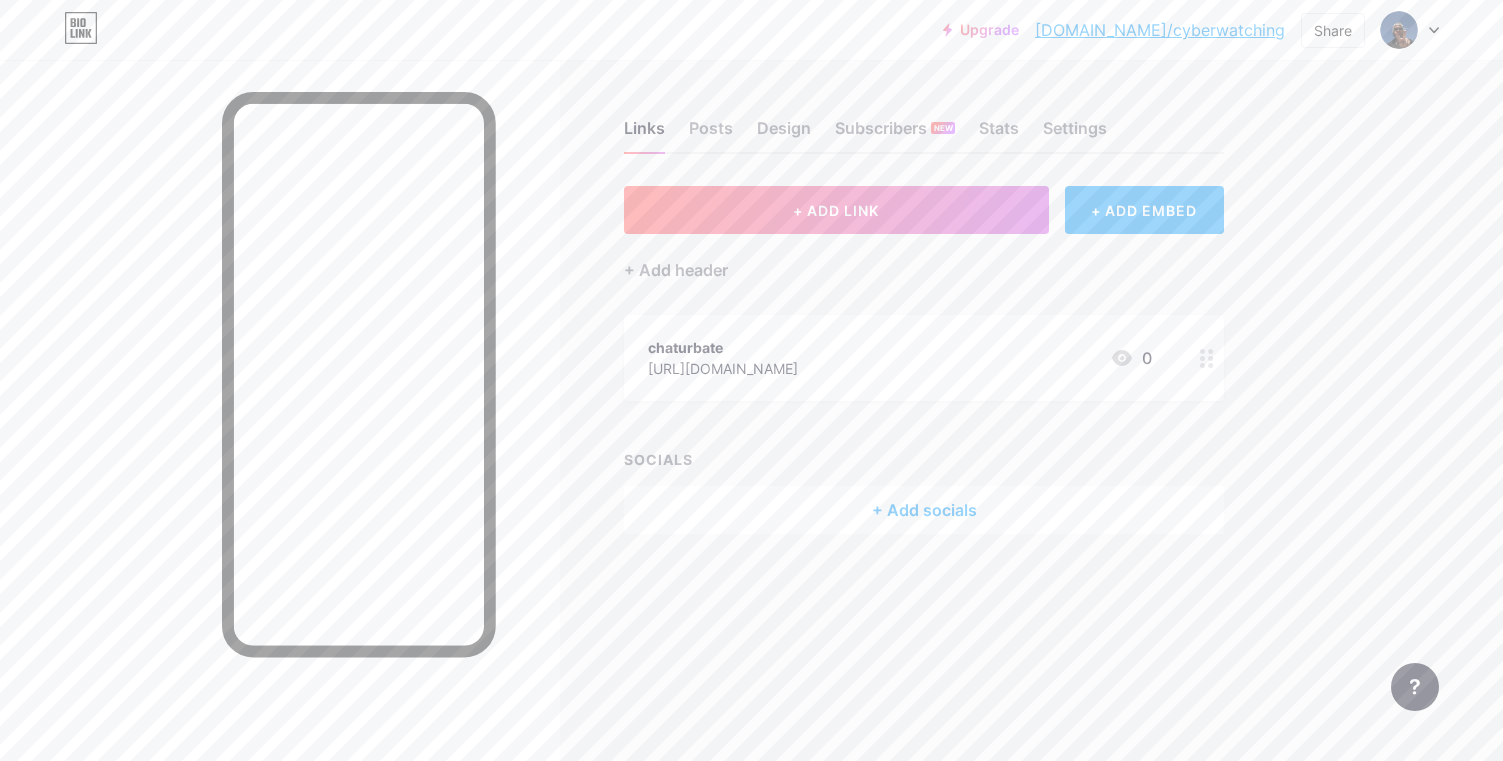 click on "+ ADD EMBED" at bounding box center (1144, 210) 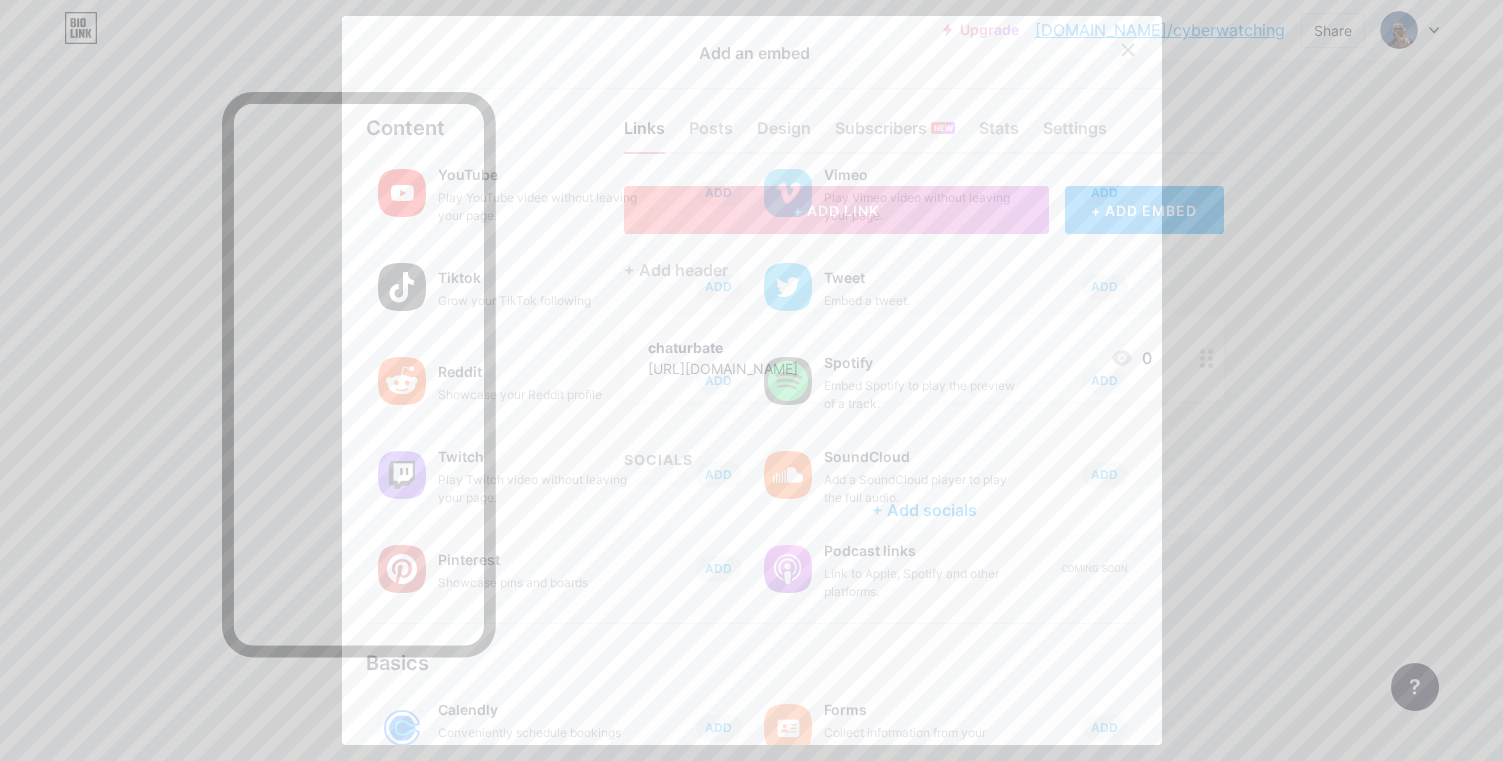 click 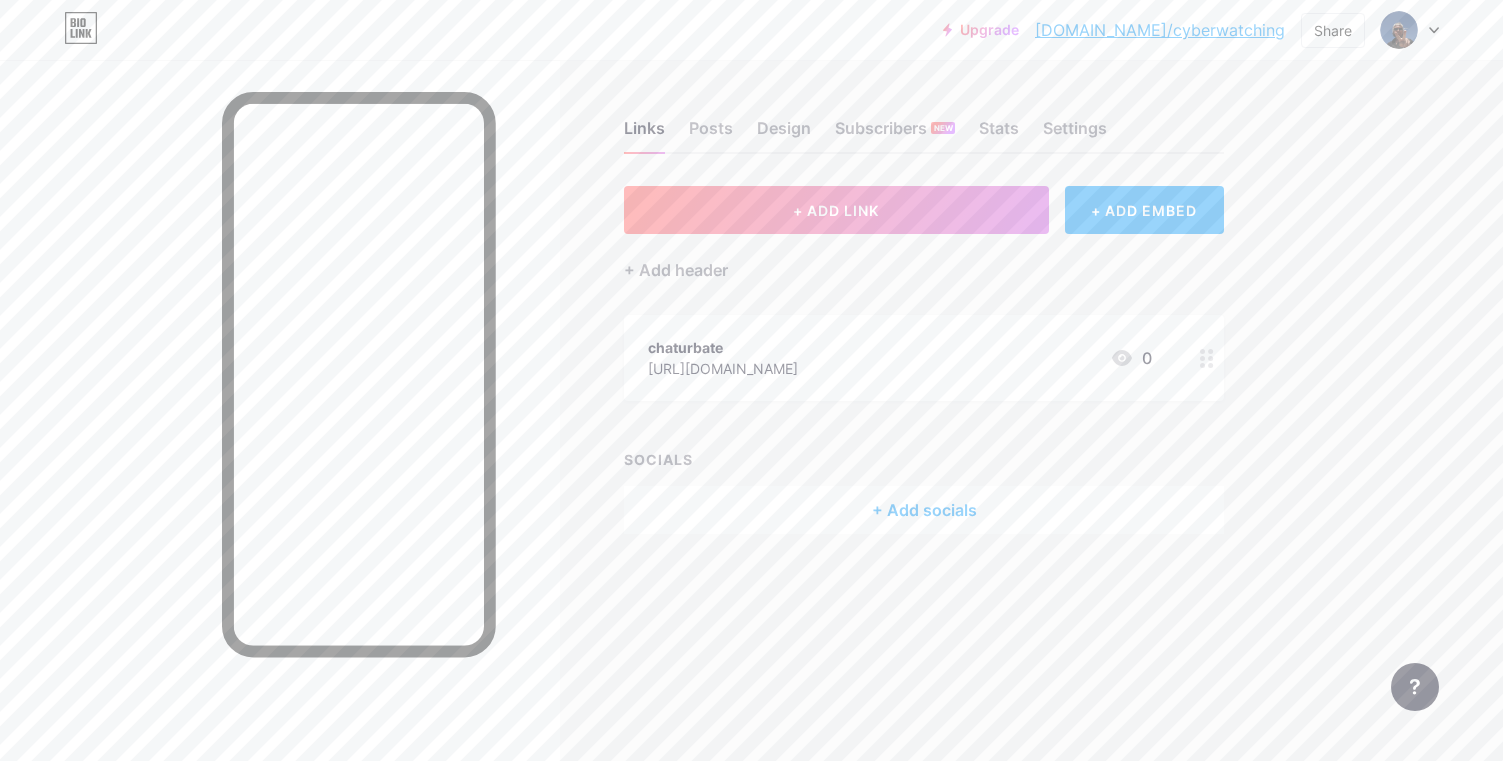 click on "+ Add socials" at bounding box center [924, 510] 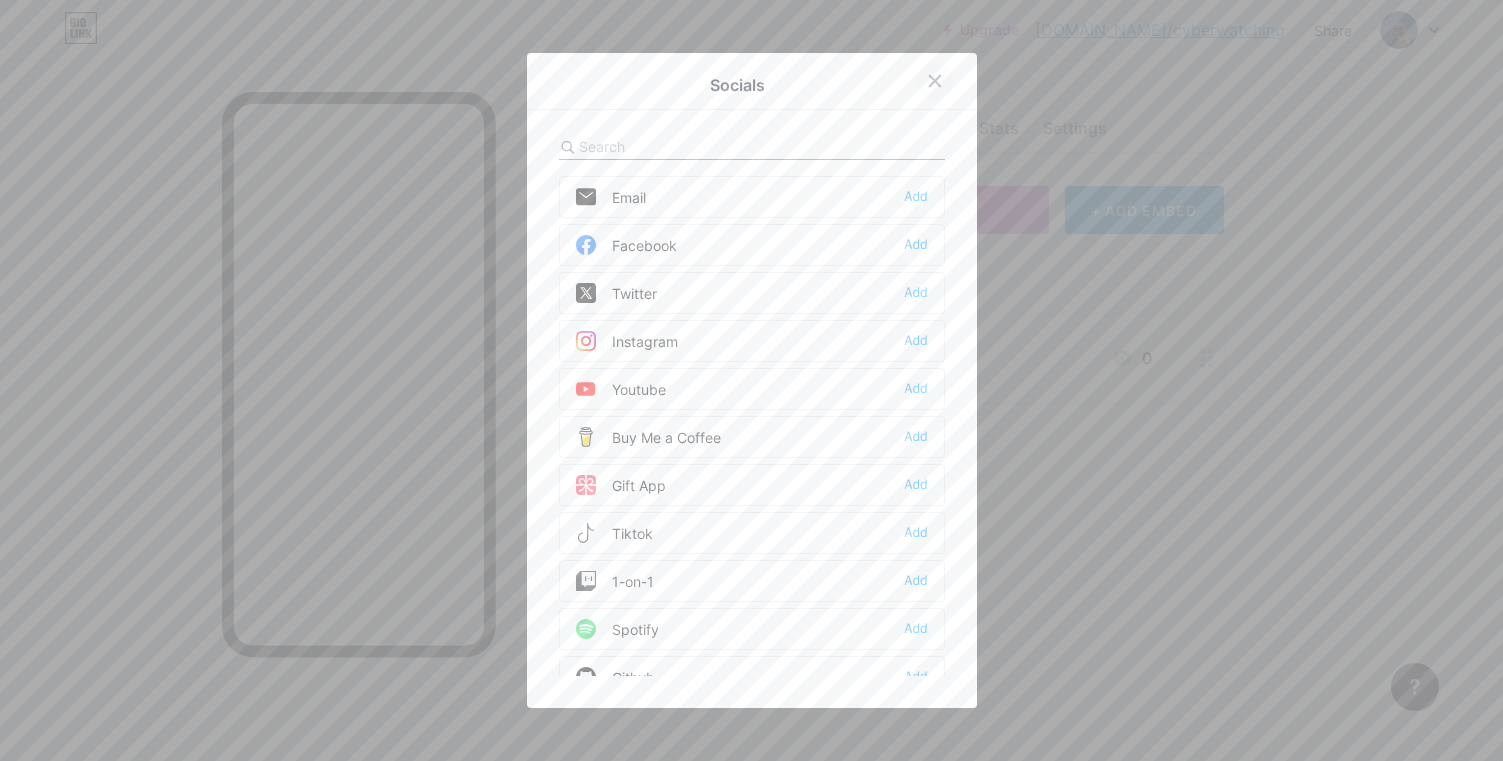 click 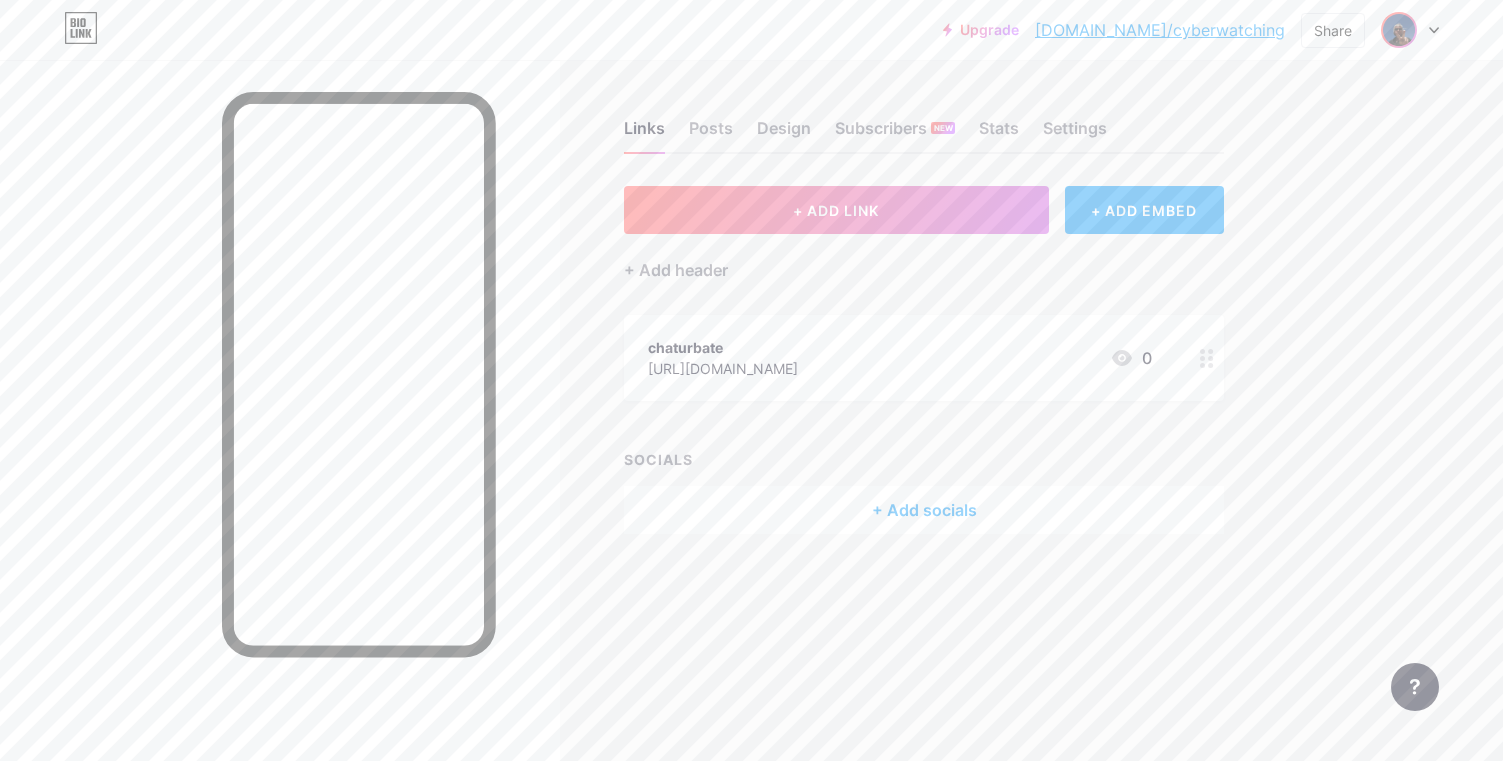 click at bounding box center [1399, 30] 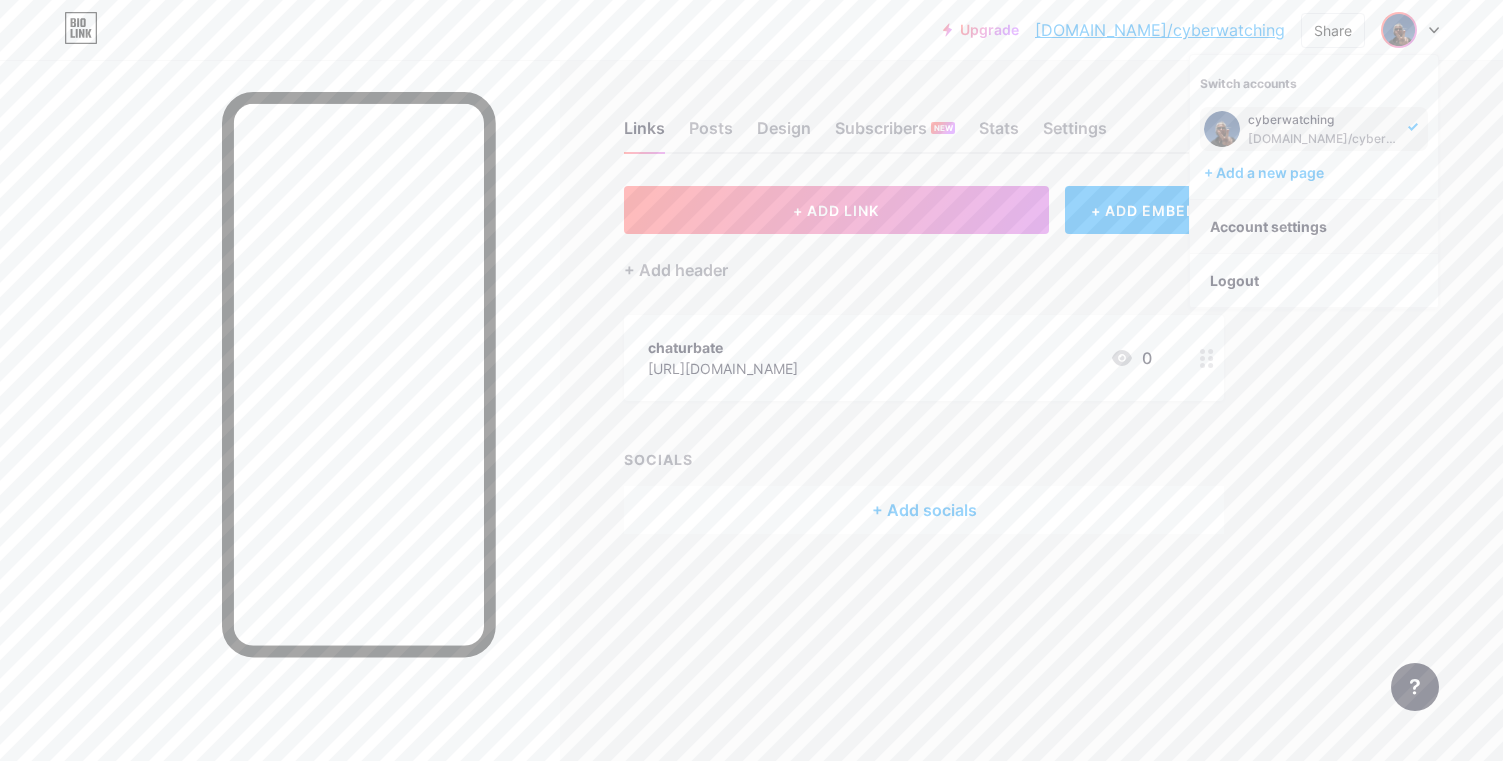 click on "Account settings" at bounding box center (1314, 227) 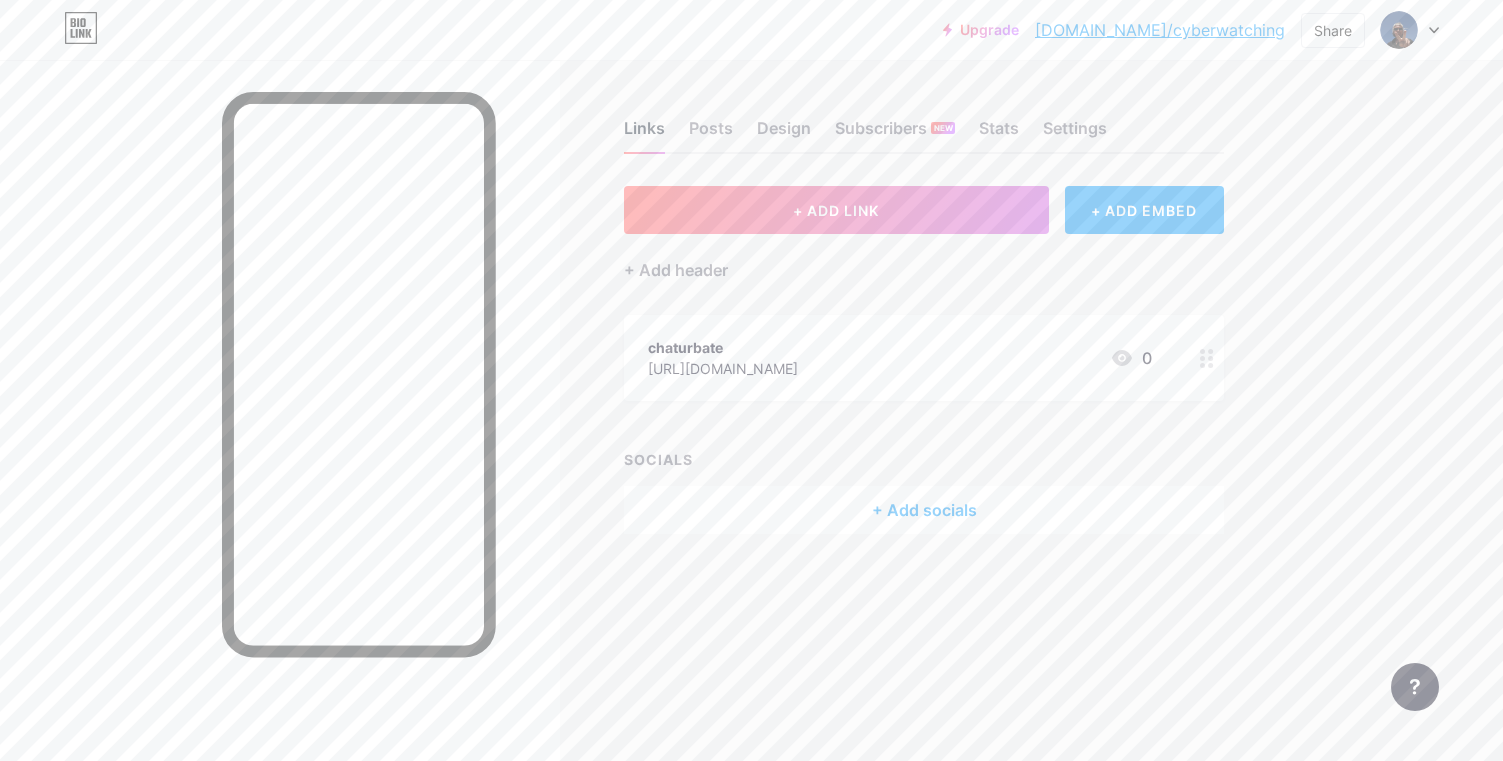 click on "Links" at bounding box center [644, 134] 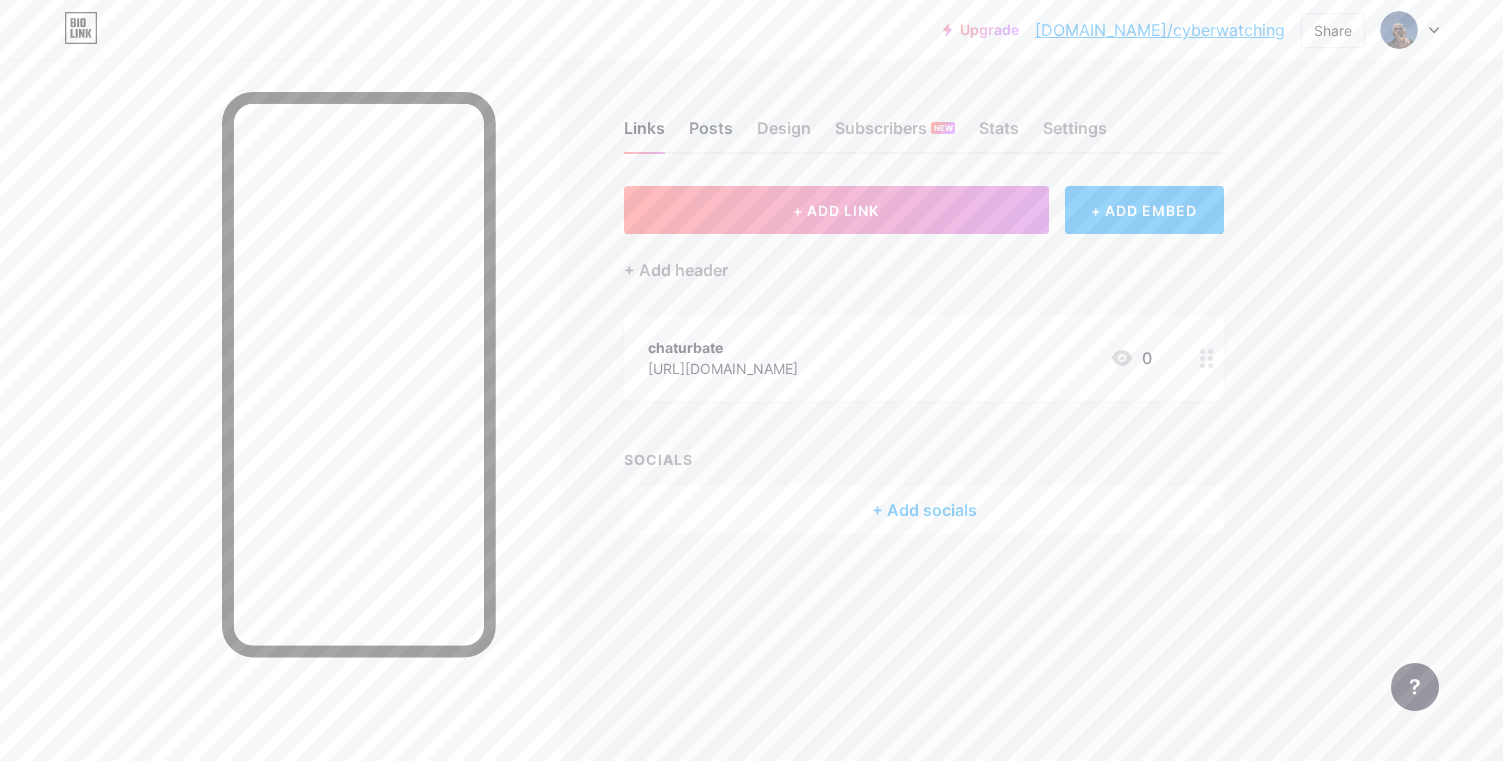 click on "Posts" at bounding box center (711, 134) 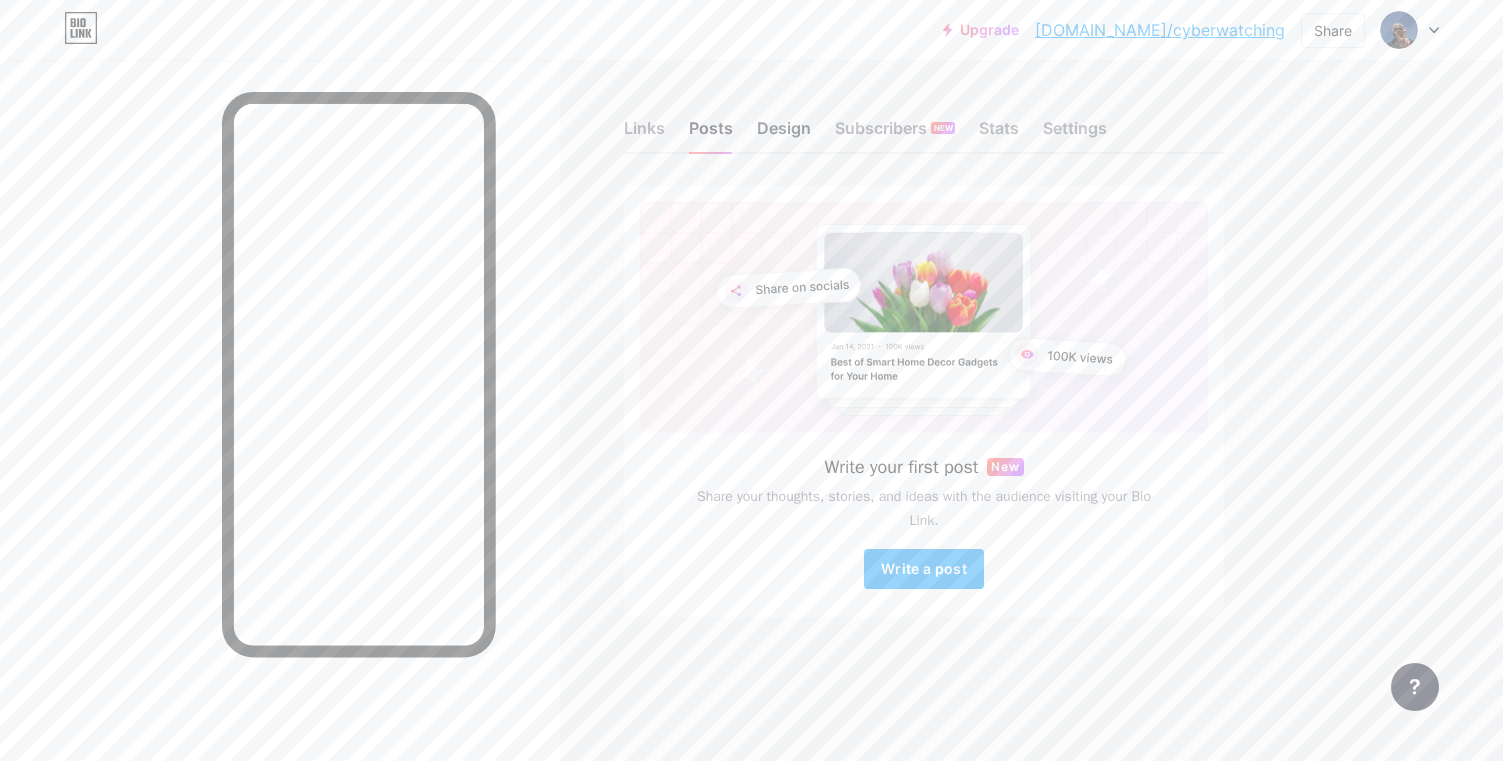 click on "Design" at bounding box center [784, 134] 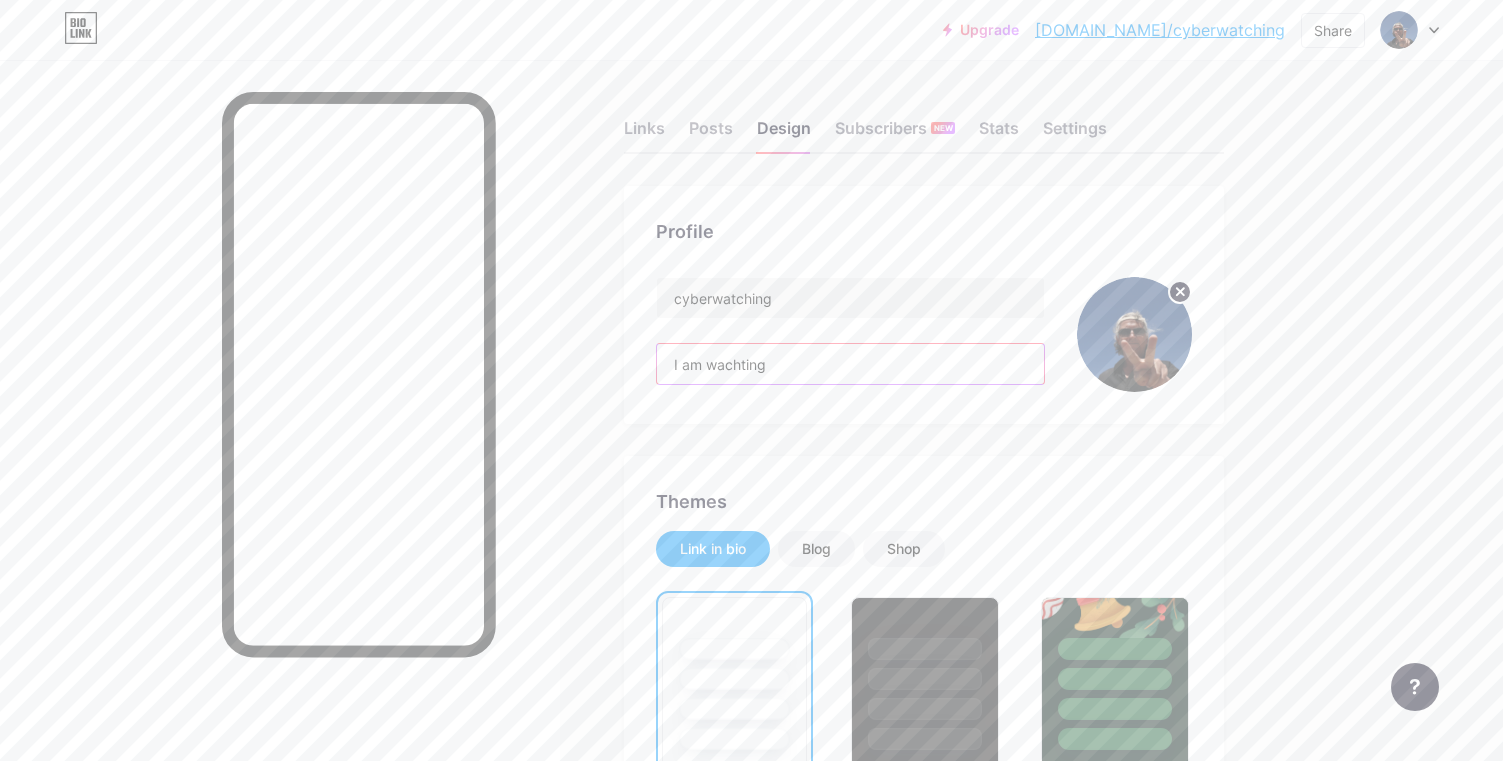 click on "I am wachting" at bounding box center [850, 364] 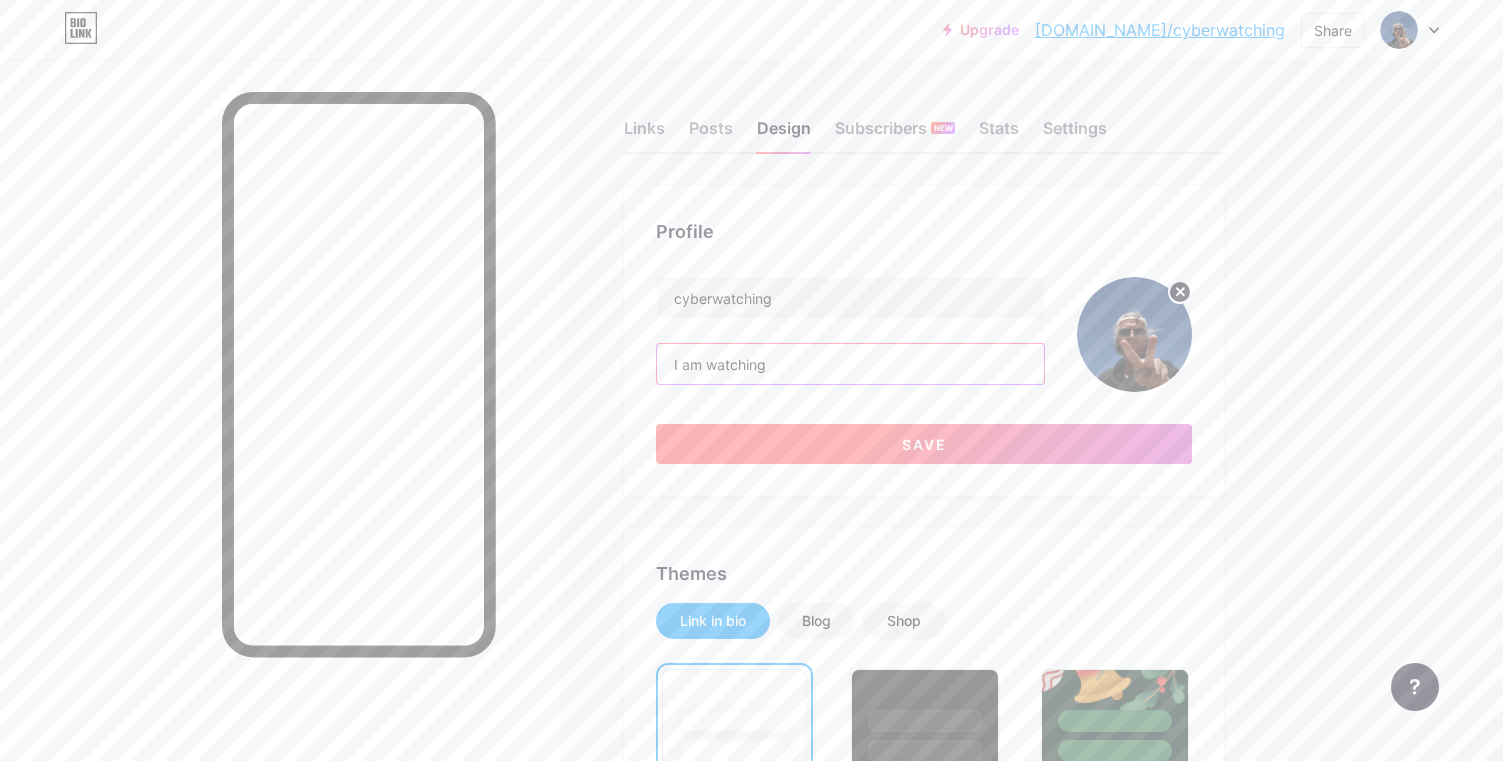 type on "I am watching" 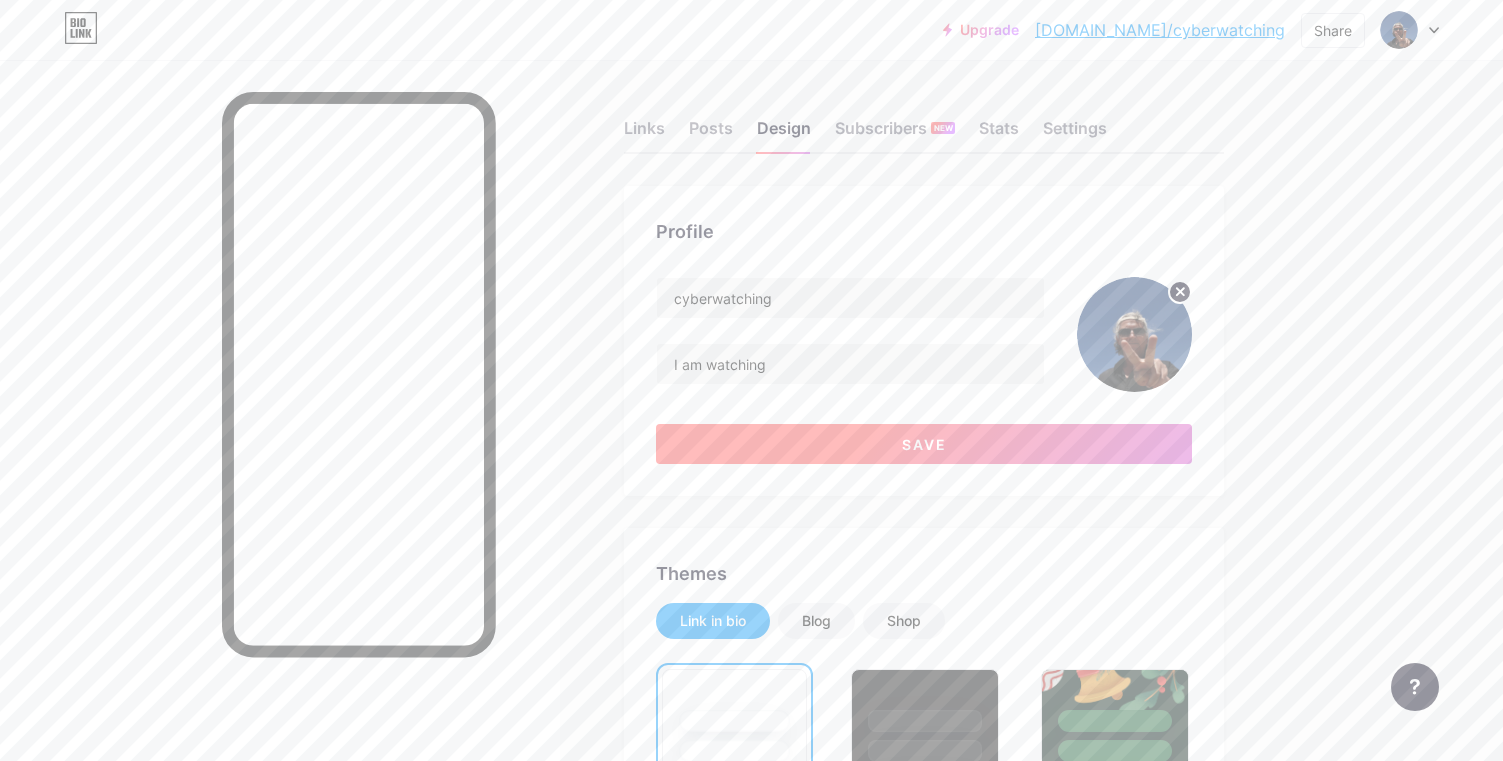 click on "Save" at bounding box center [924, 444] 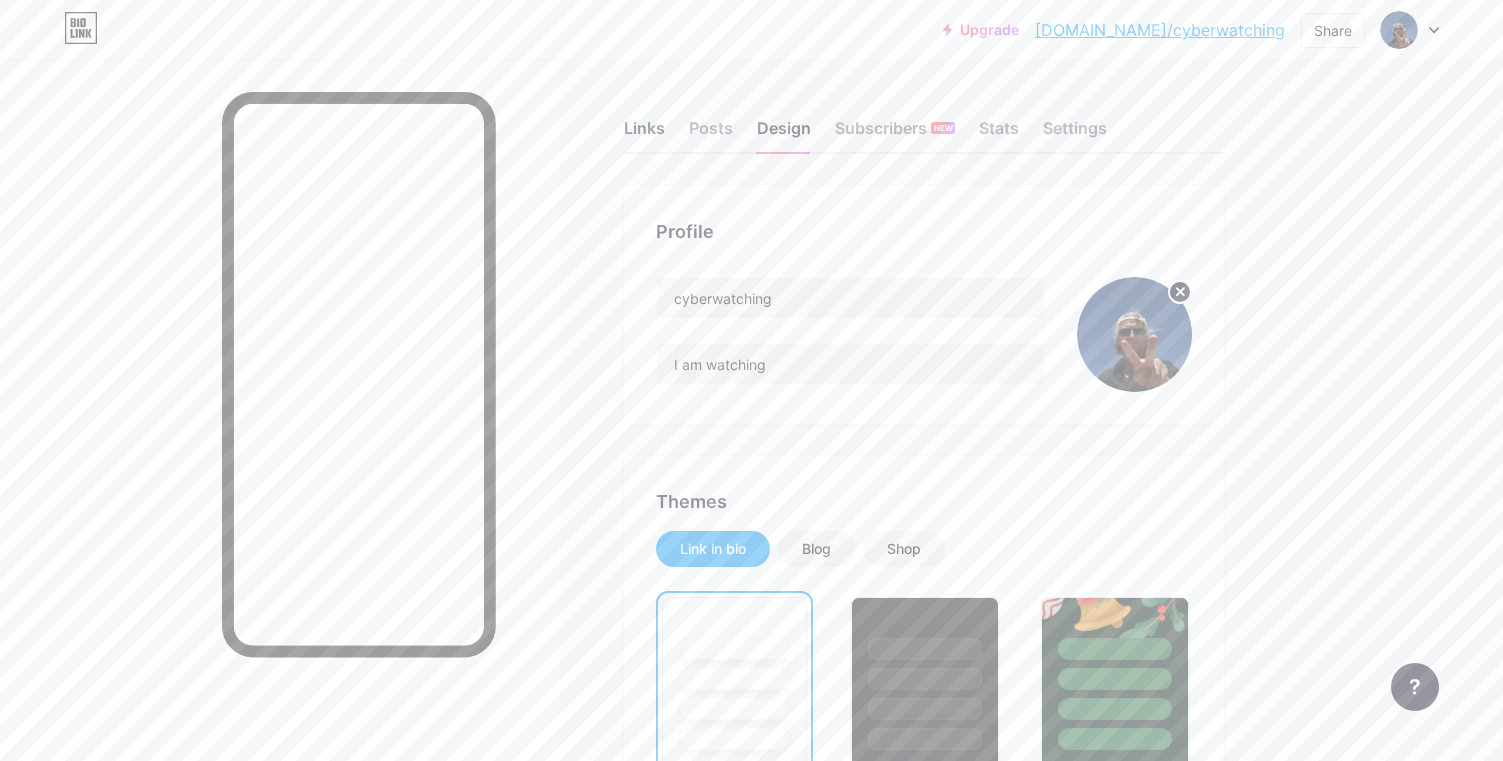 click on "Links" at bounding box center (644, 134) 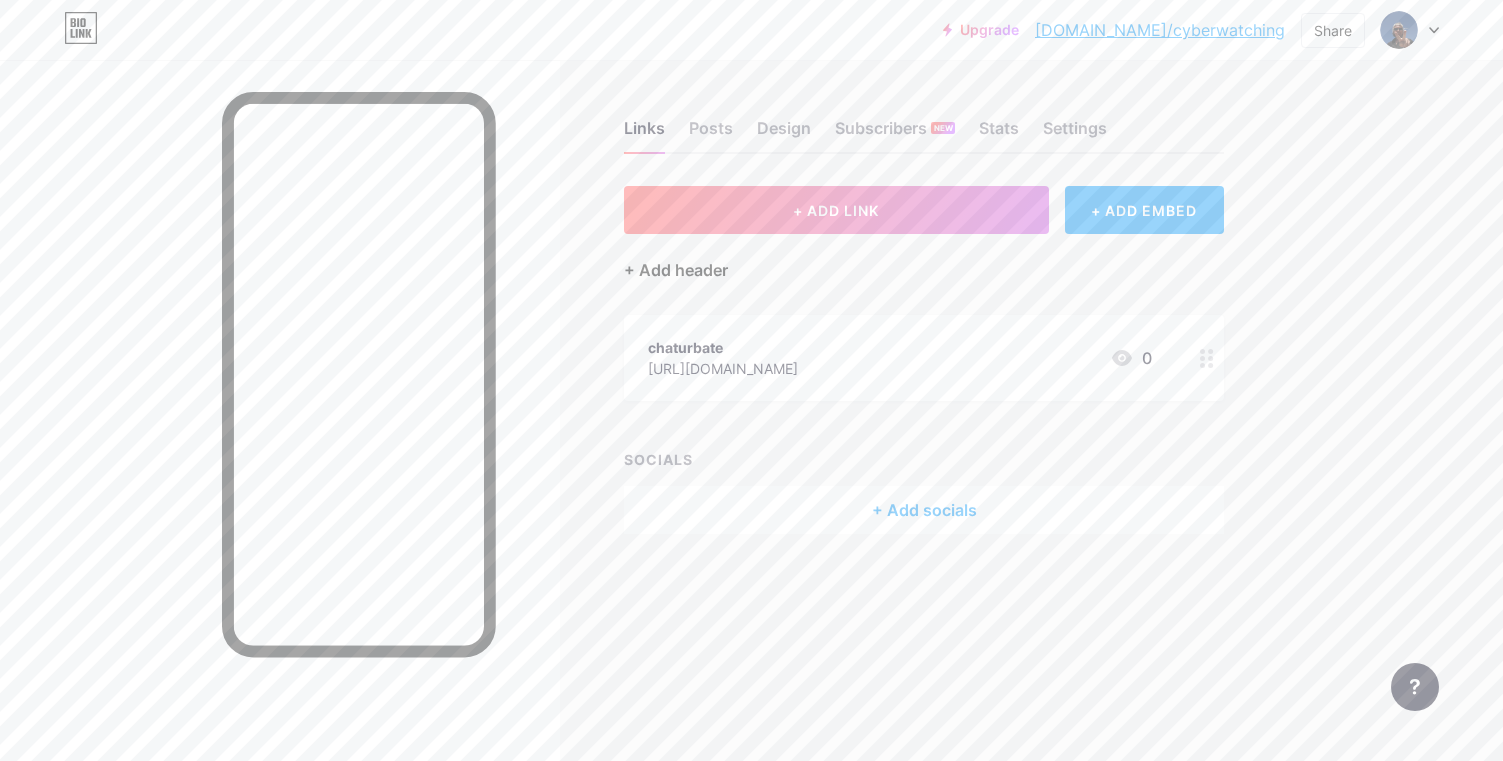 click on "+ Add header" at bounding box center [676, 270] 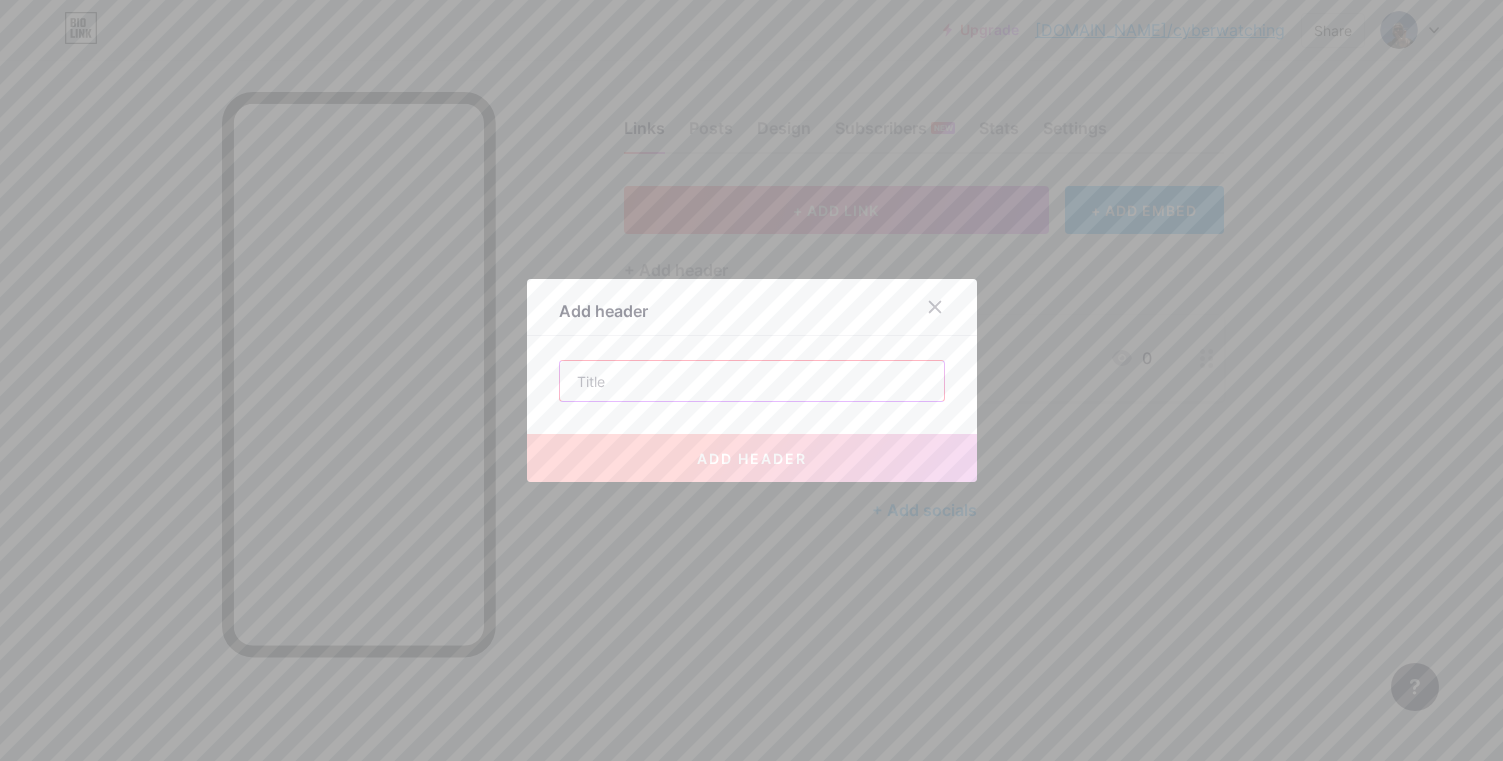 click at bounding box center (752, 381) 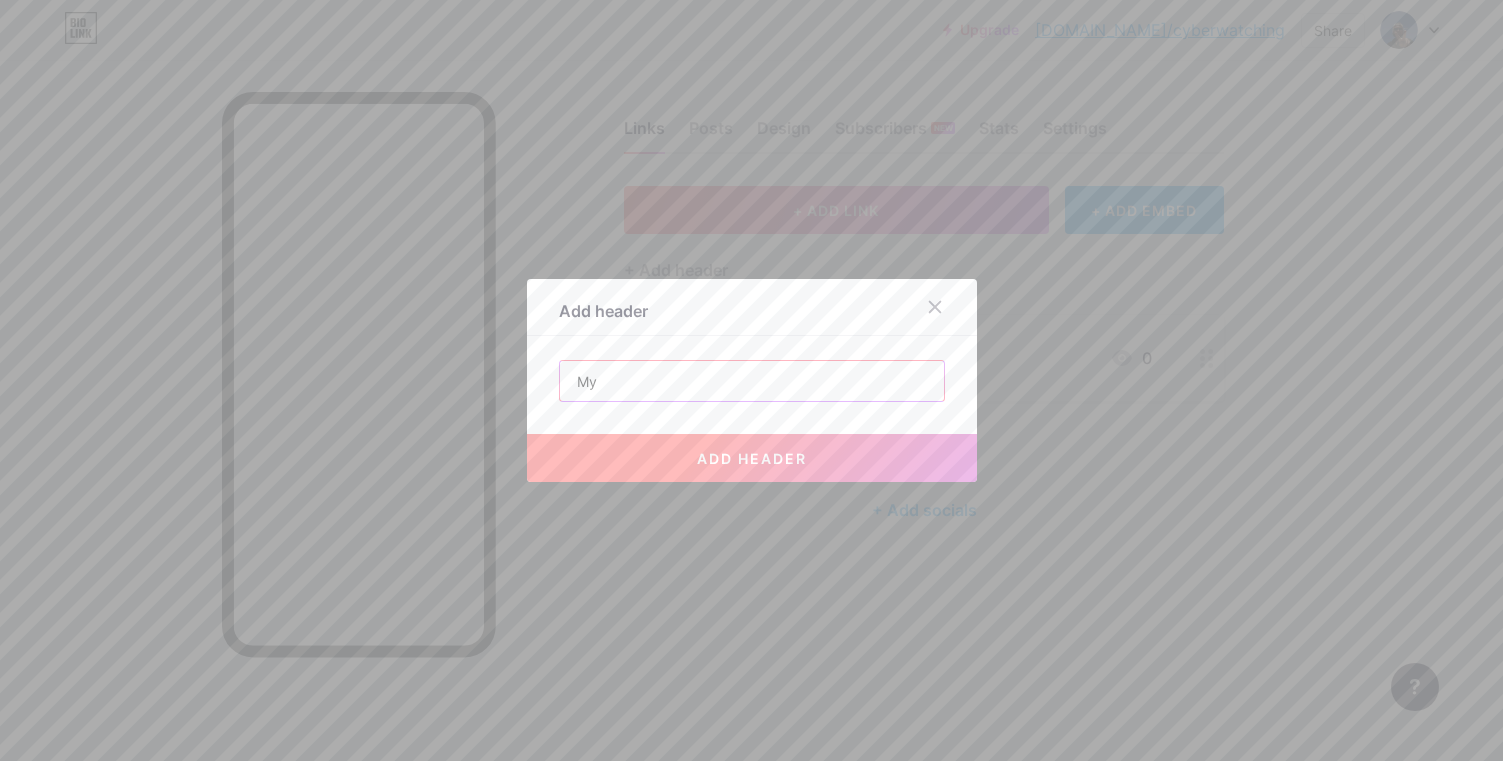 type on "M" 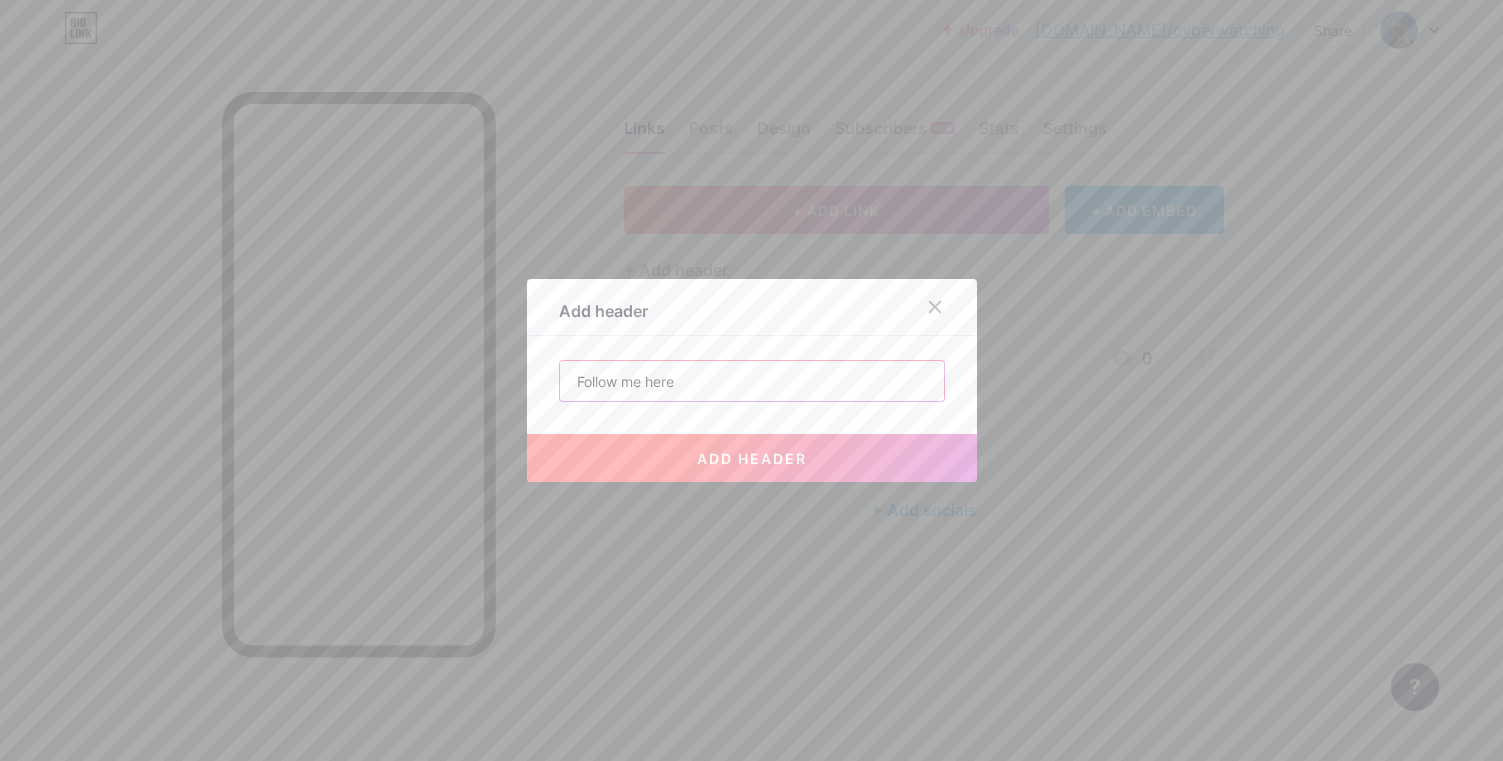 type on "Follow me here" 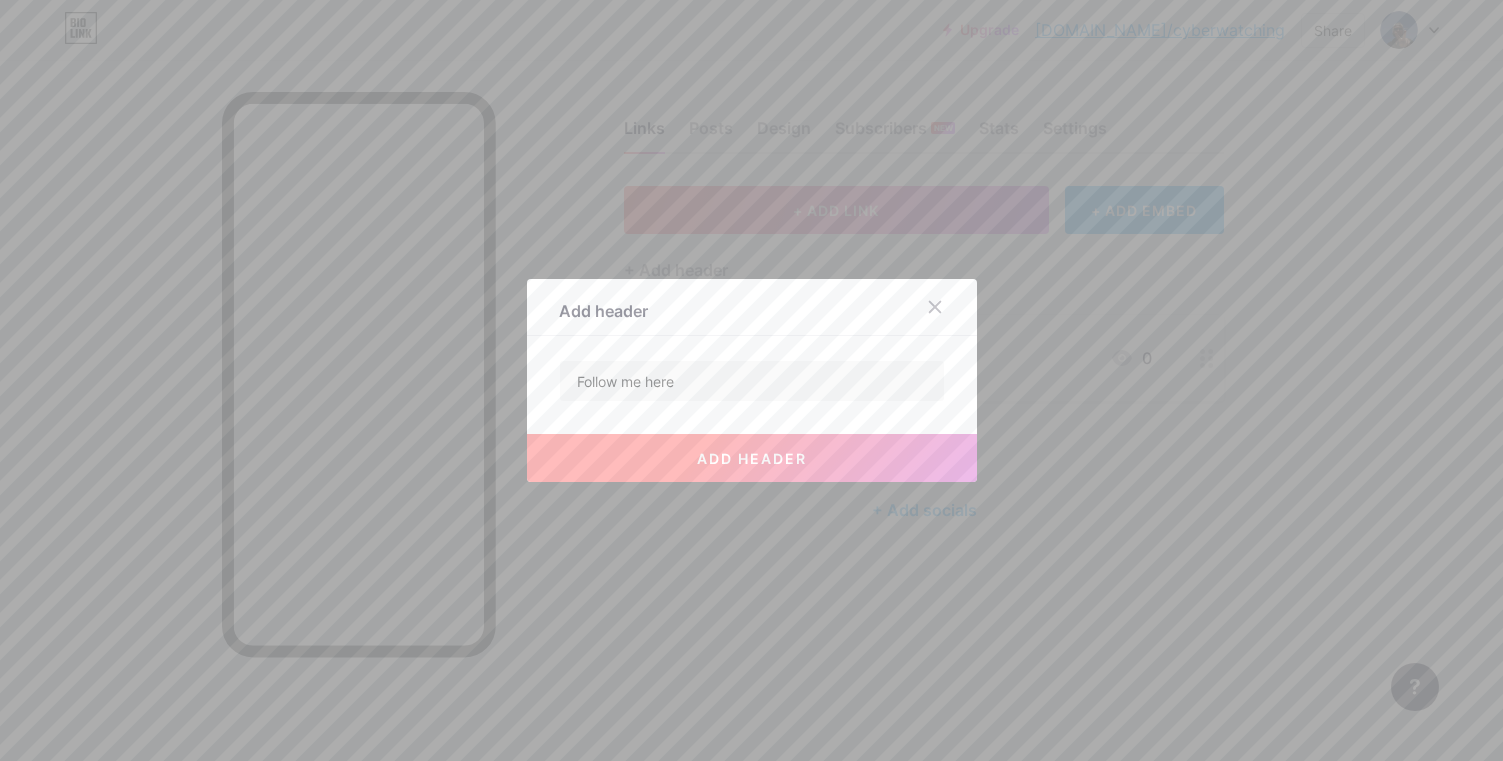 click on "add header" at bounding box center (752, 458) 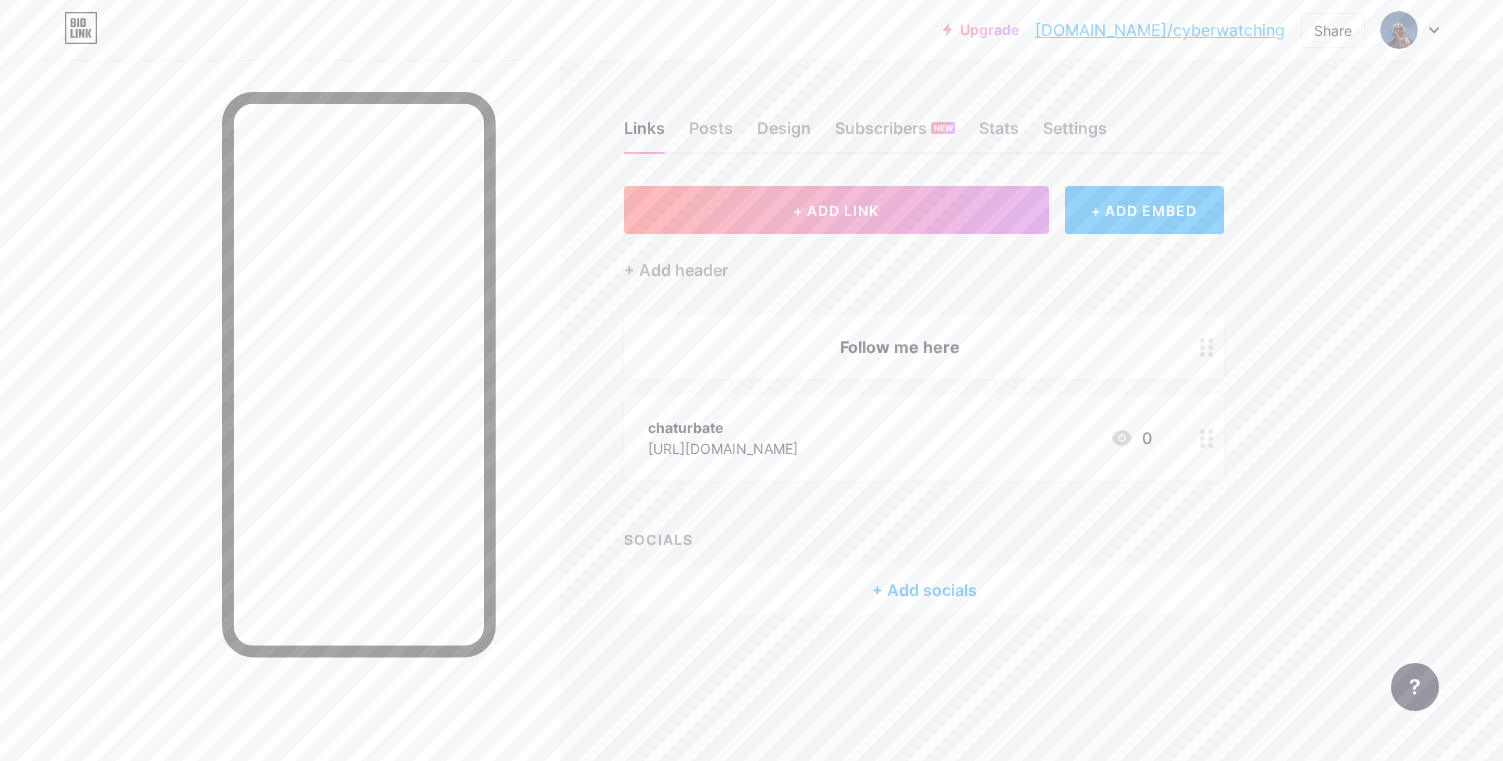 click on "Follow me here" at bounding box center [900, 347] 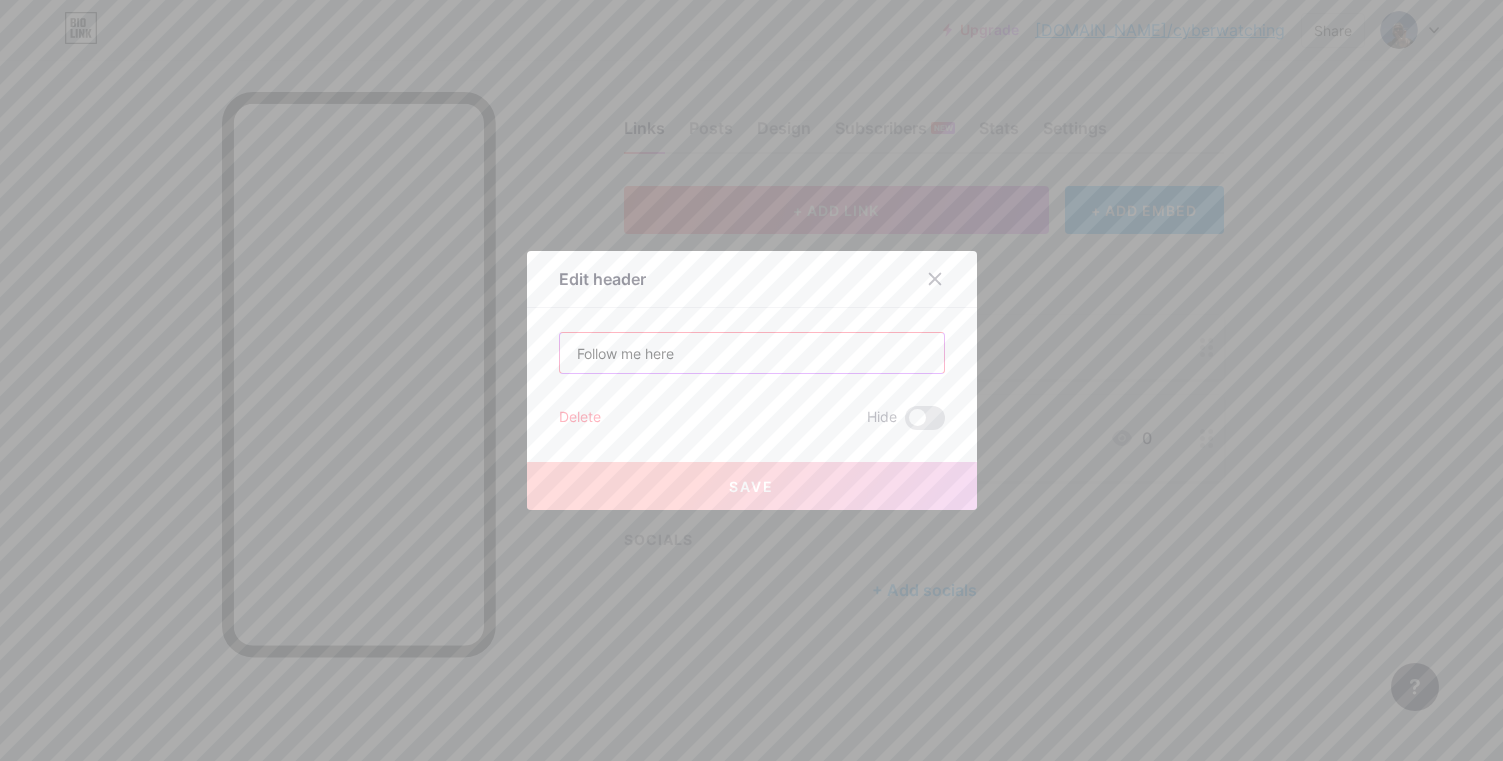 drag, startPoint x: 738, startPoint y: 365, endPoint x: 544, endPoint y: 354, distance: 194.3116 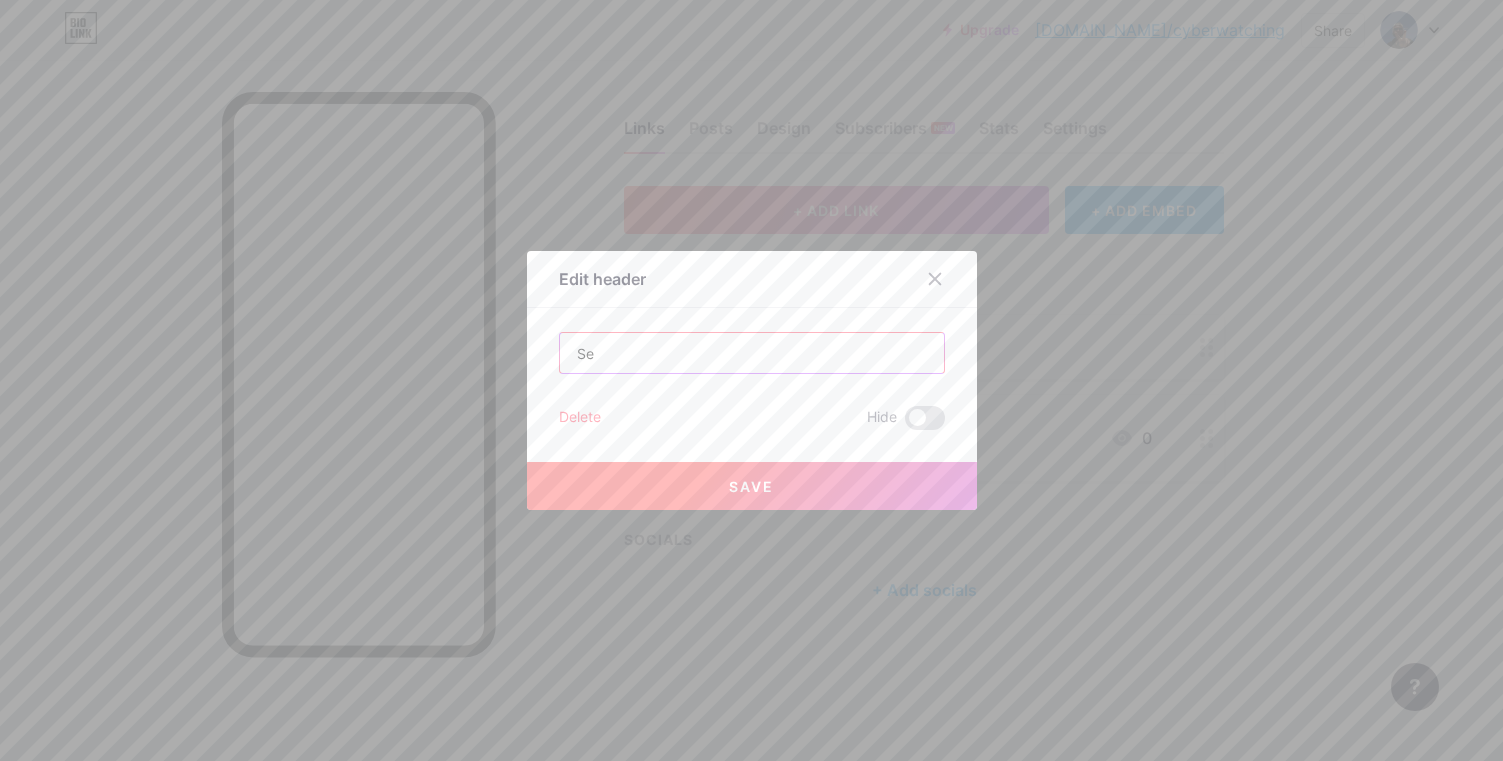type on "S" 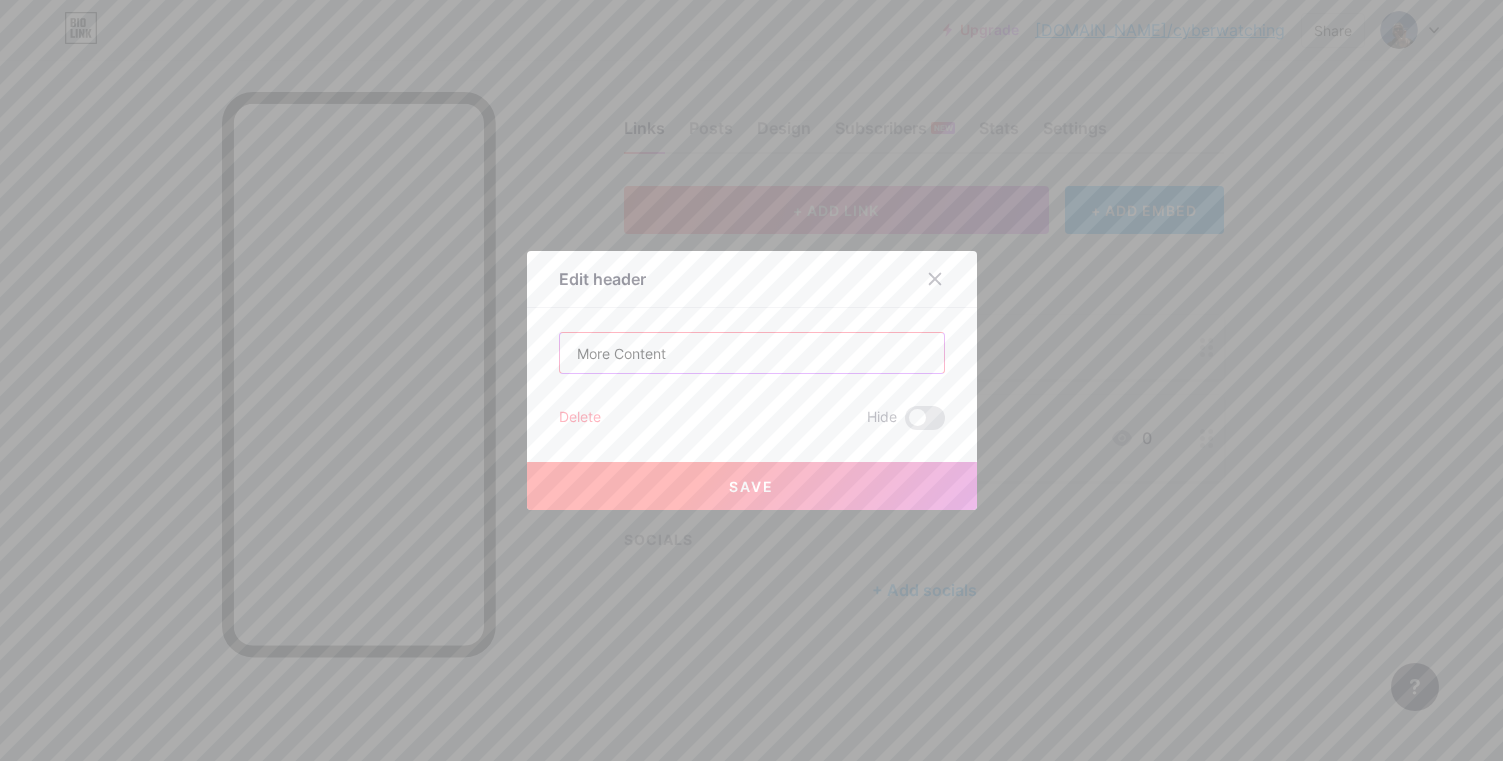 type on "More Content" 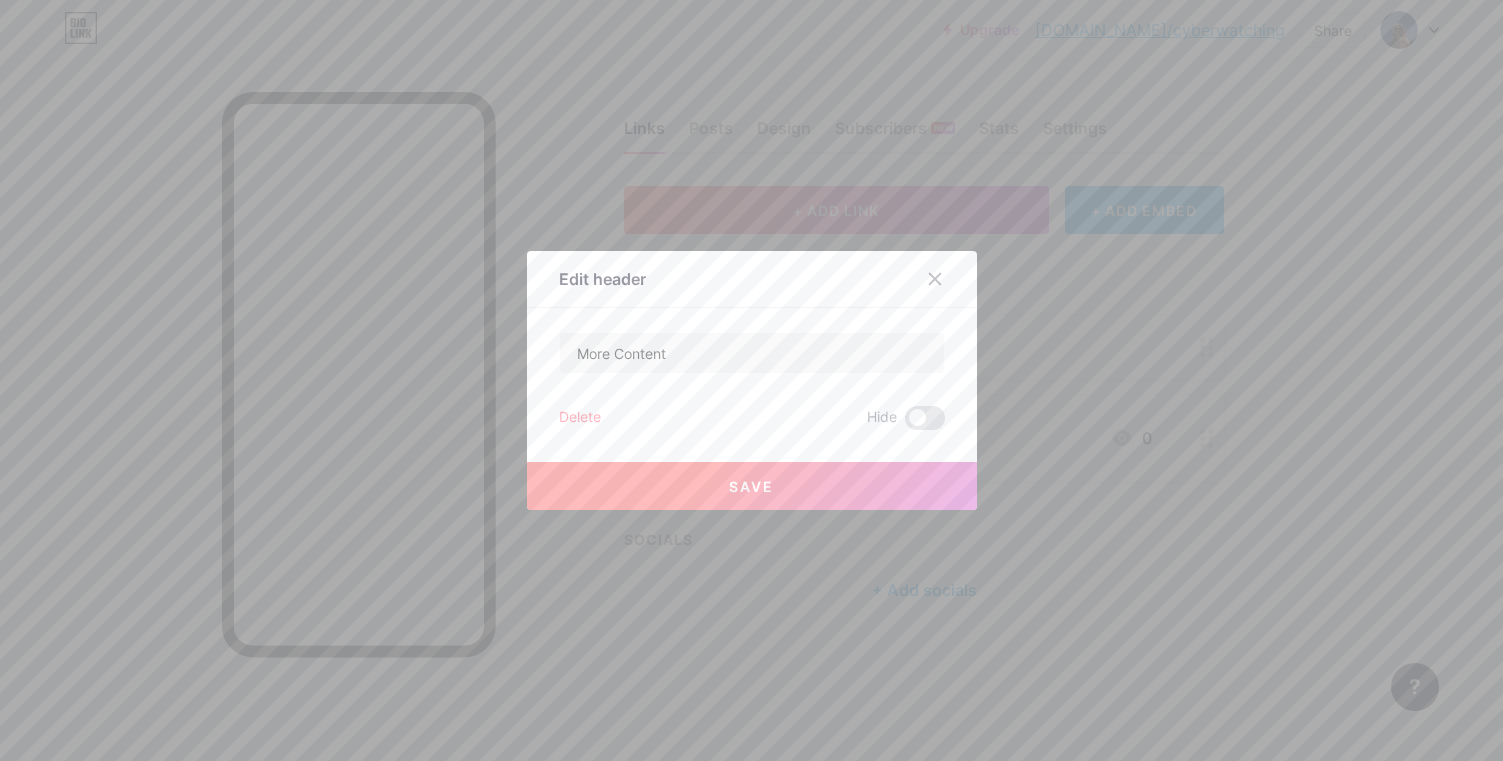 click on "Save" at bounding box center [751, 486] 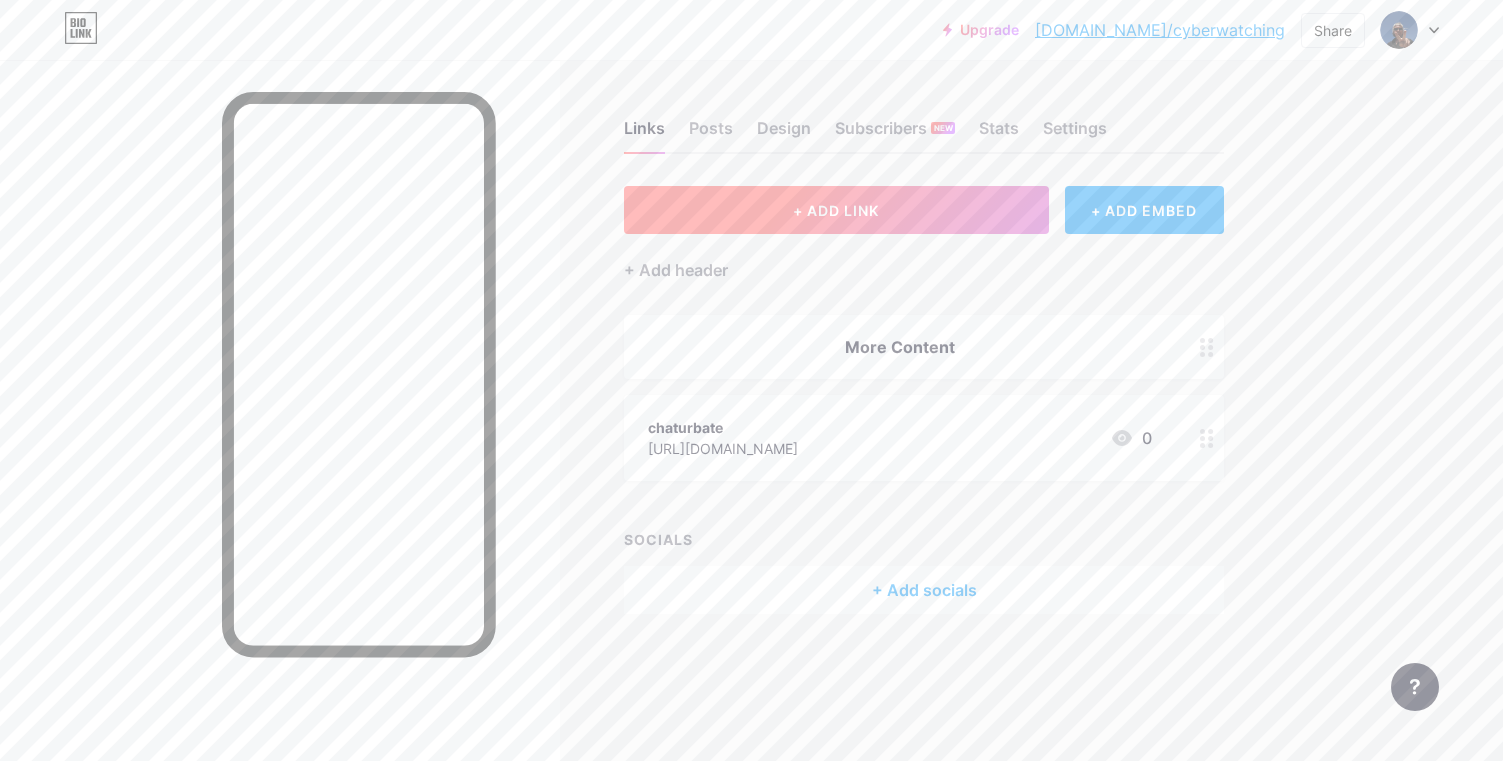 click on "+ ADD LINK" at bounding box center (836, 210) 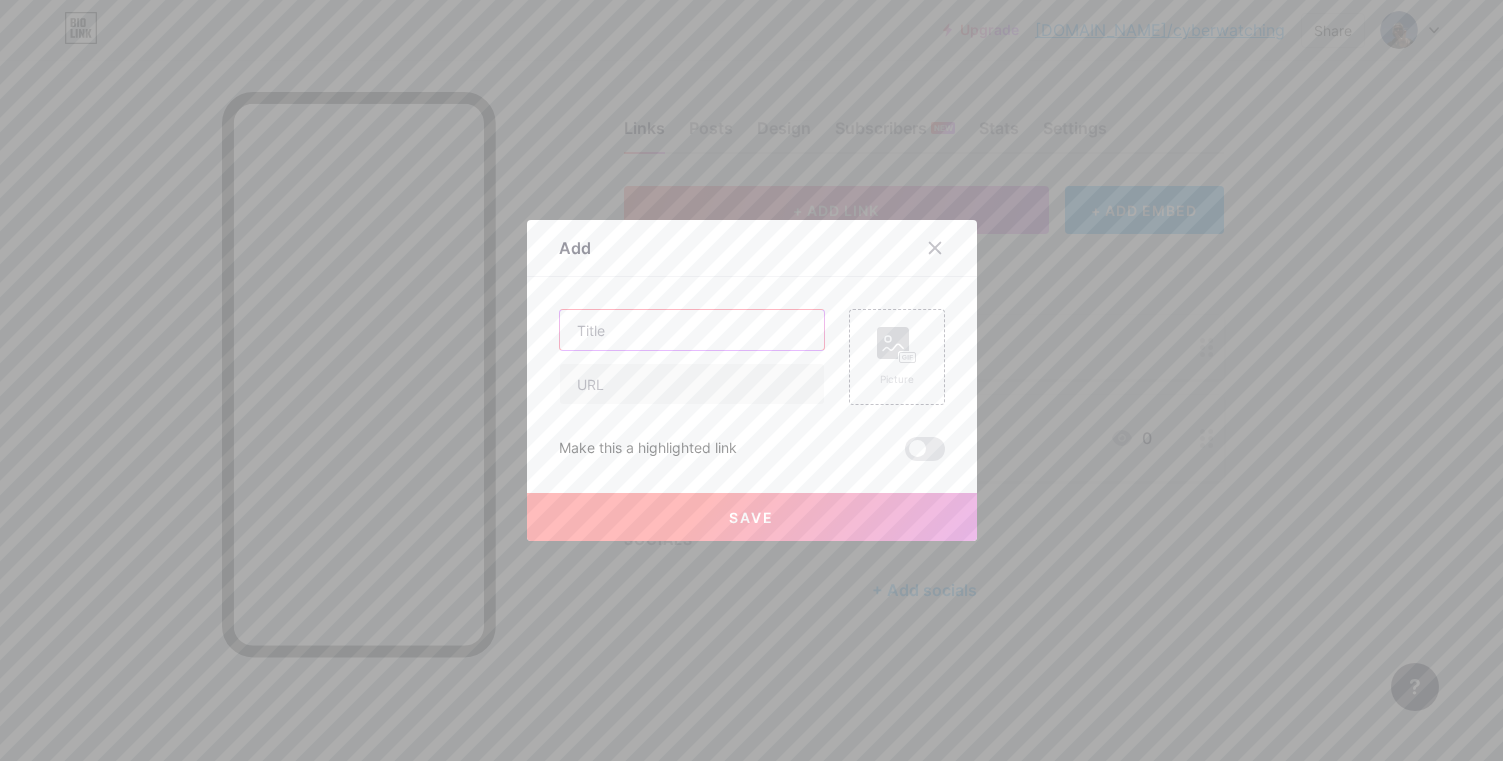 click at bounding box center (692, 330) 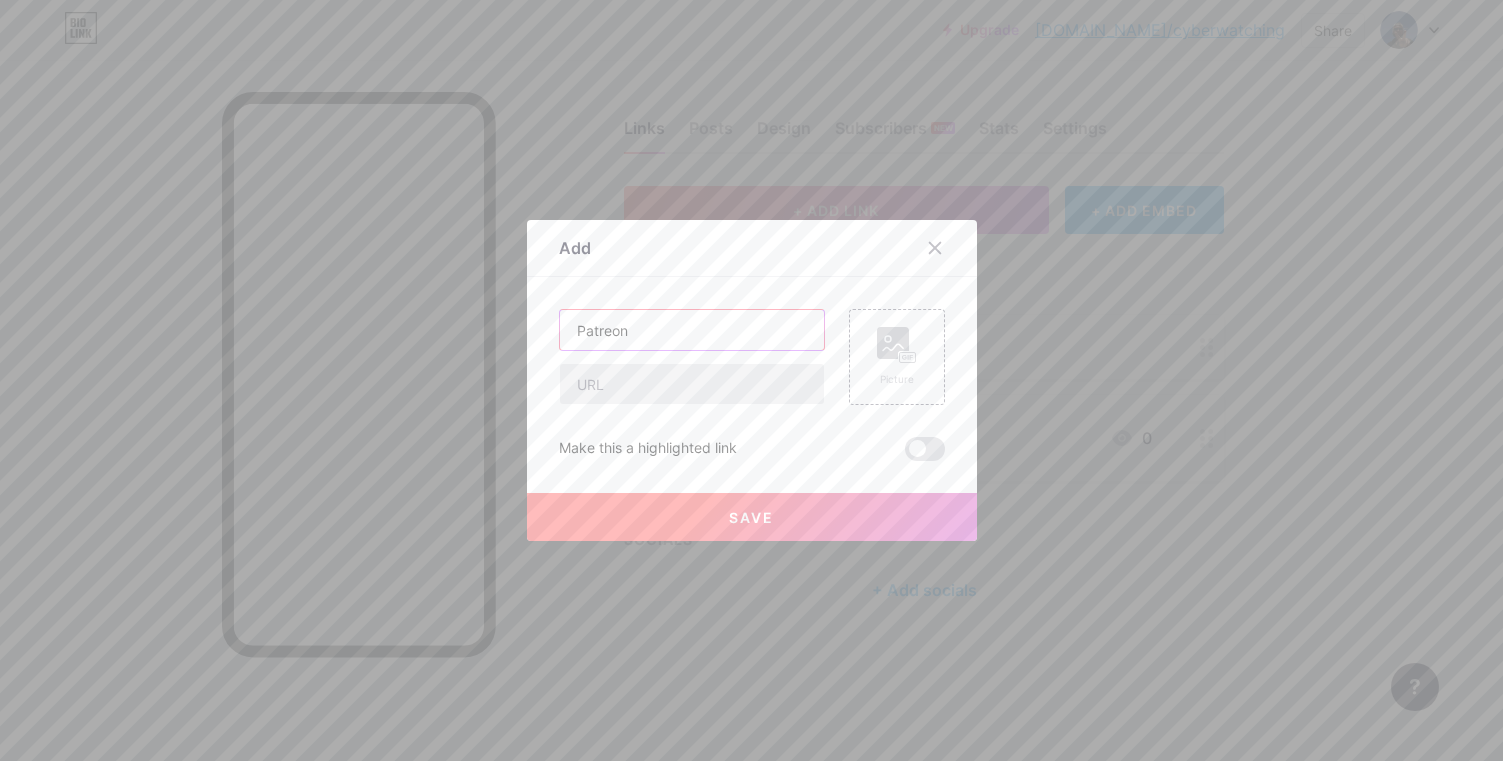 type on "Patreon" 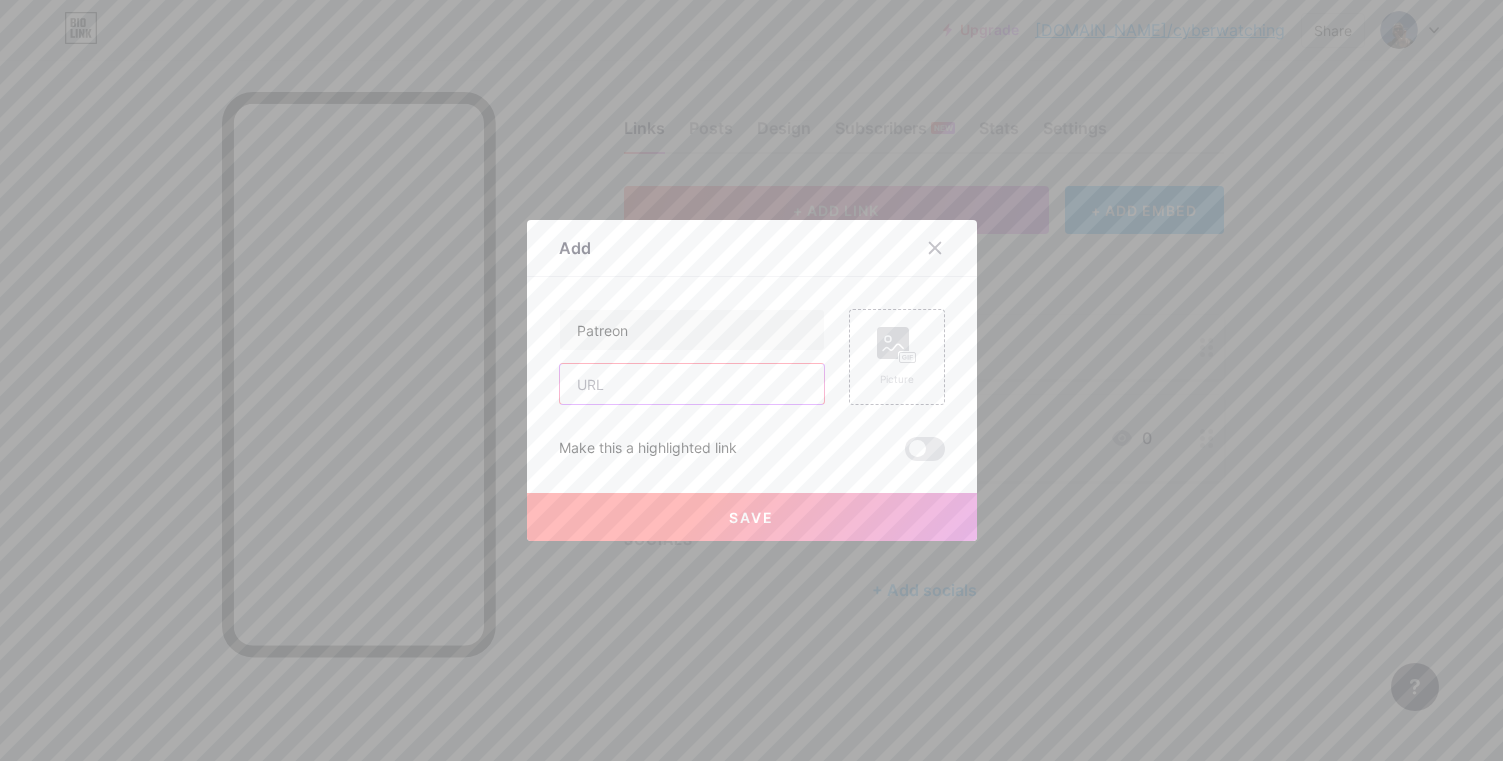 click at bounding box center [692, 384] 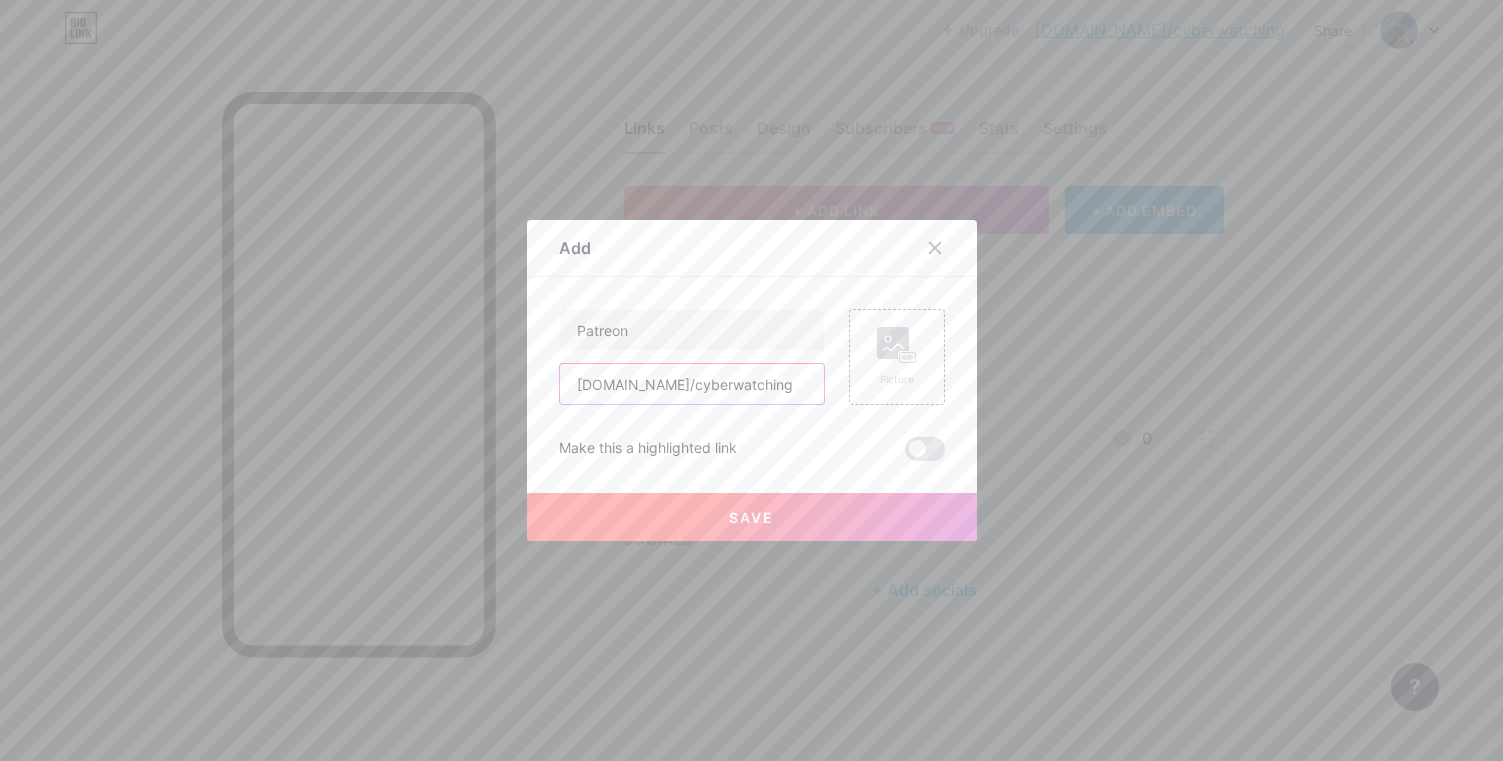 drag, startPoint x: 744, startPoint y: 391, endPoint x: 496, endPoint y: 385, distance: 248.07257 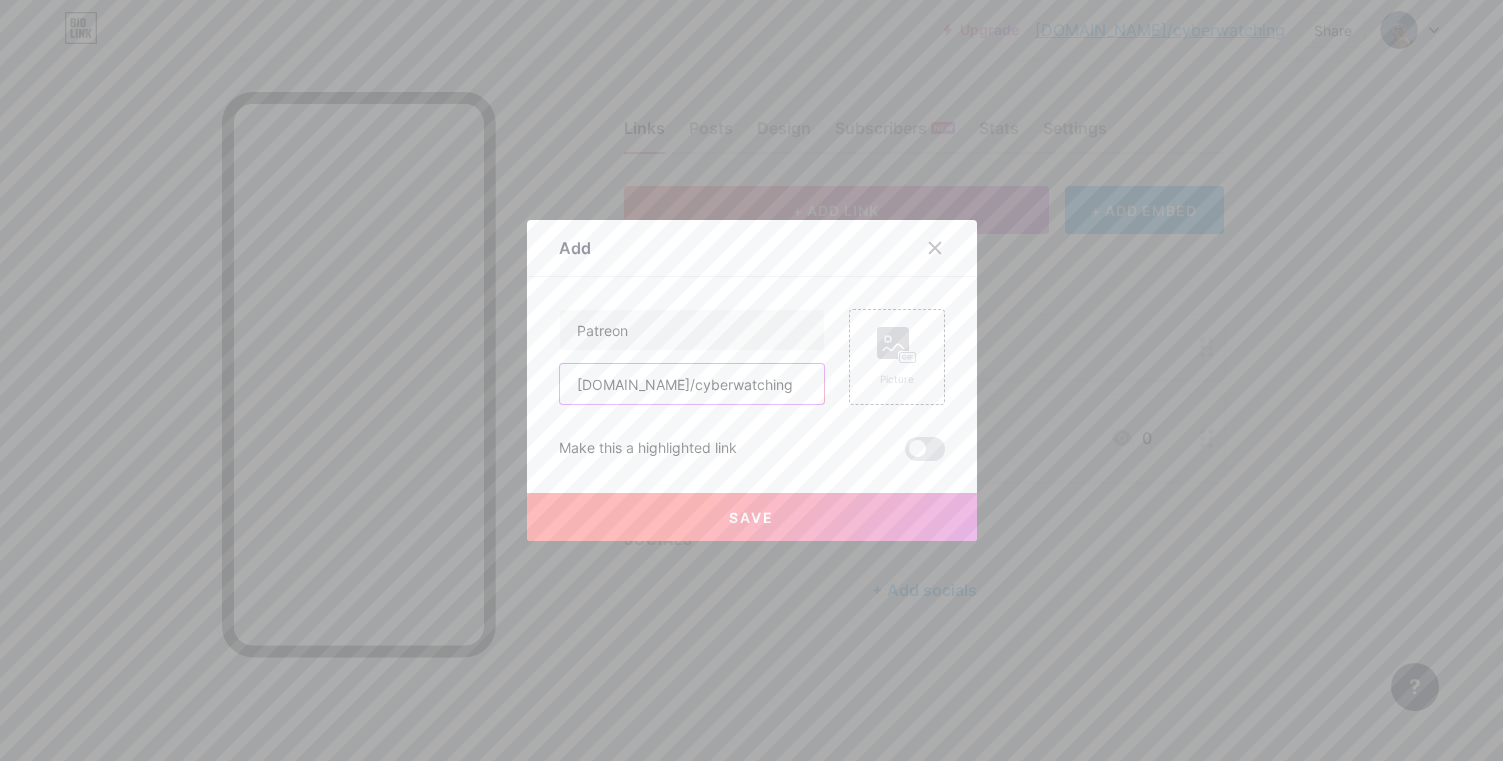 click on "Add           Content
YouTube
Play YouTube video without leaving your page.
ADD
Vimeo
Play Vimeo video without leaving your page.
ADD
Tiktok
Grow your TikTok following
ADD
Tweet
Embed a tweet.
ADD
Reddit
Showcase your Reddit profile
ADD
Spotify
Embed Spotify to play the preview of a track.
ADD
Twitch
Play Twitch video without leaving your page.
ADD
SoundCloud" at bounding box center [751, 380] 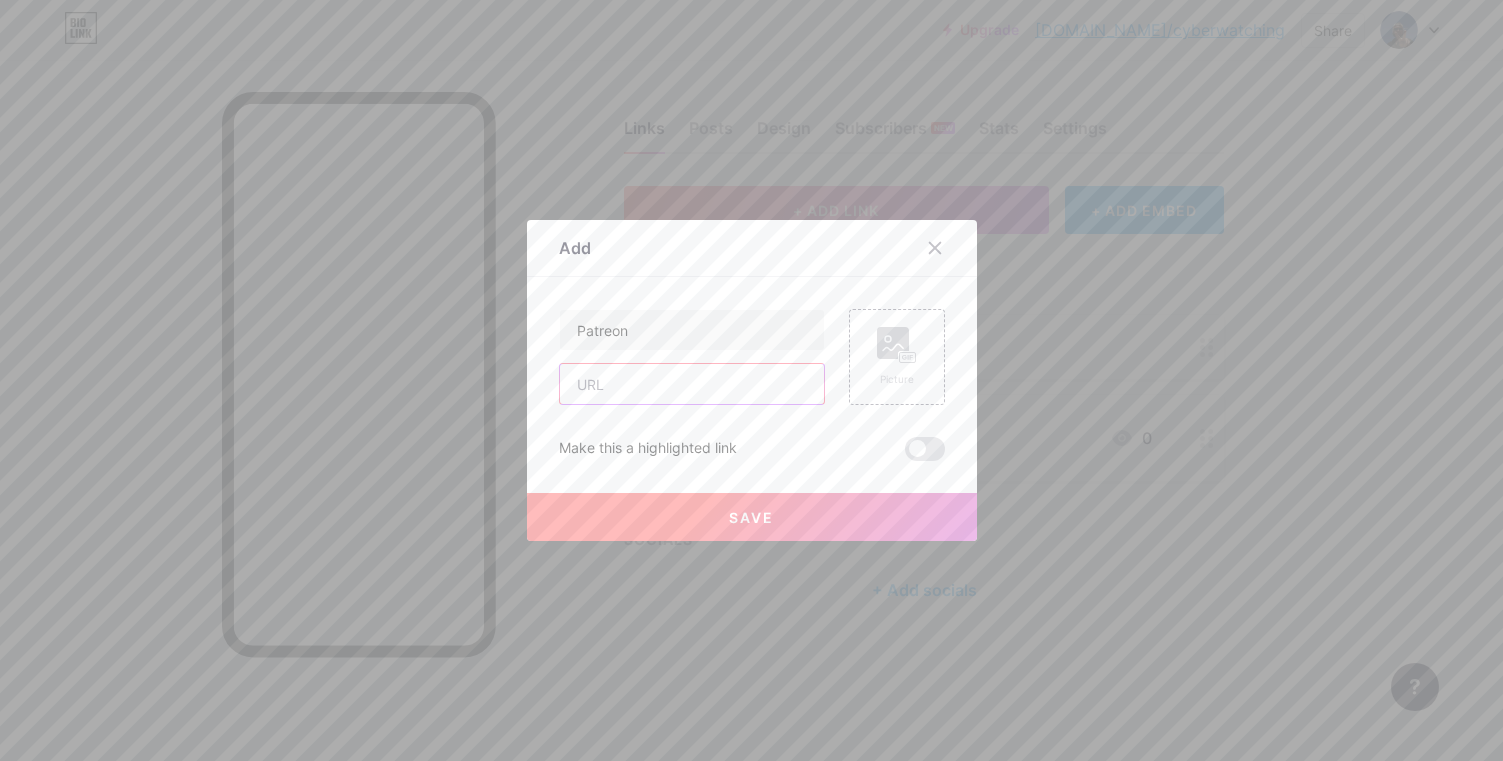 click at bounding box center (692, 384) 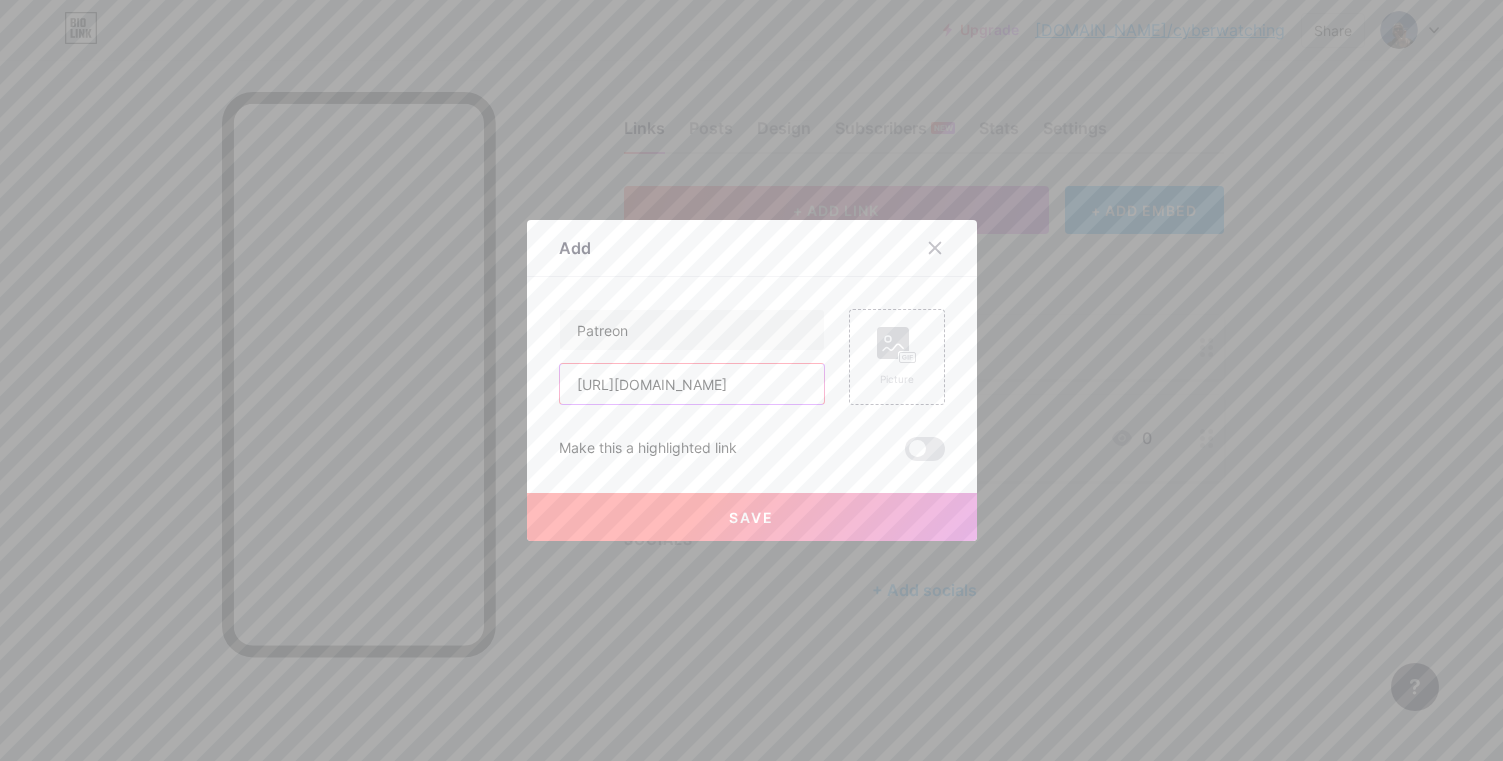 type on "[URL][DOMAIN_NAME]" 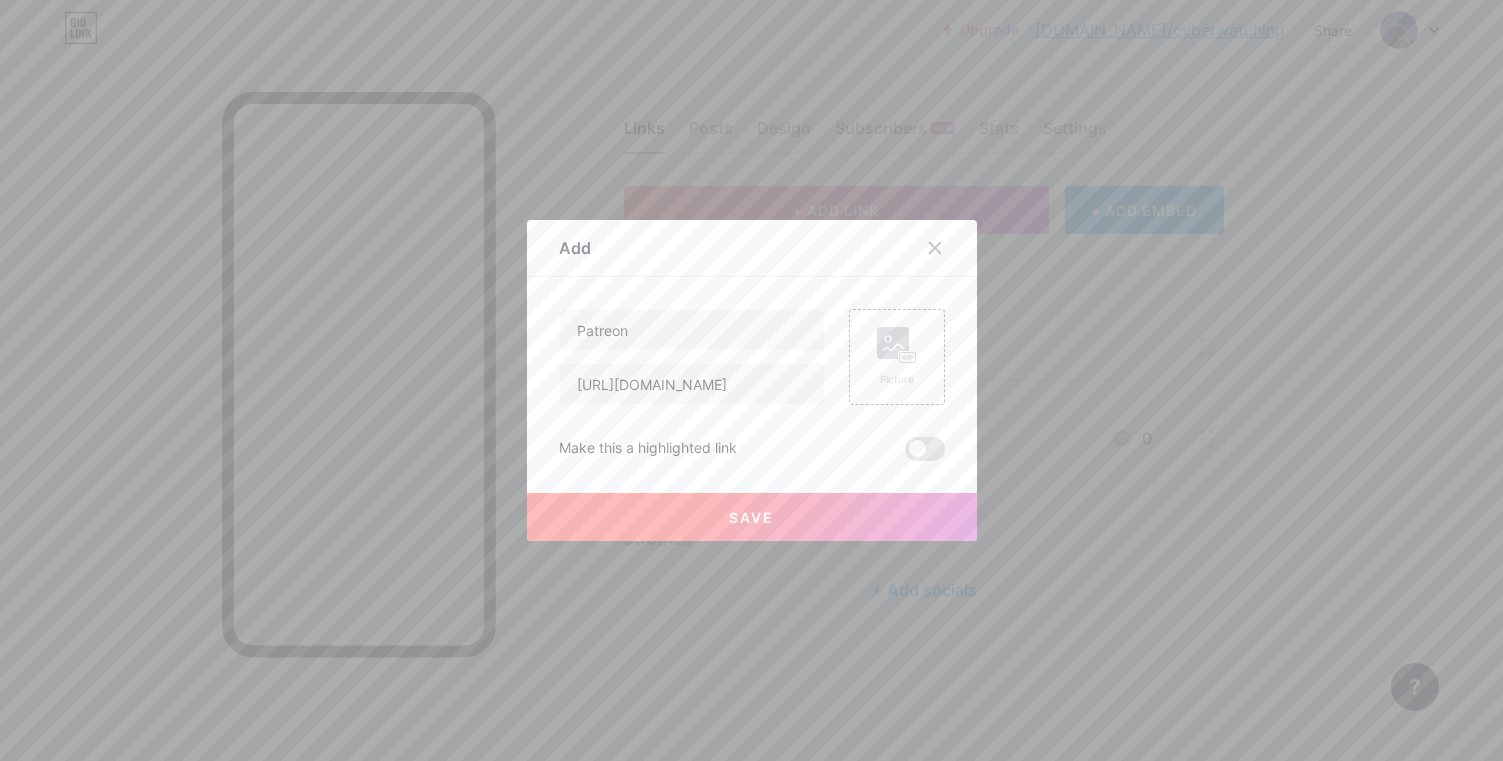 click on "Save" at bounding box center [751, 517] 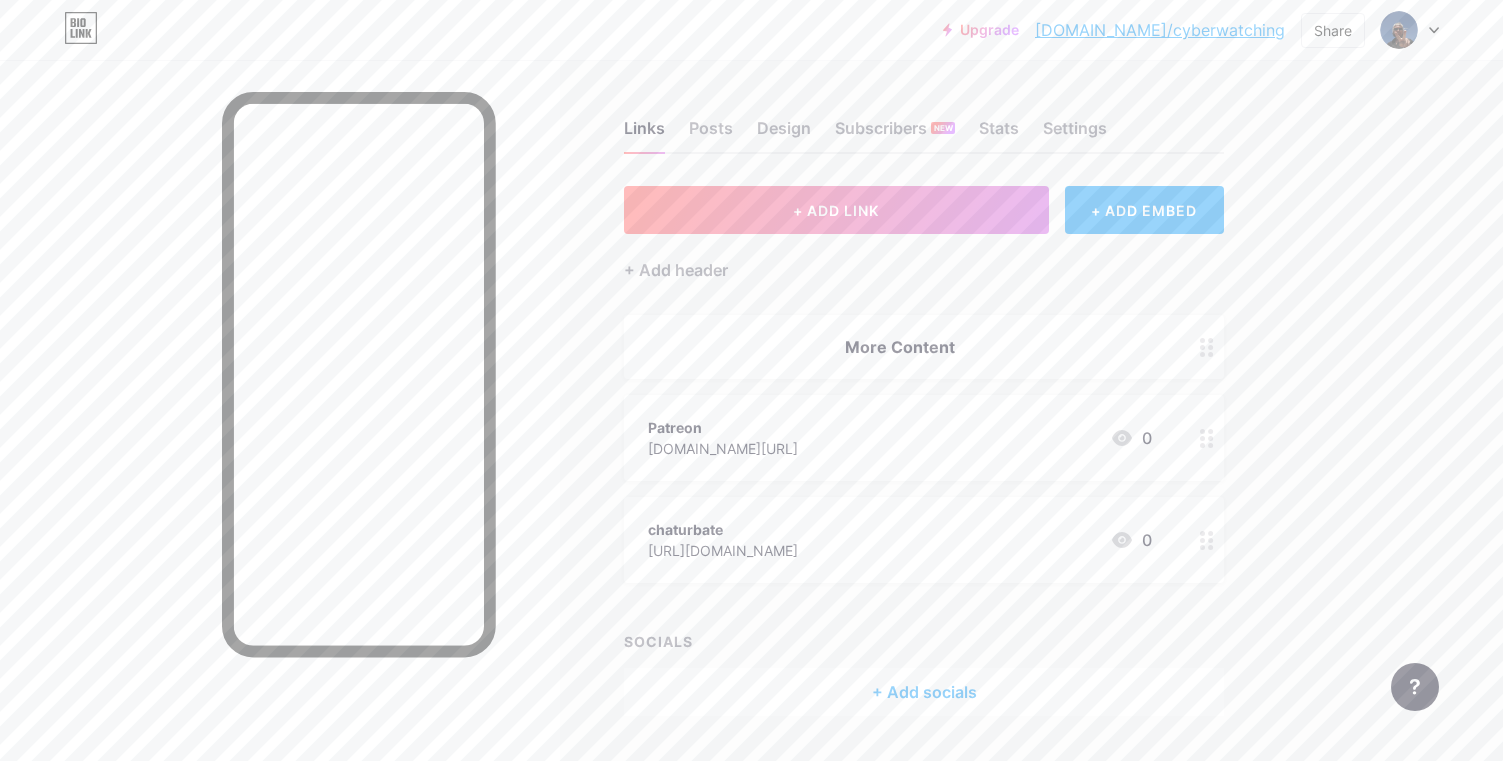 click at bounding box center [1207, 438] 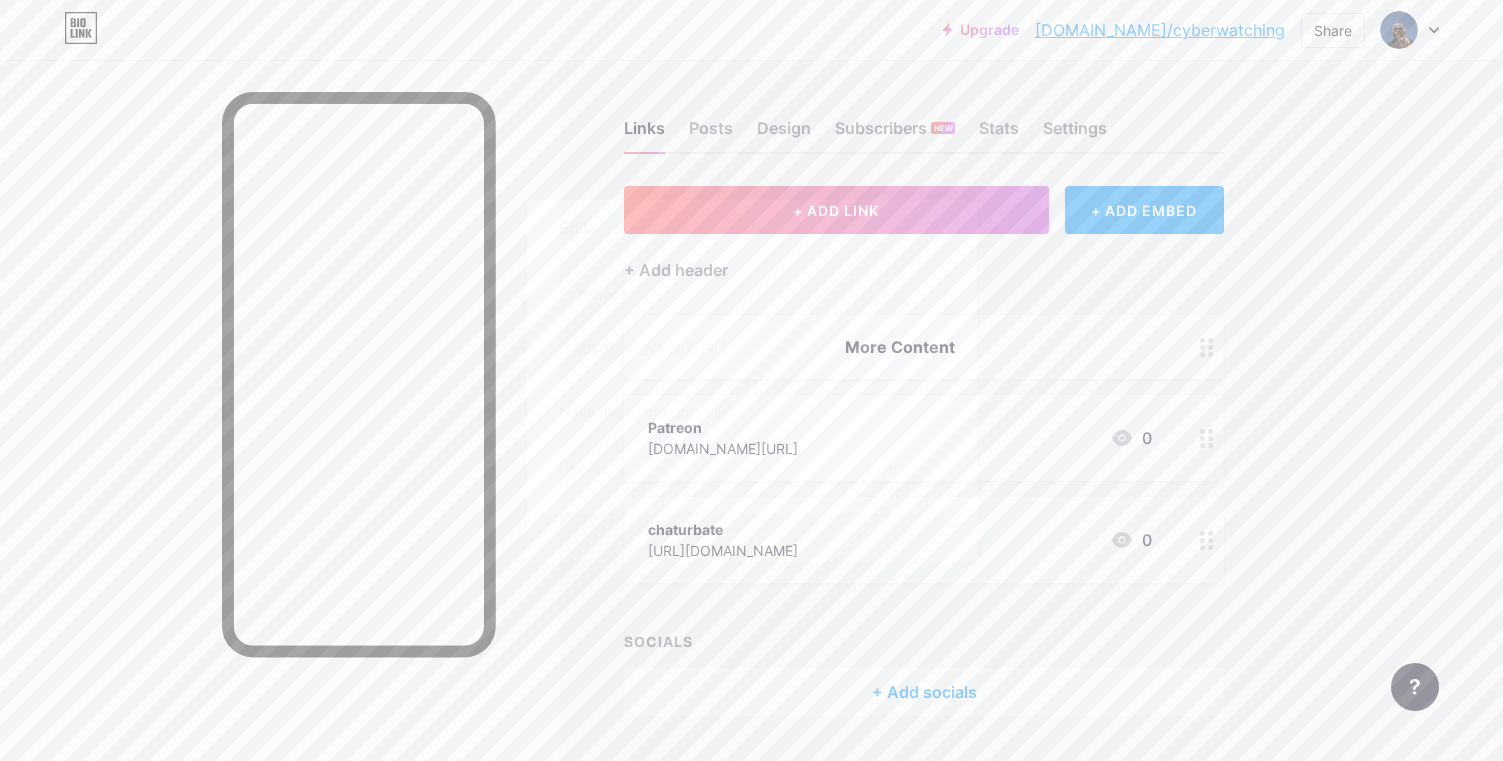 click 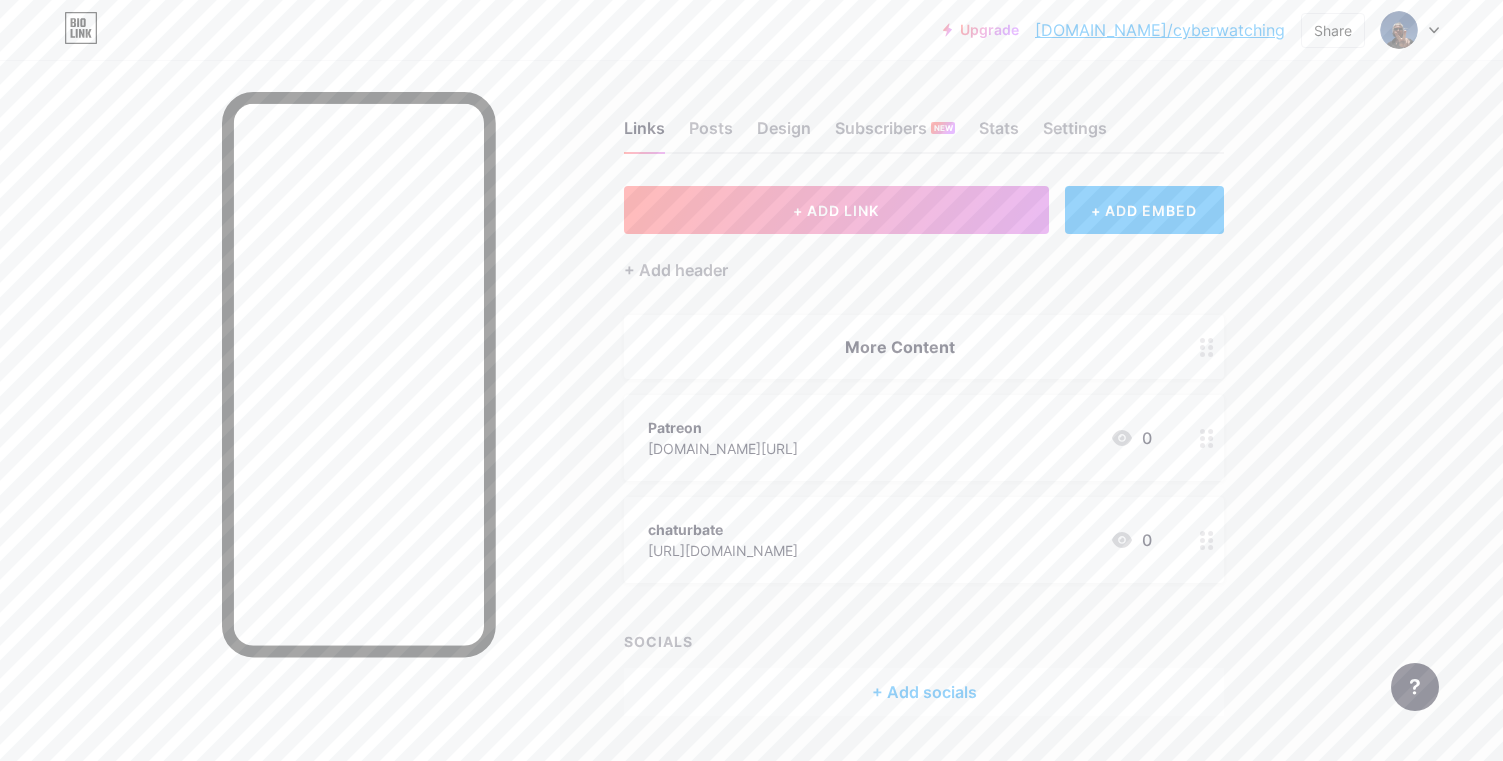 click on "chaturbate" at bounding box center [723, 529] 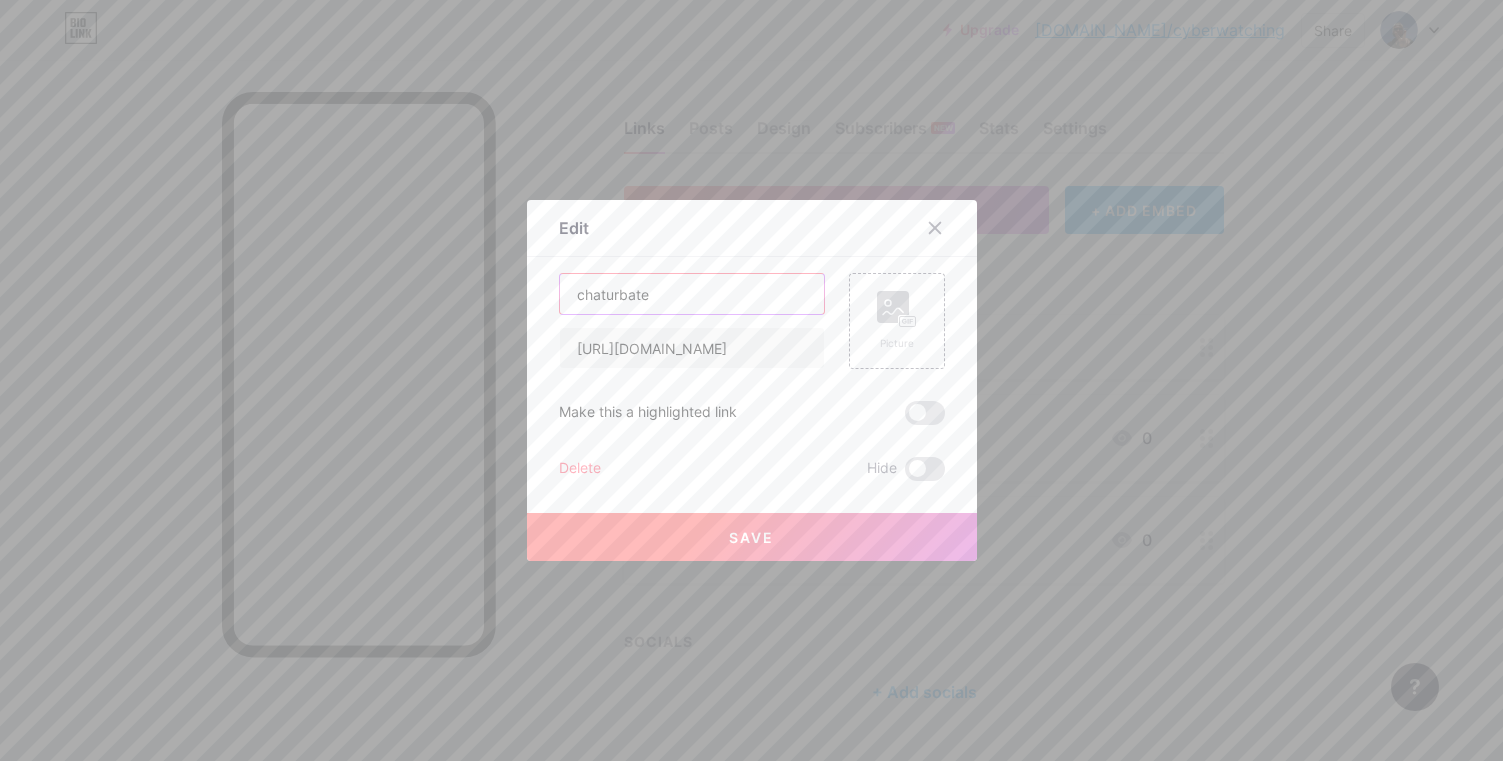 click on "chaturbate" at bounding box center [692, 294] 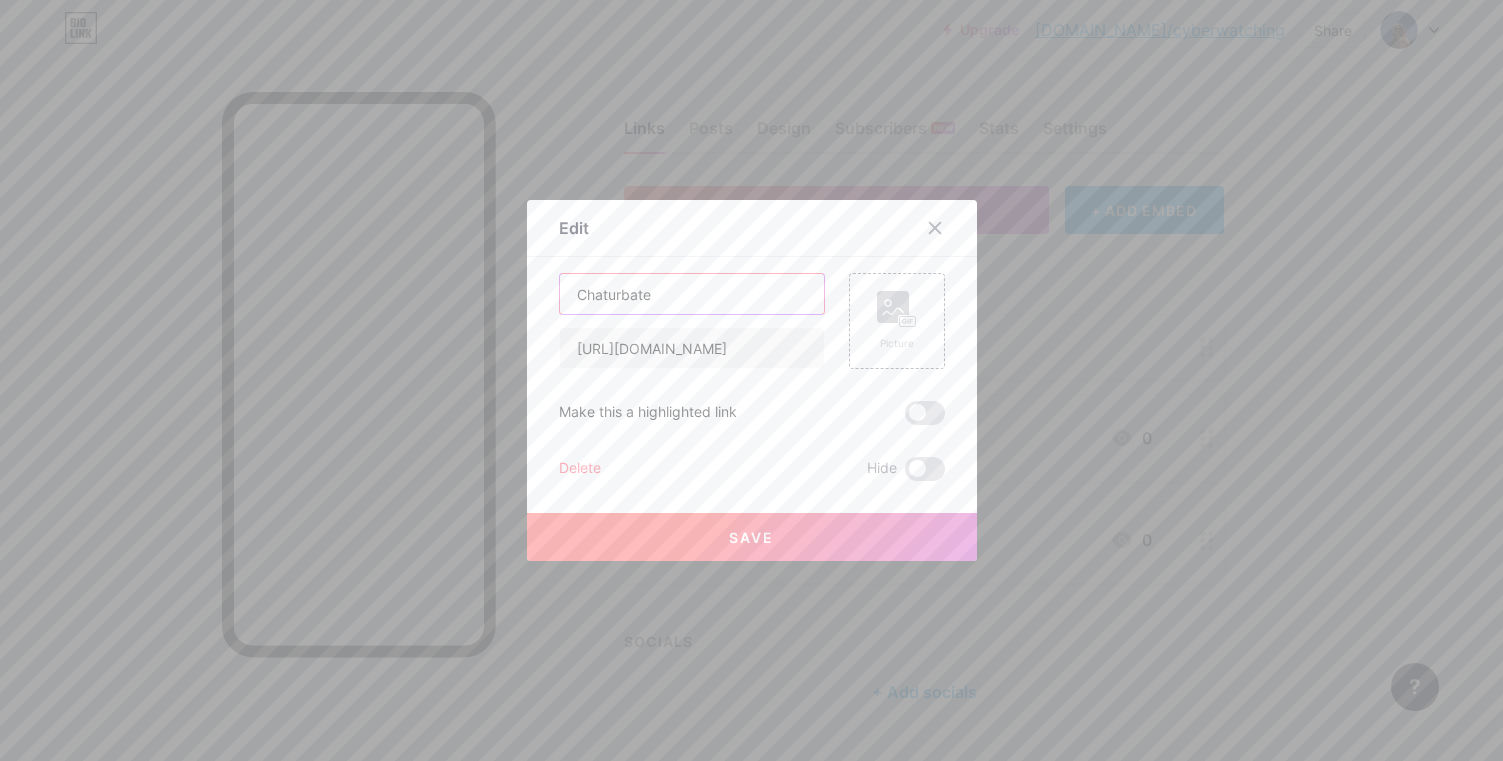 type on "Chaturbate" 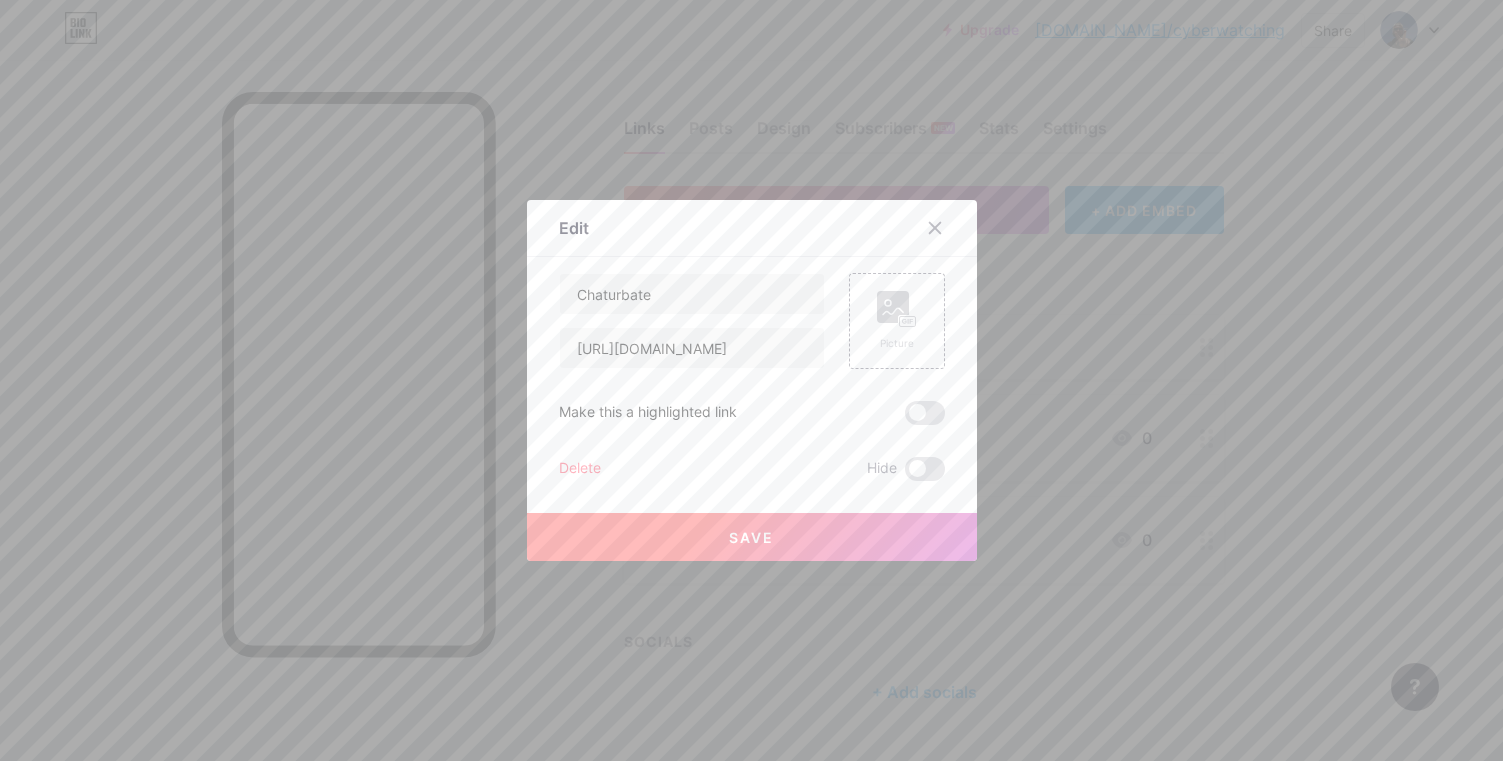 click on "Save" at bounding box center (751, 537) 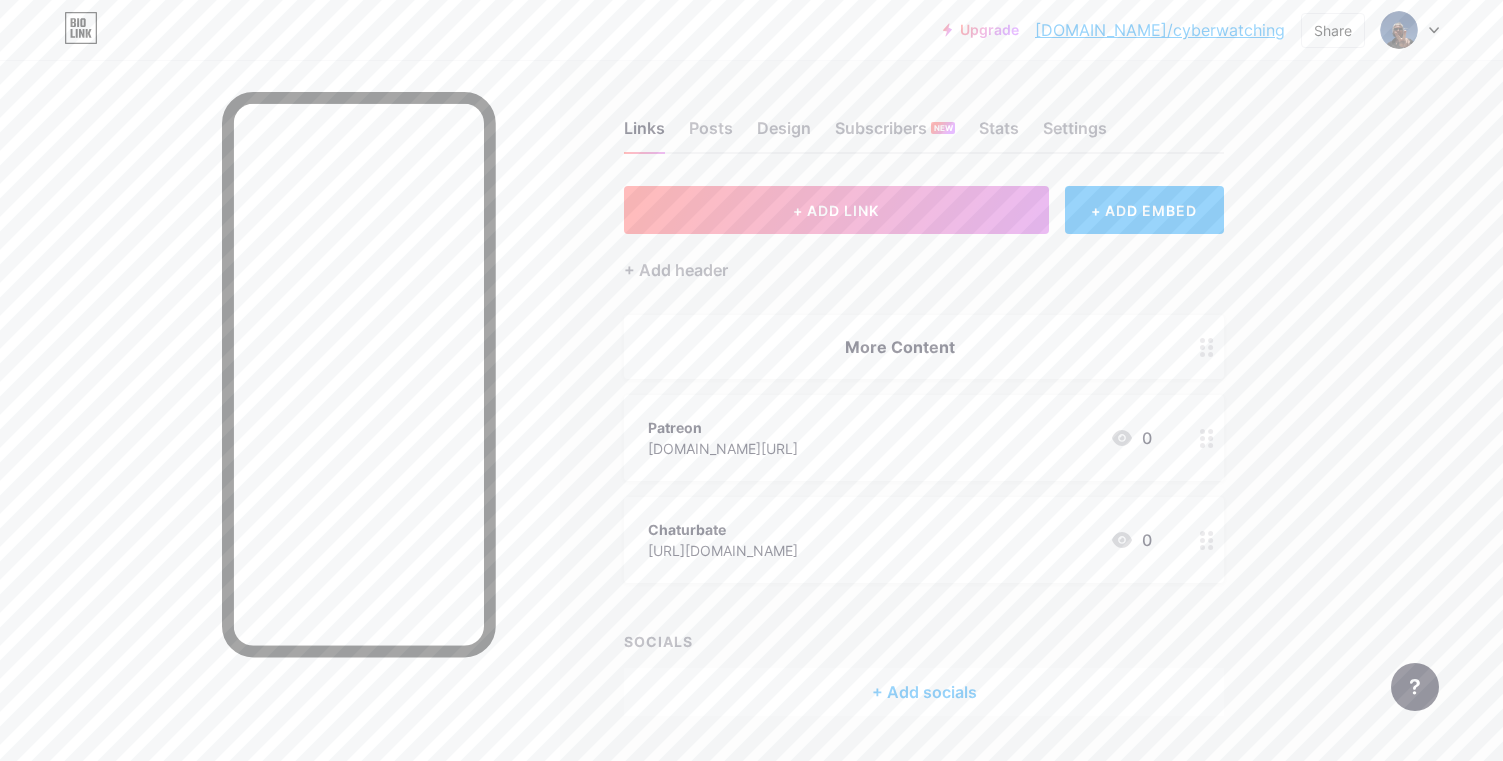 click on "Chaturbate
[URL][DOMAIN_NAME]
0" at bounding box center (900, 540) 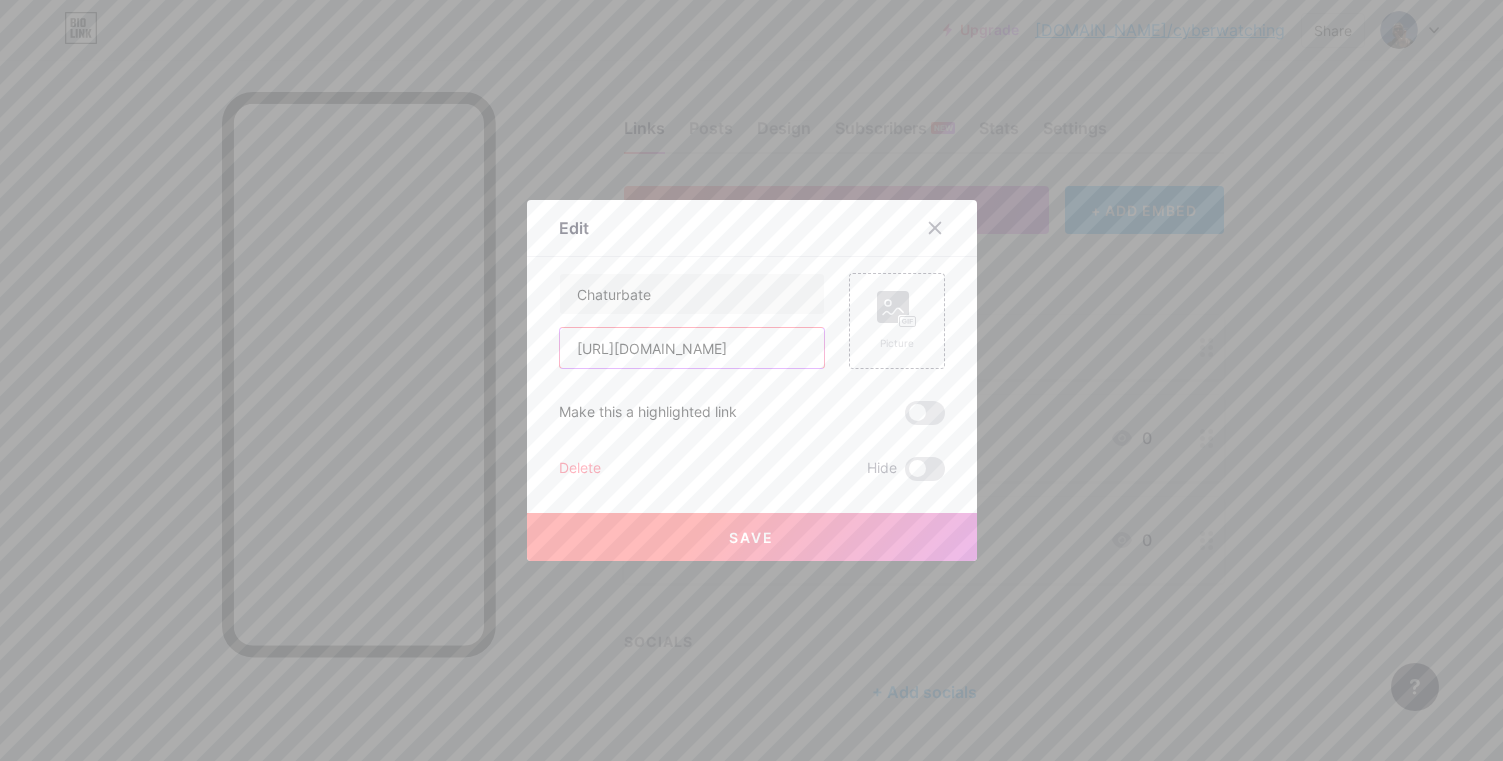 click on "[URL][DOMAIN_NAME]" at bounding box center [692, 348] 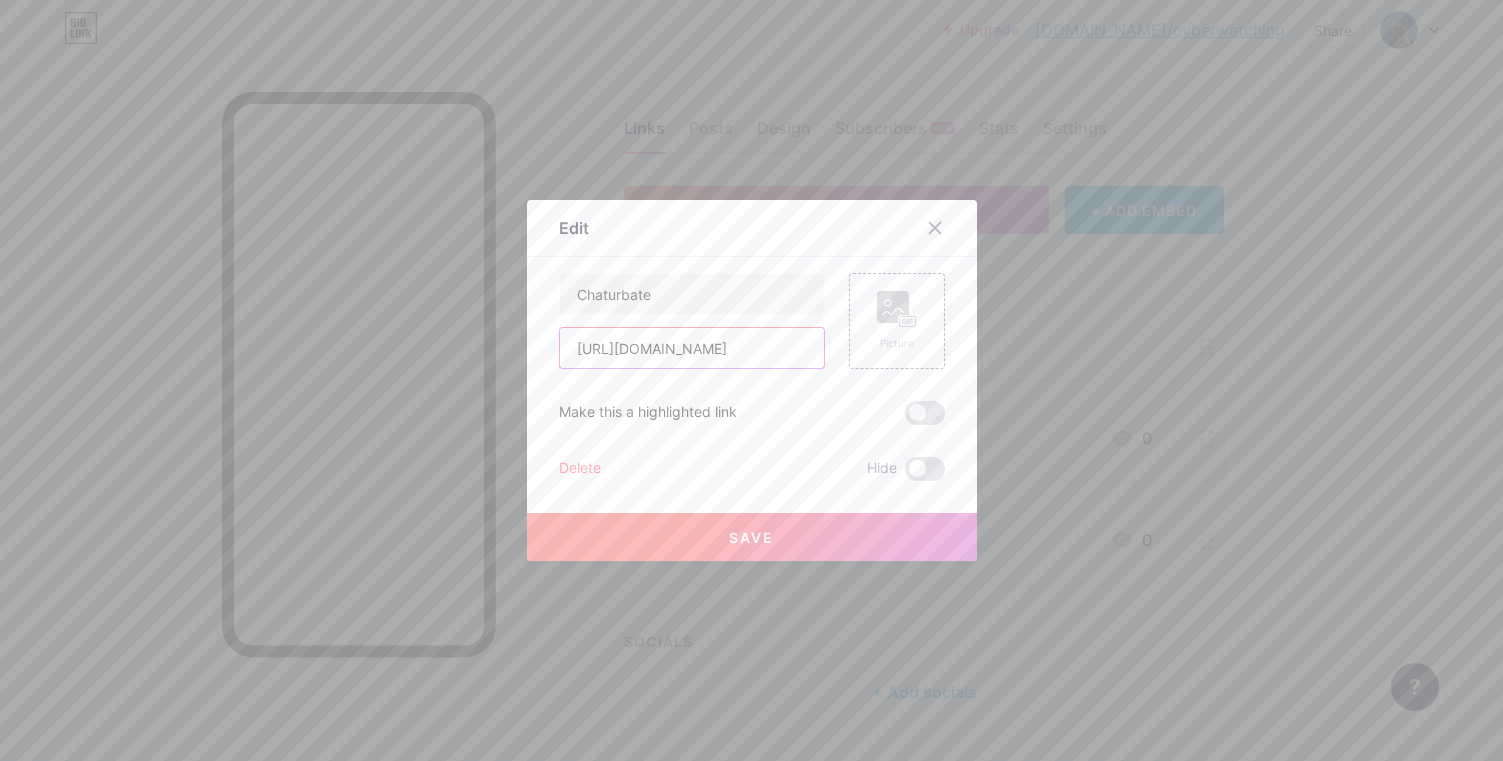 scroll, scrollTop: 0, scrollLeft: 0, axis: both 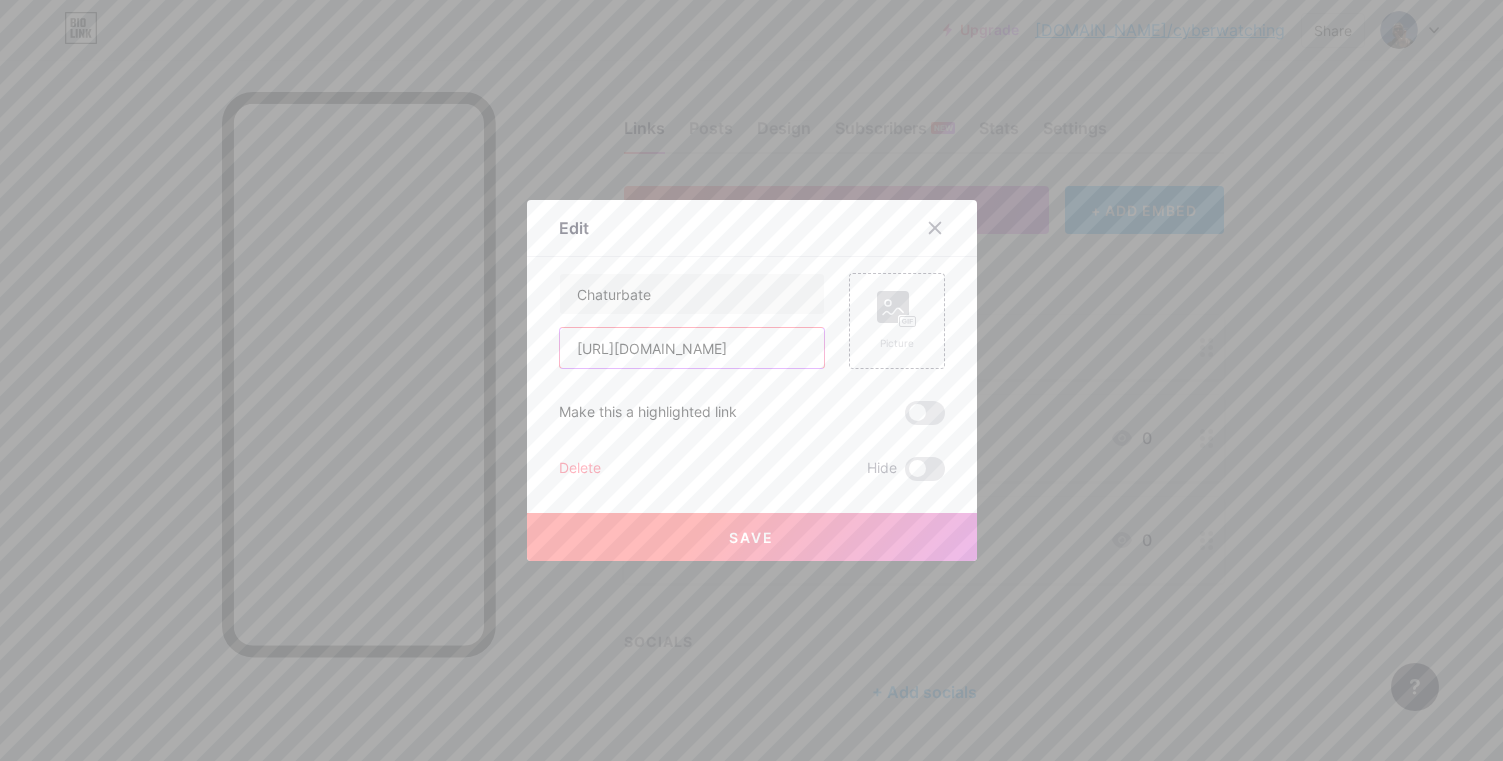 type on "[URL][DOMAIN_NAME]" 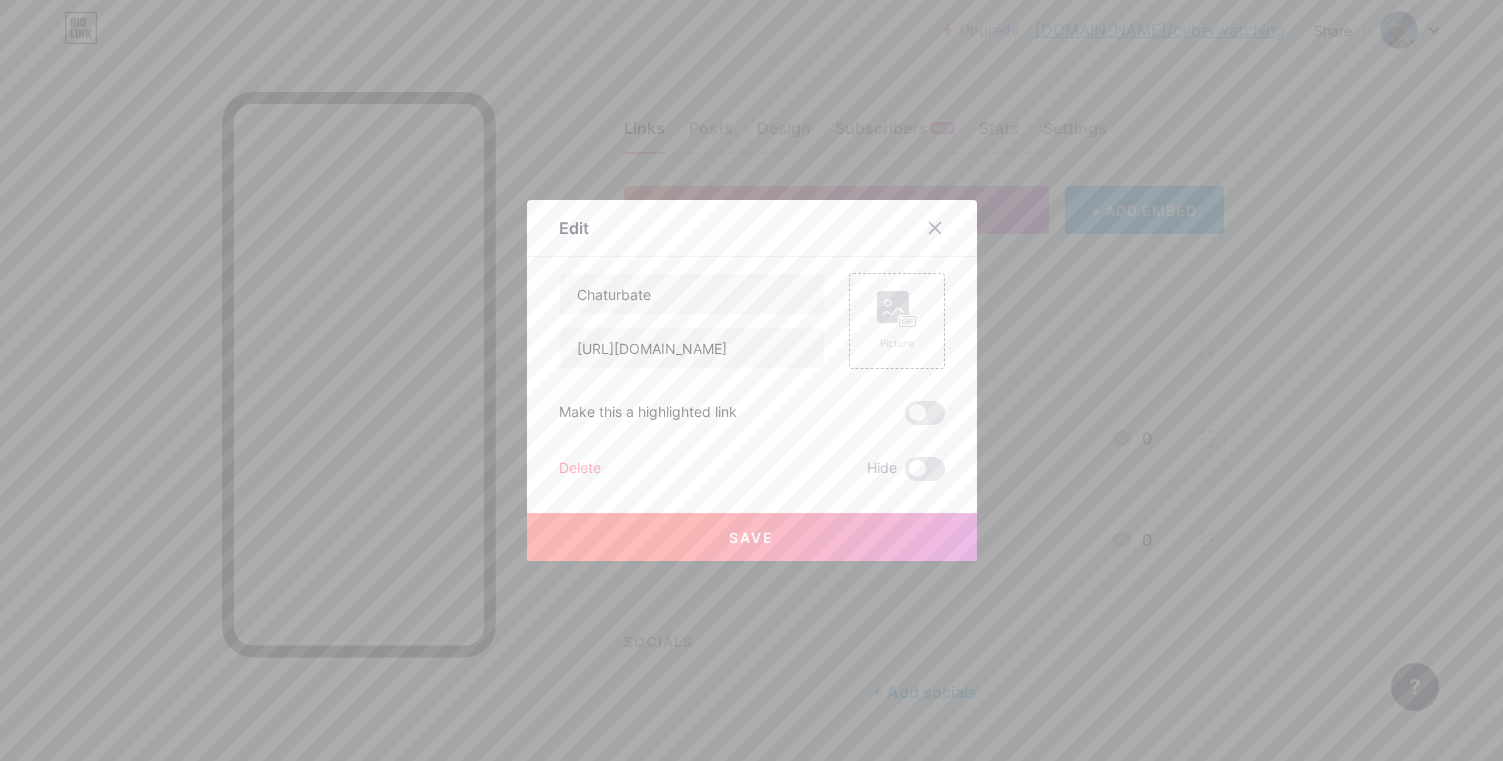 click on "Save" at bounding box center (751, 537) 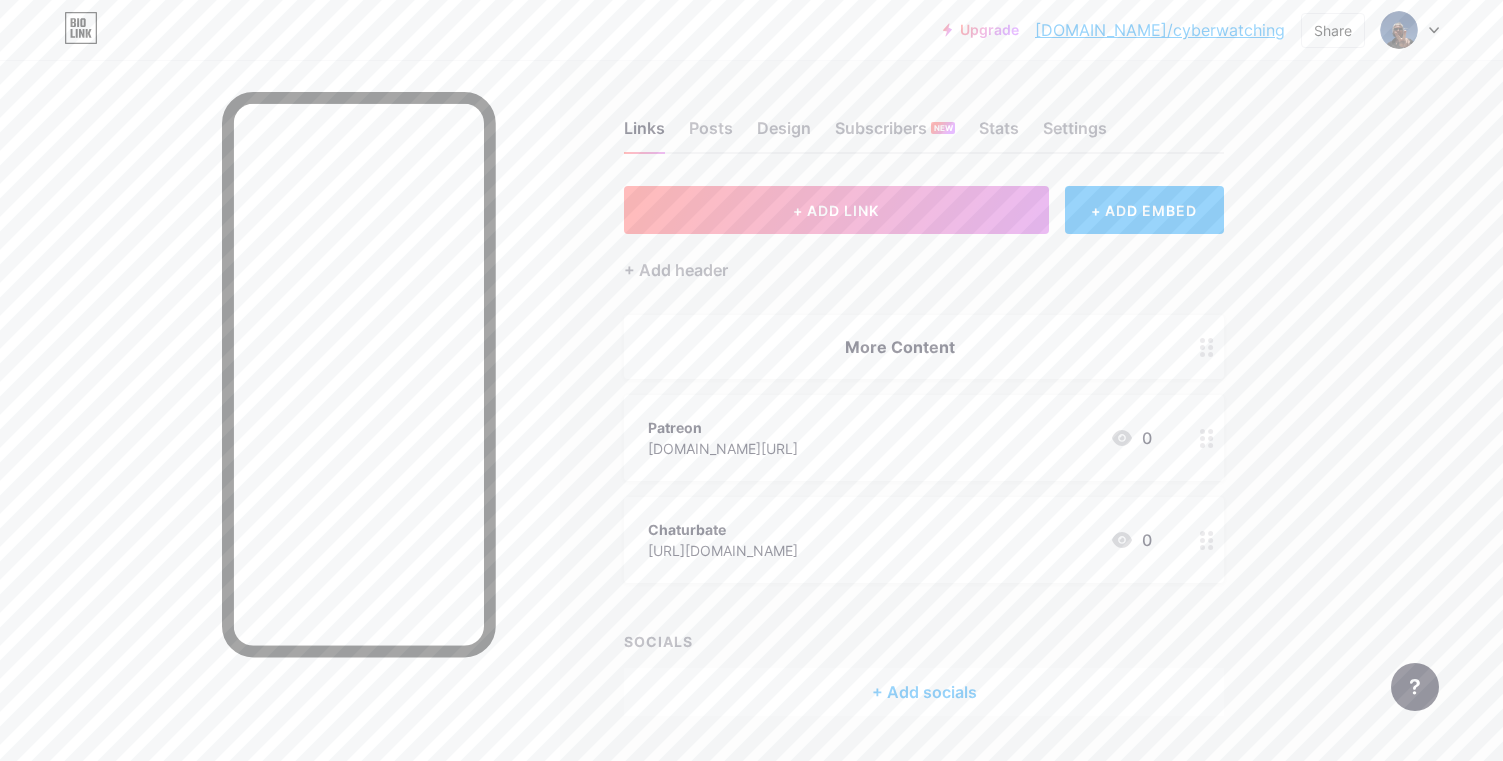 click on "Chaturbate
[URL][DOMAIN_NAME]
0" at bounding box center (900, 540) 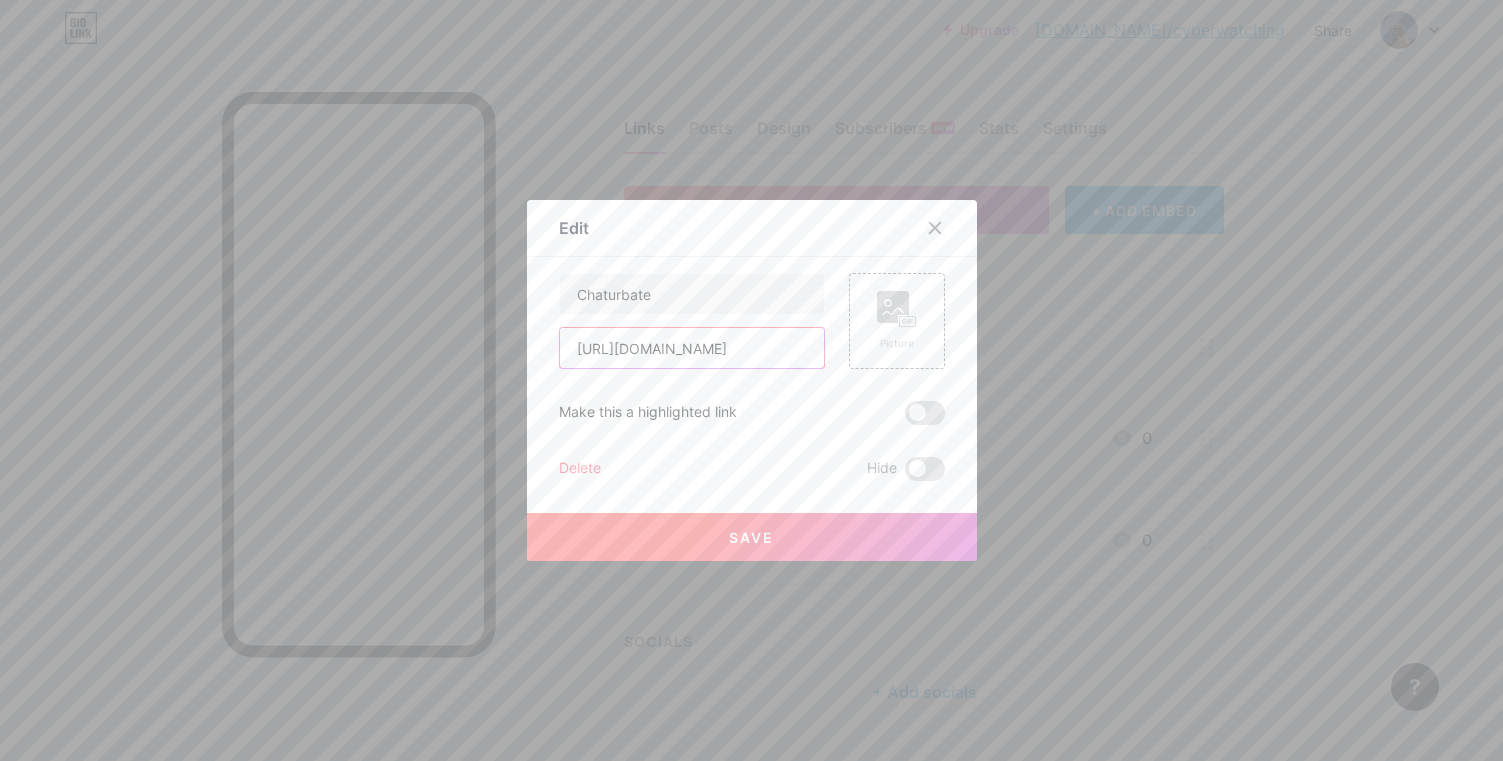 click on "[URL][DOMAIN_NAME]" at bounding box center (692, 348) 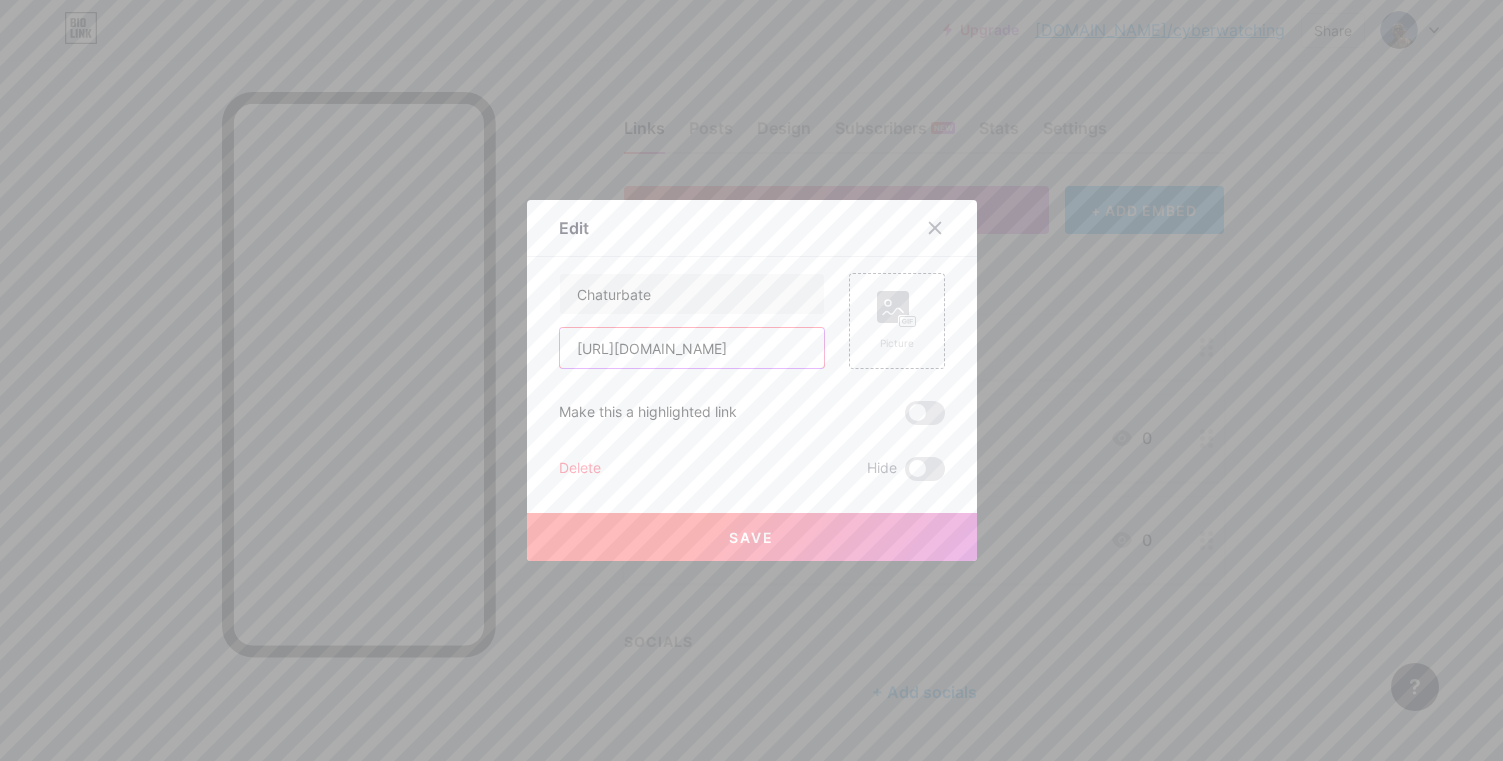 scroll, scrollTop: 0, scrollLeft: 31, axis: horizontal 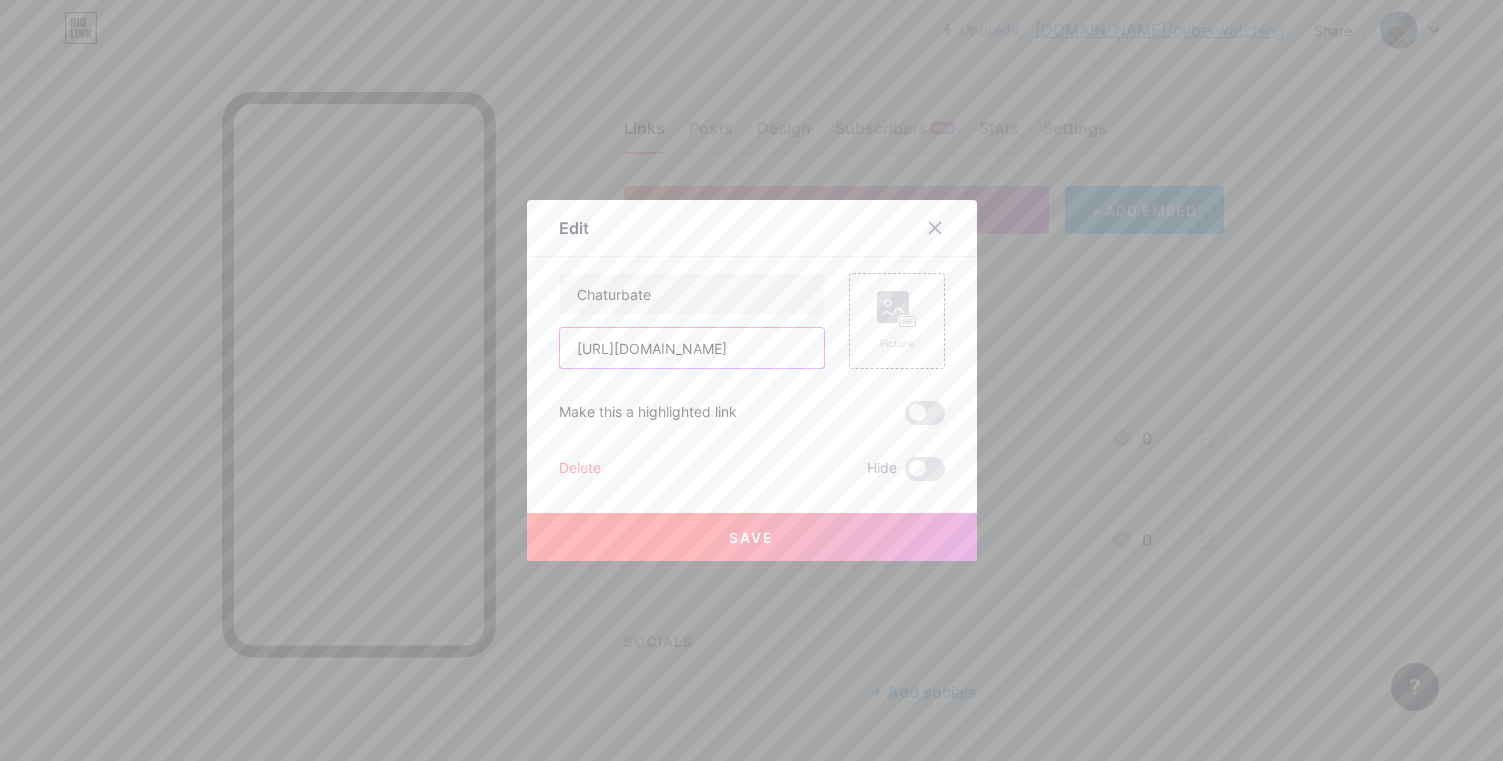 type on "[URL][DOMAIN_NAME]" 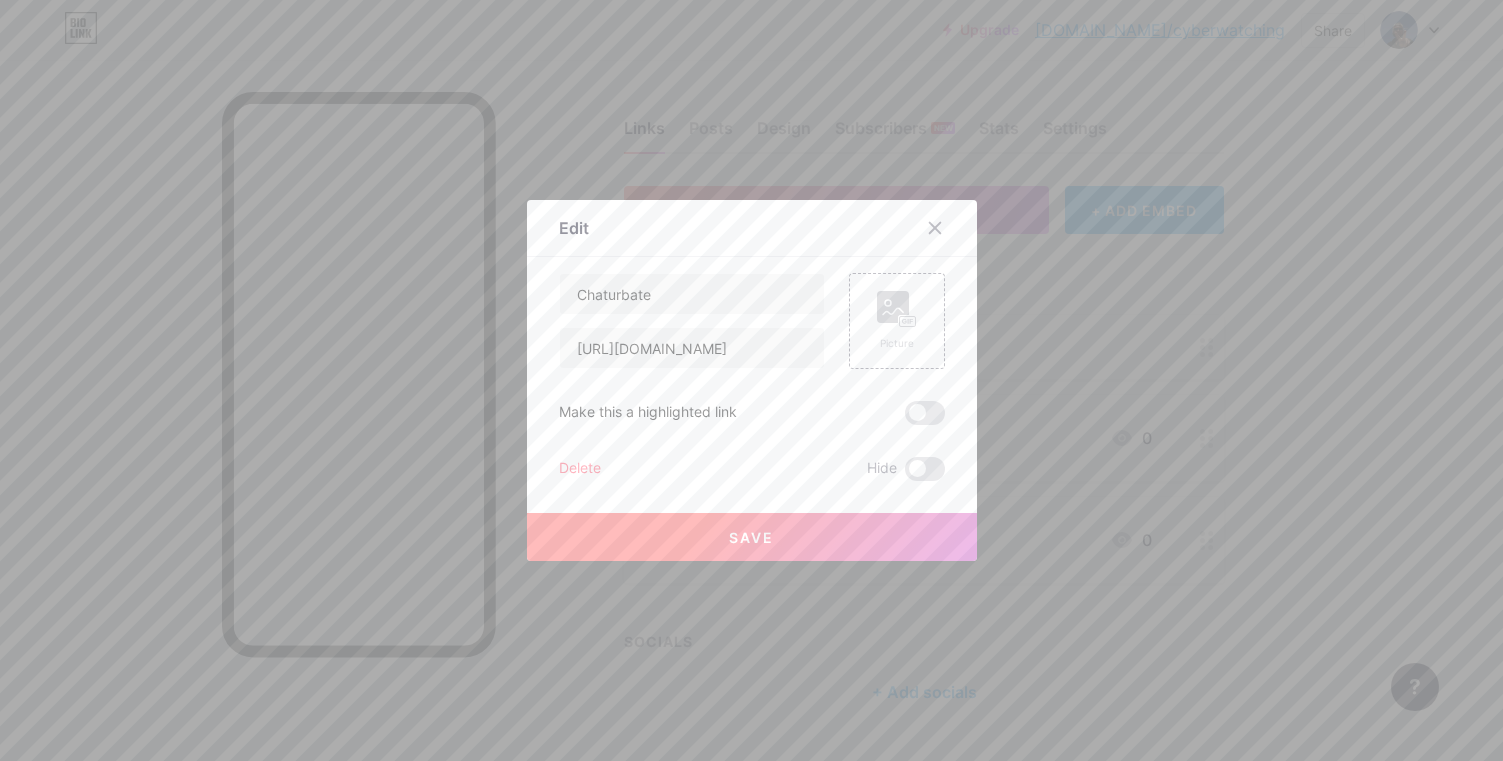 scroll, scrollTop: 0, scrollLeft: 0, axis: both 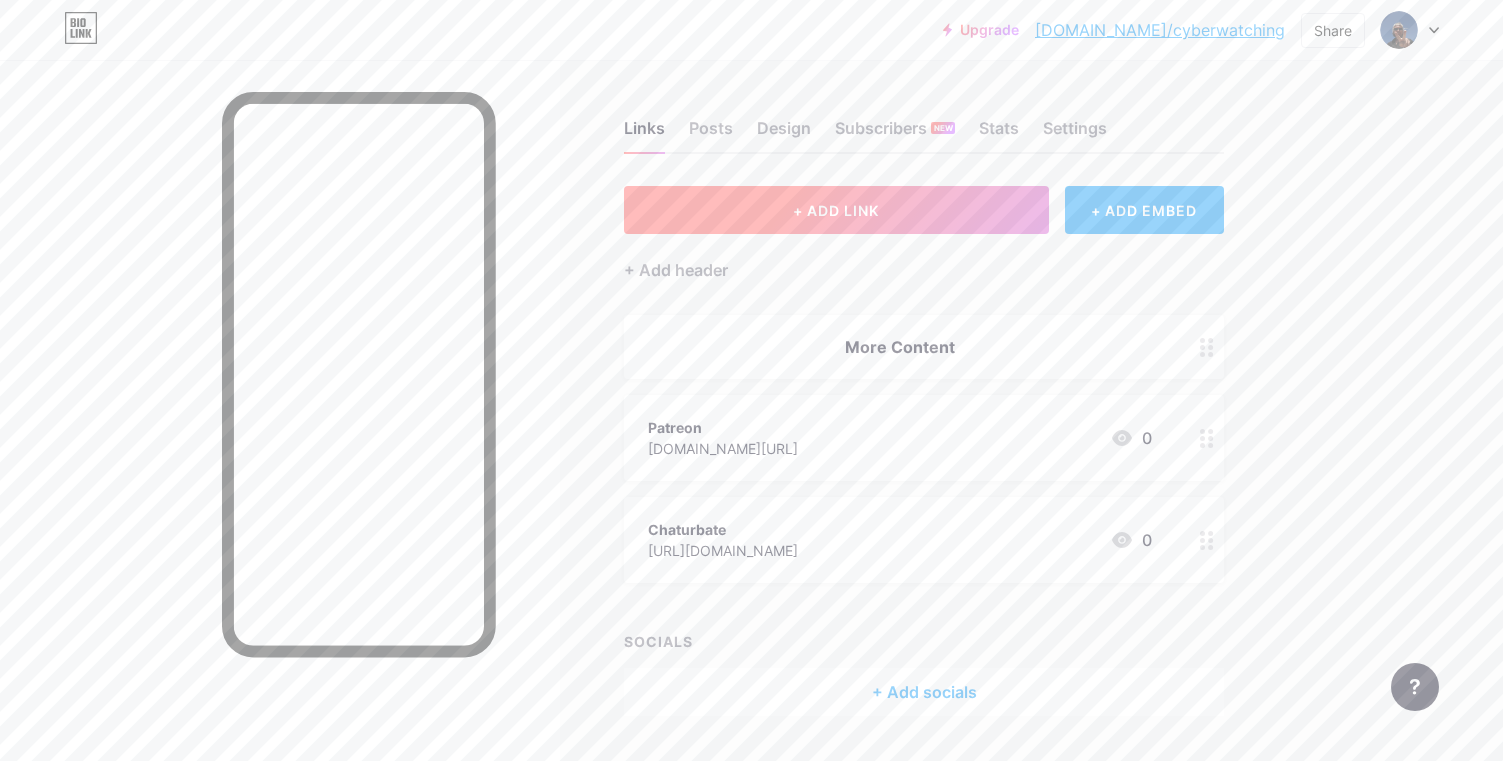 click on "+ ADD LINK" at bounding box center (836, 210) 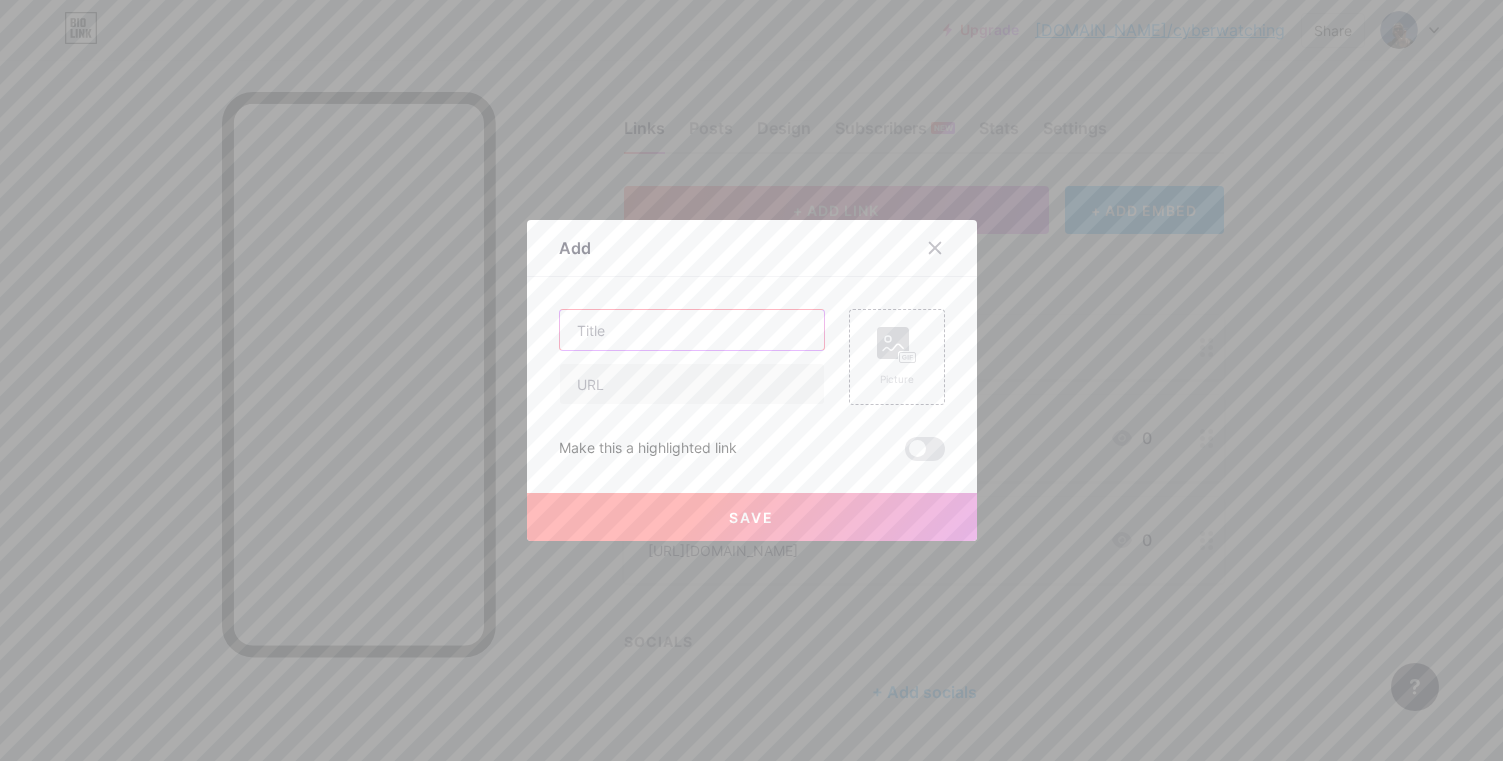 click at bounding box center [692, 330] 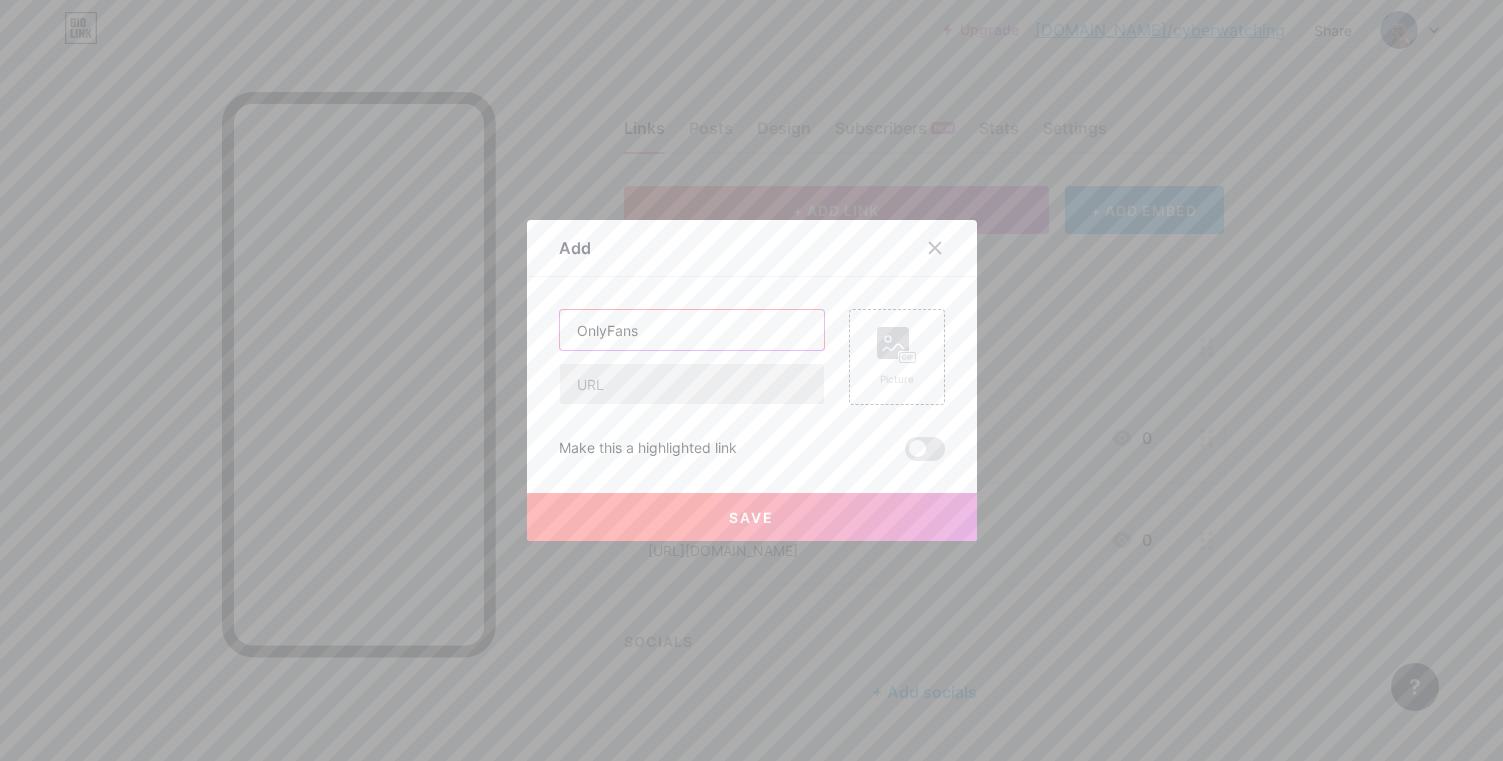 type on "OnlyFans" 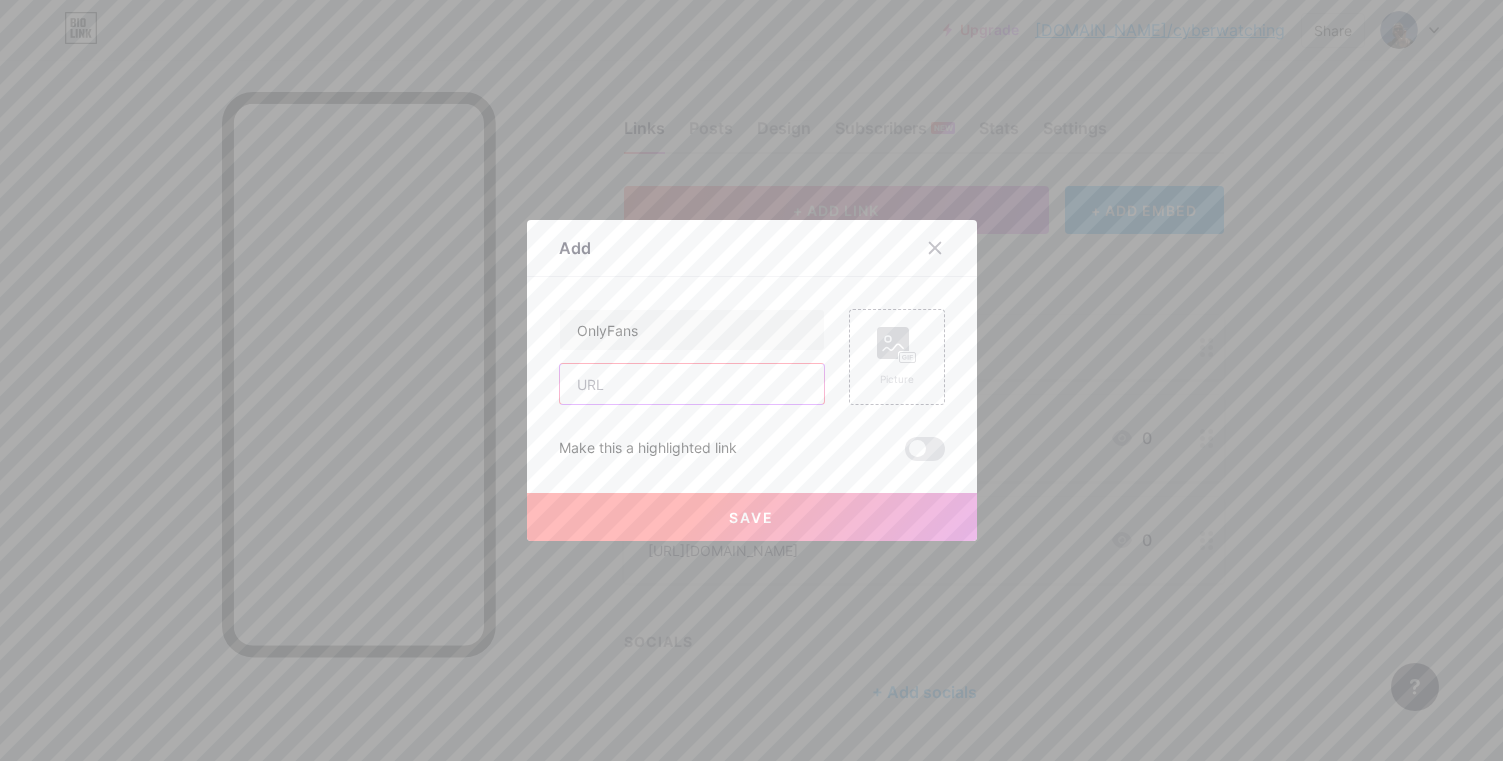 click at bounding box center [692, 384] 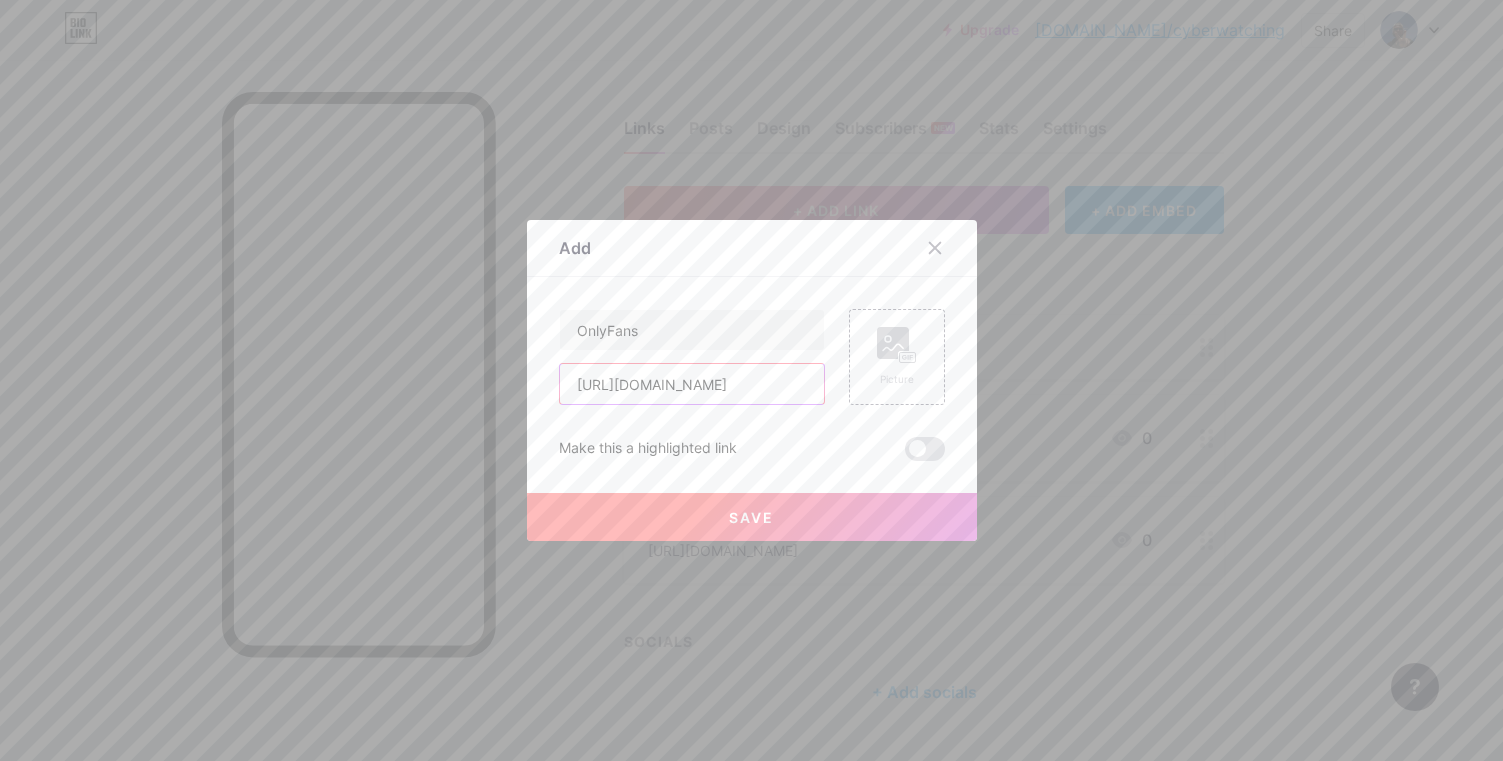scroll, scrollTop: 0, scrollLeft: 15, axis: horizontal 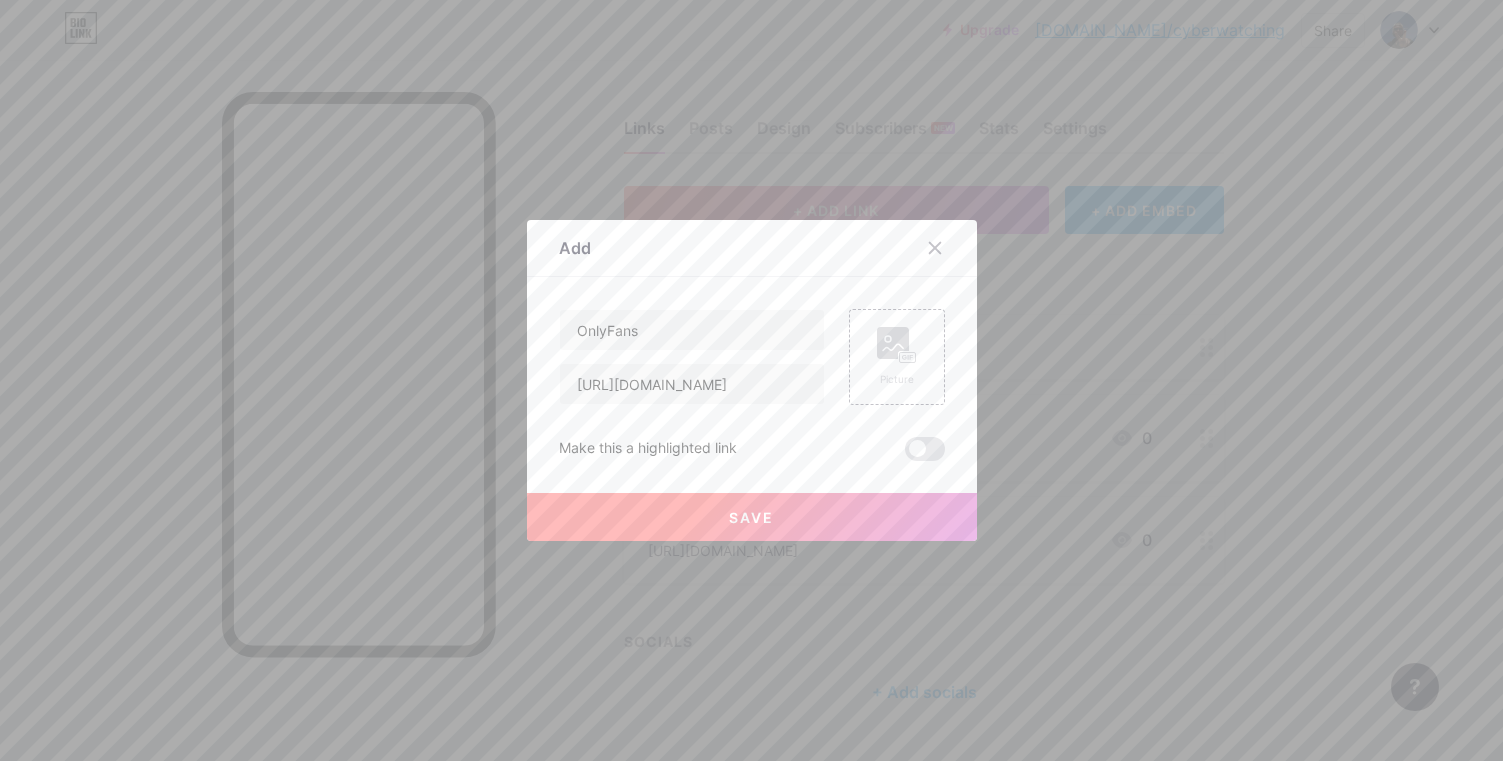 click on "Save" at bounding box center (751, 517) 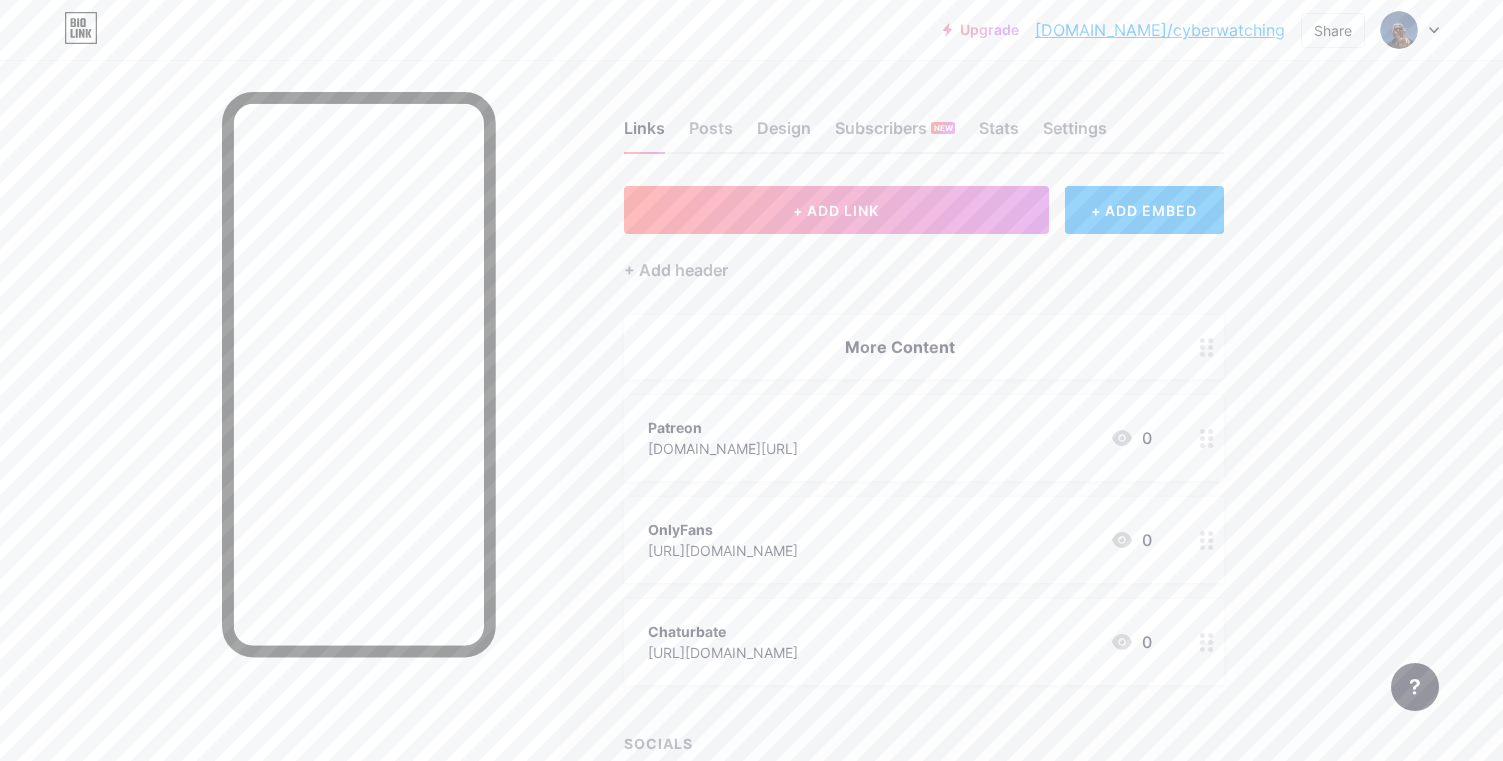 click on "[DOMAIN_NAME]/cyberwatching" at bounding box center [1160, 30] 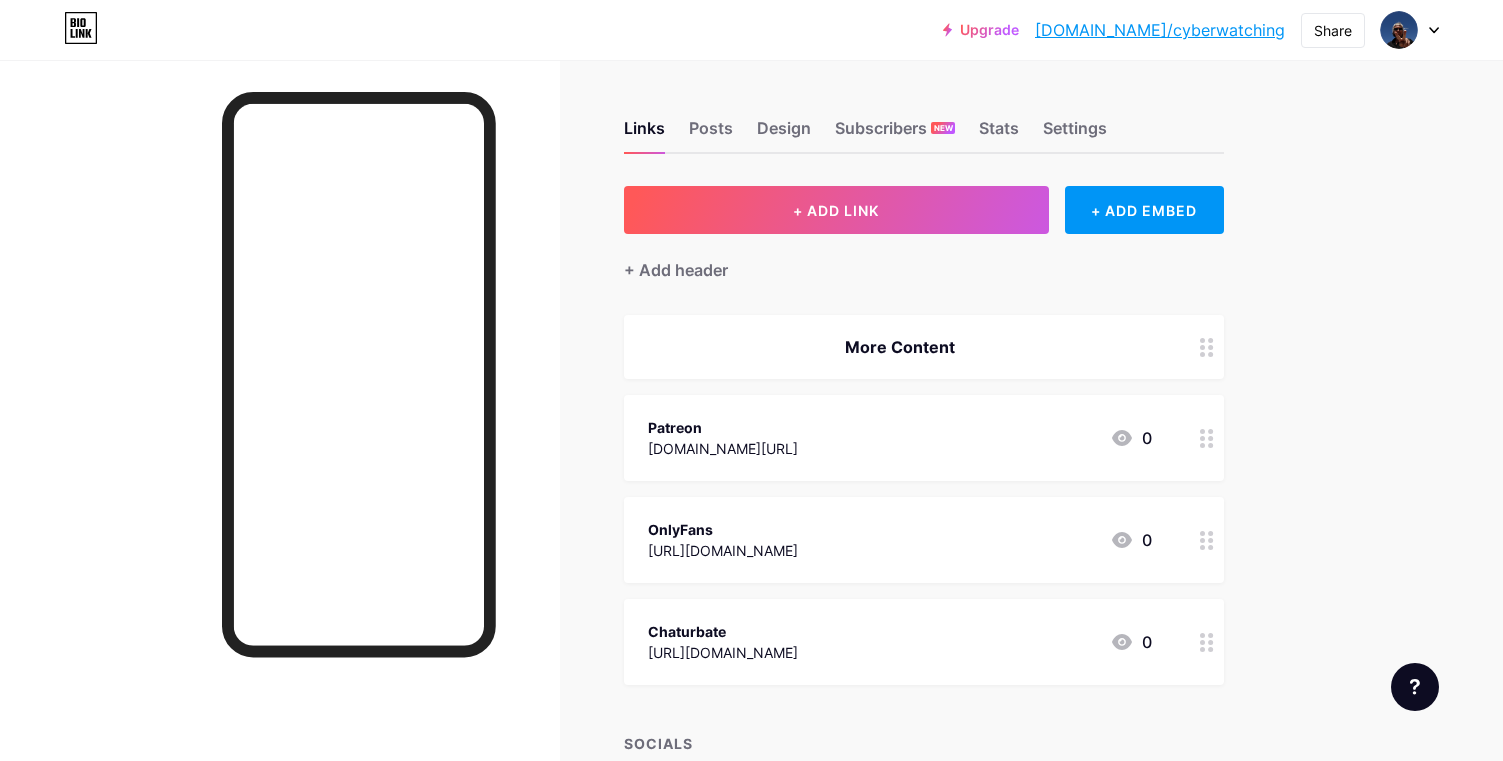 scroll, scrollTop: 0, scrollLeft: 0, axis: both 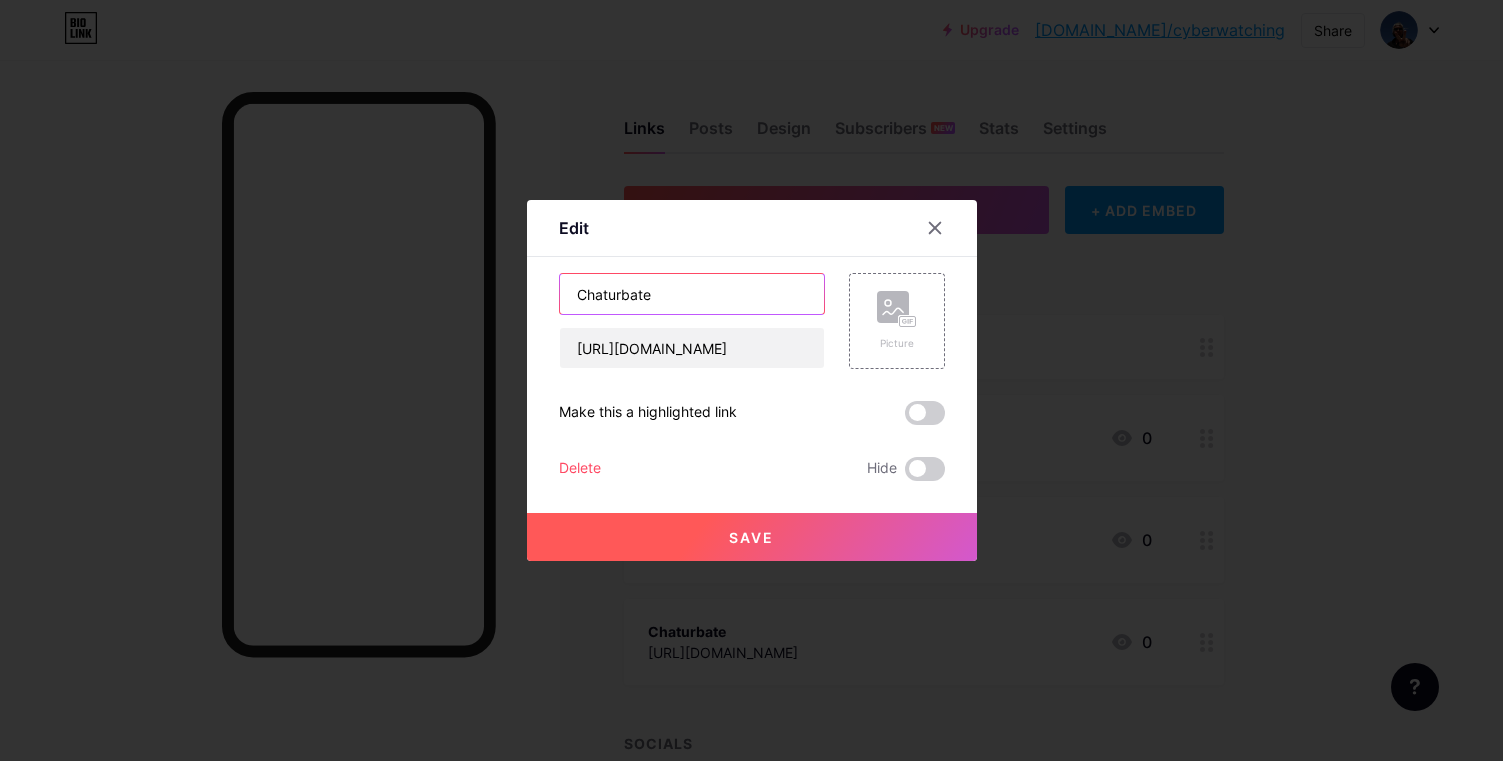 click on "Chaturbate" at bounding box center (692, 294) 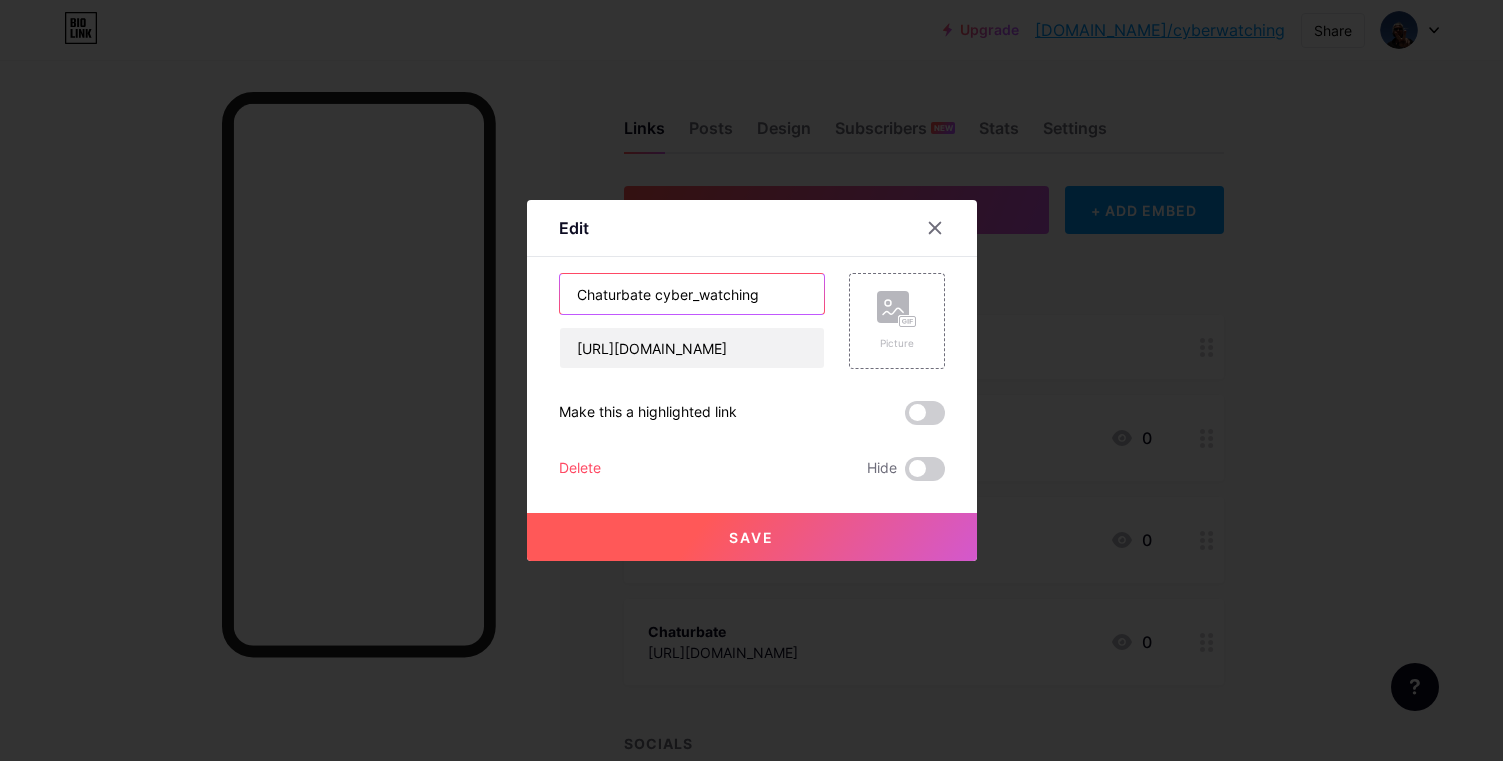 type on "Chaturbate cyber_watching" 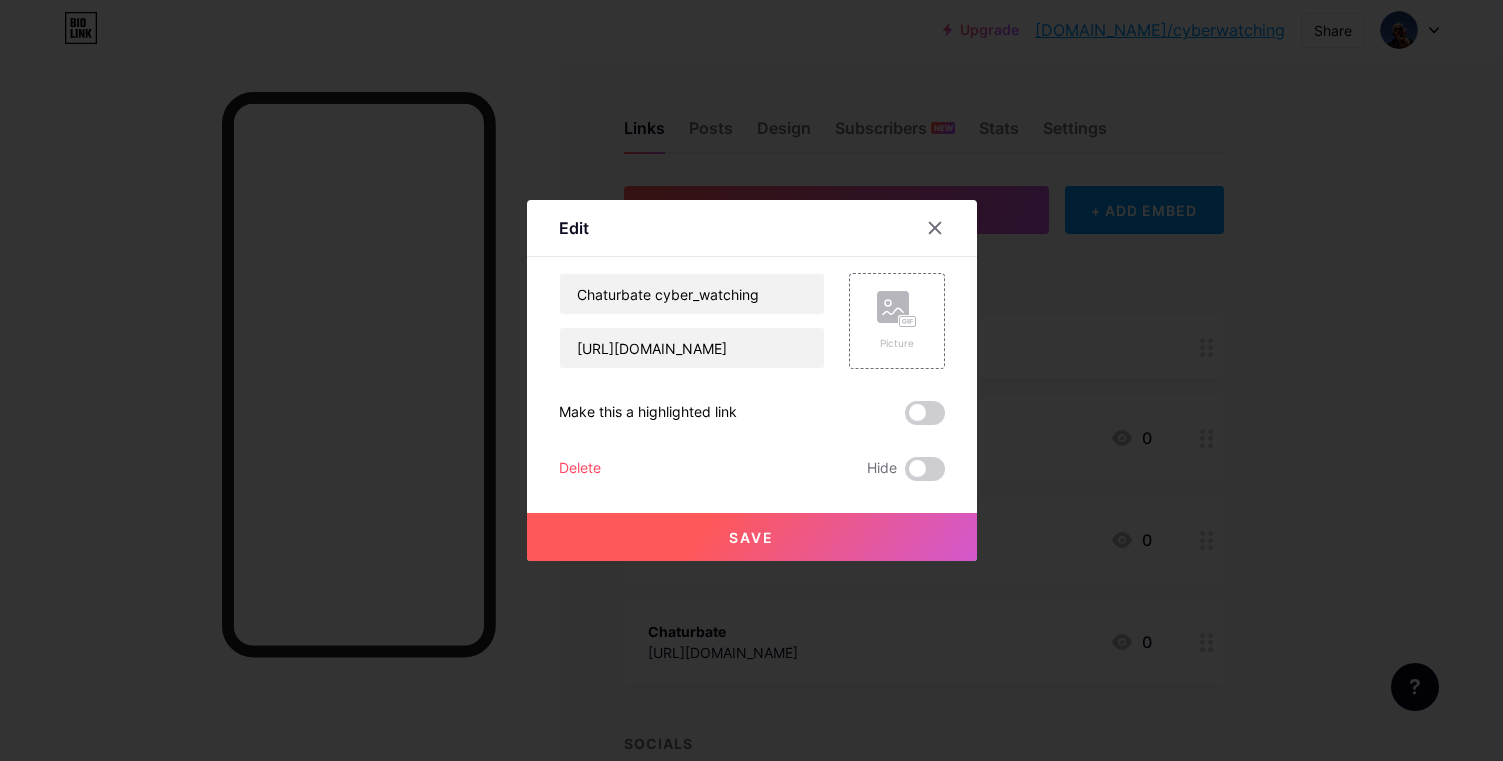 click on "Save" at bounding box center (751, 537) 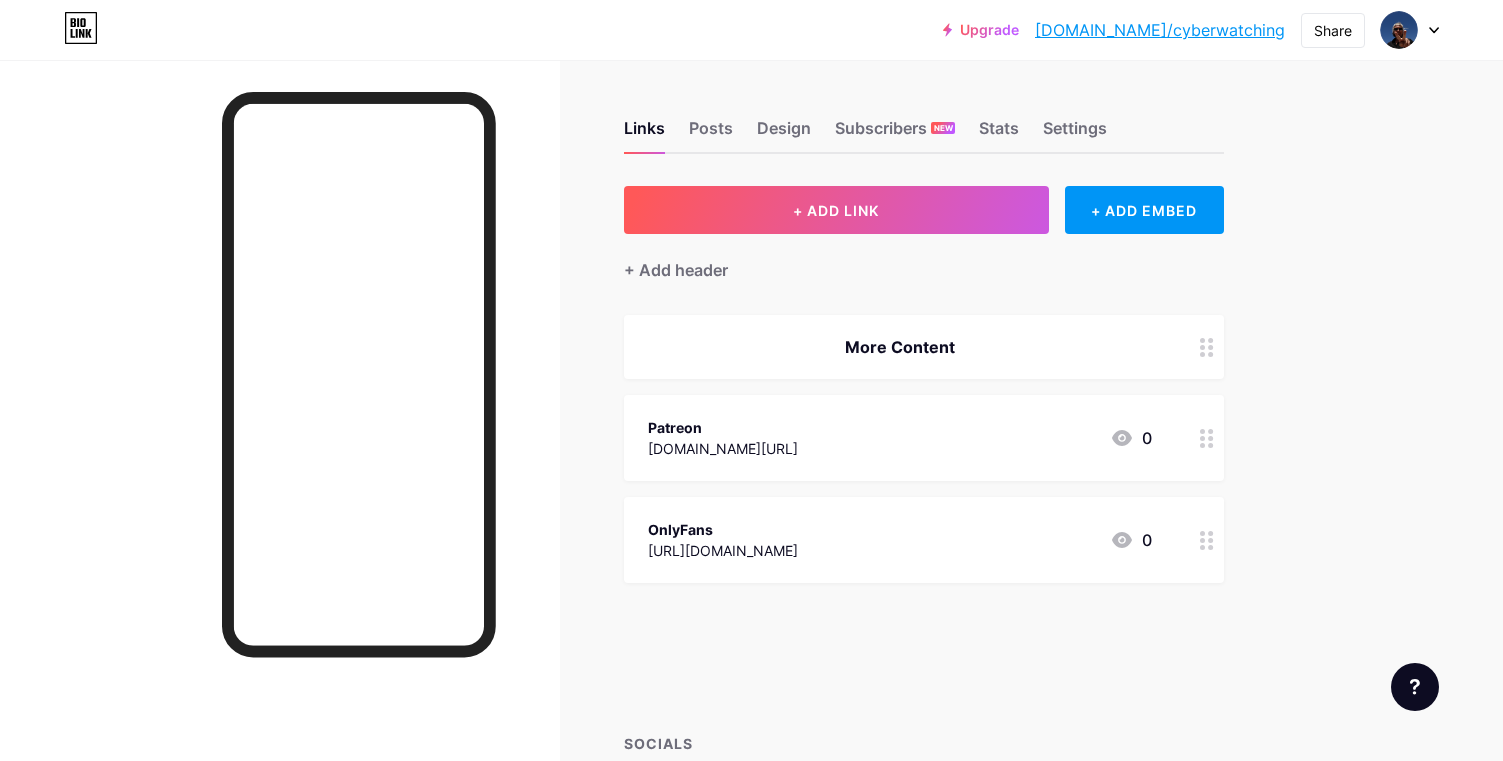 type 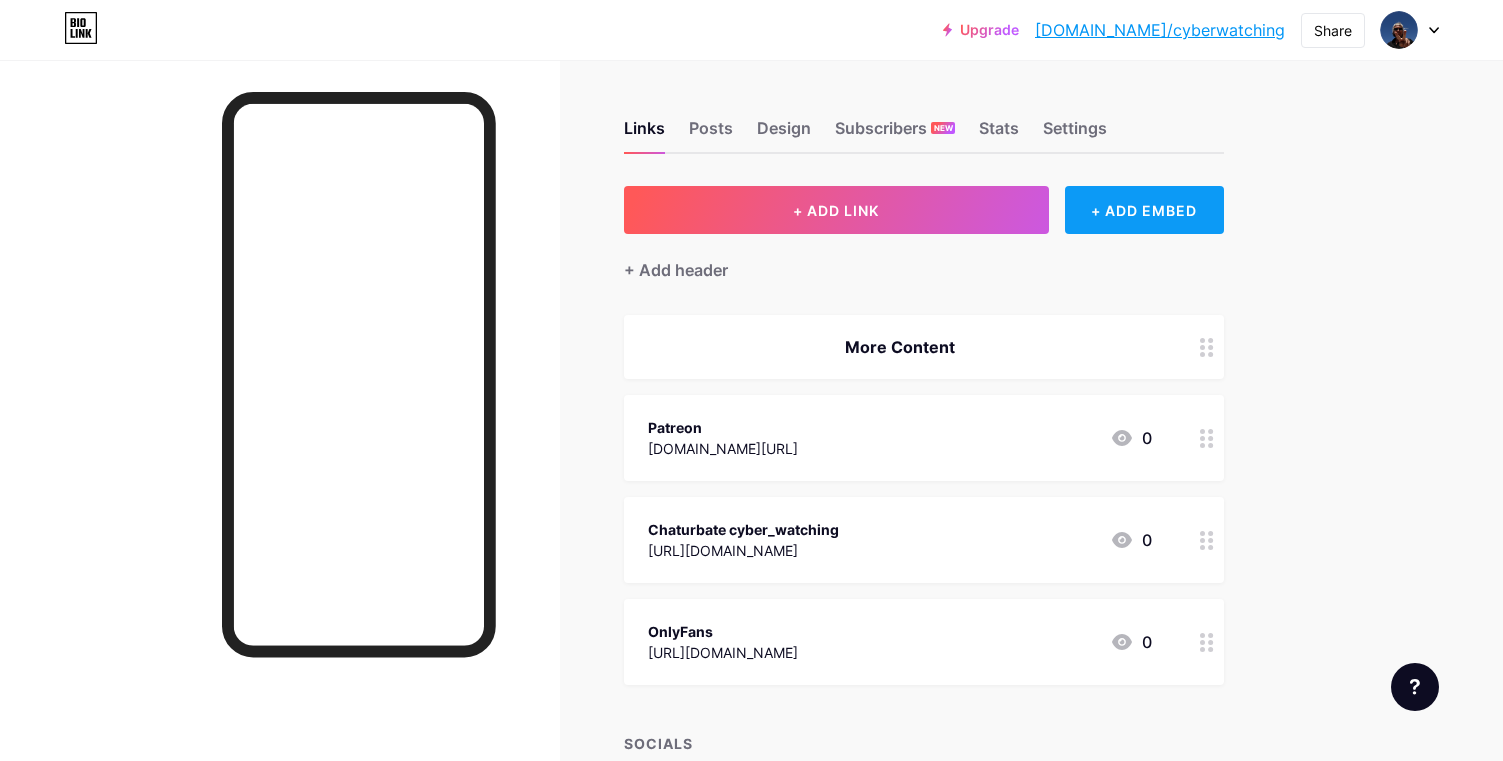 click on "+ ADD EMBED" at bounding box center (1144, 210) 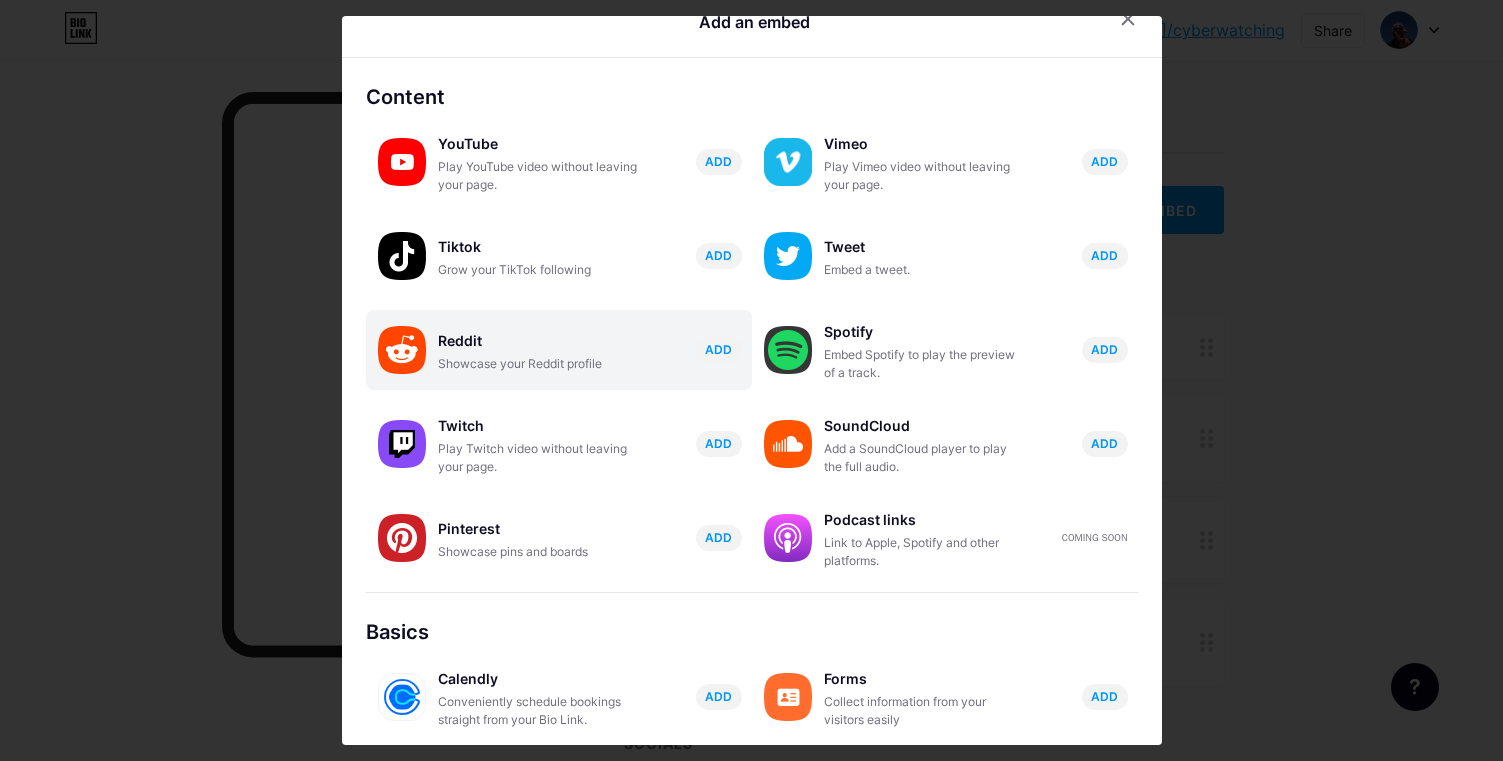 scroll, scrollTop: 0, scrollLeft: 0, axis: both 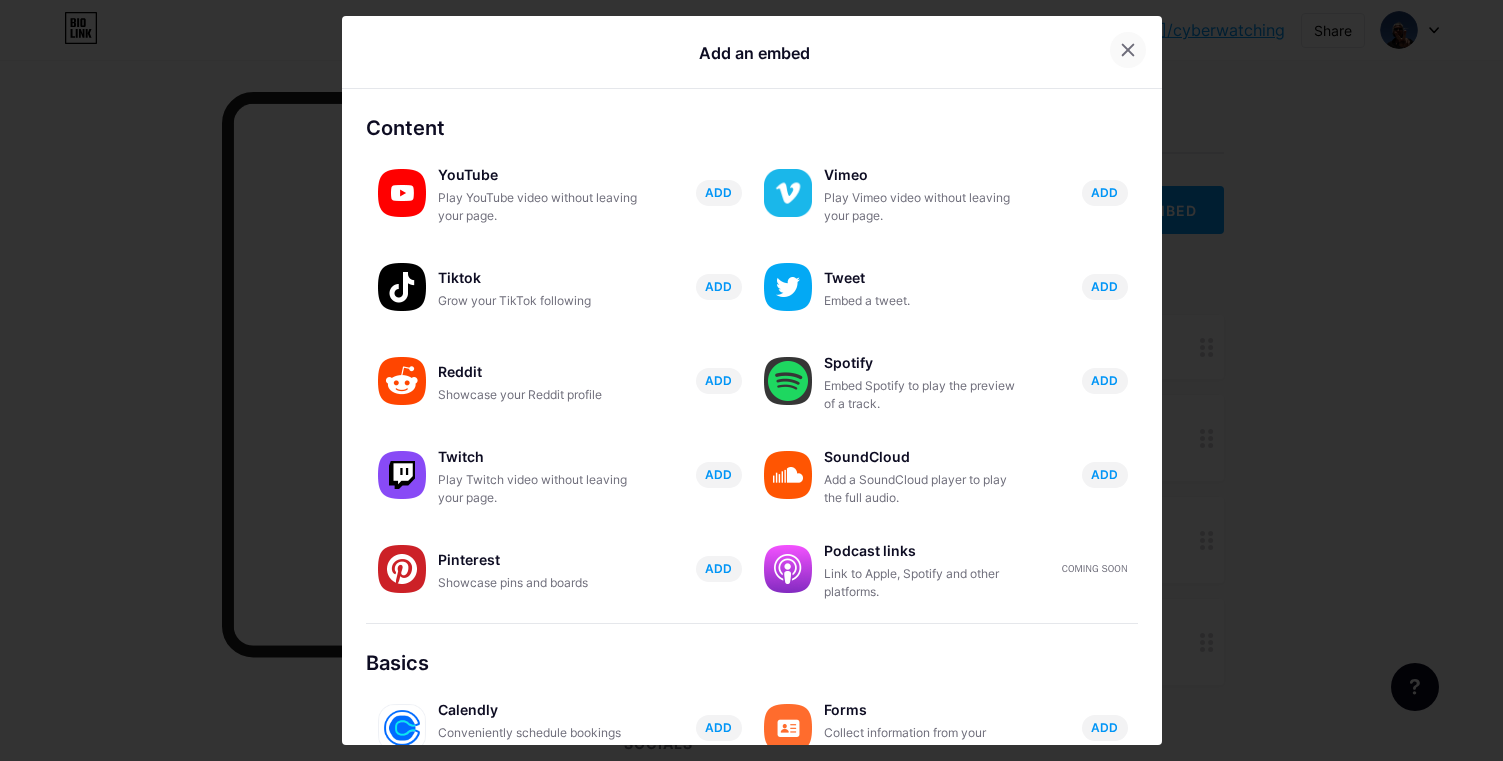 click 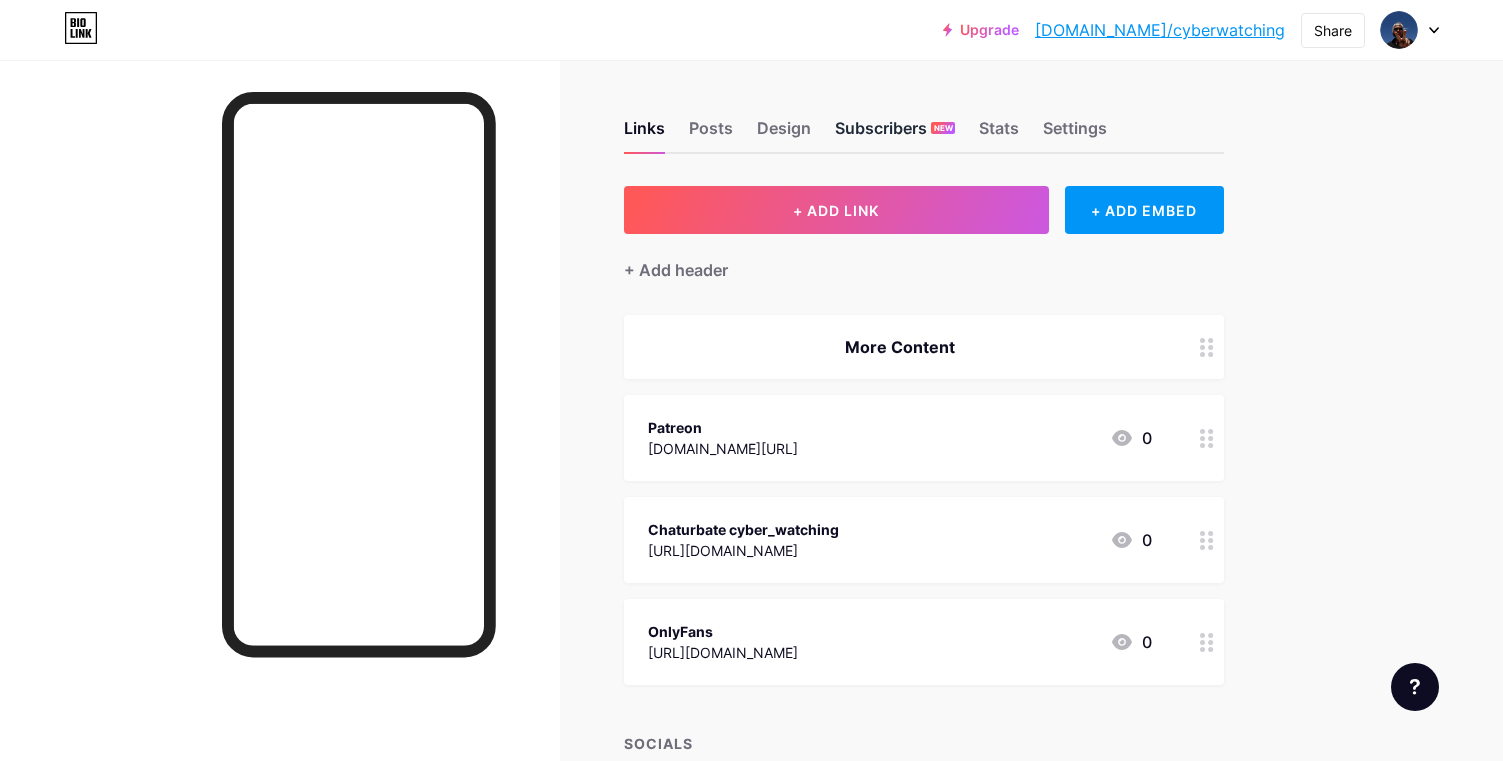 click on "Subscribers
NEW" at bounding box center [895, 134] 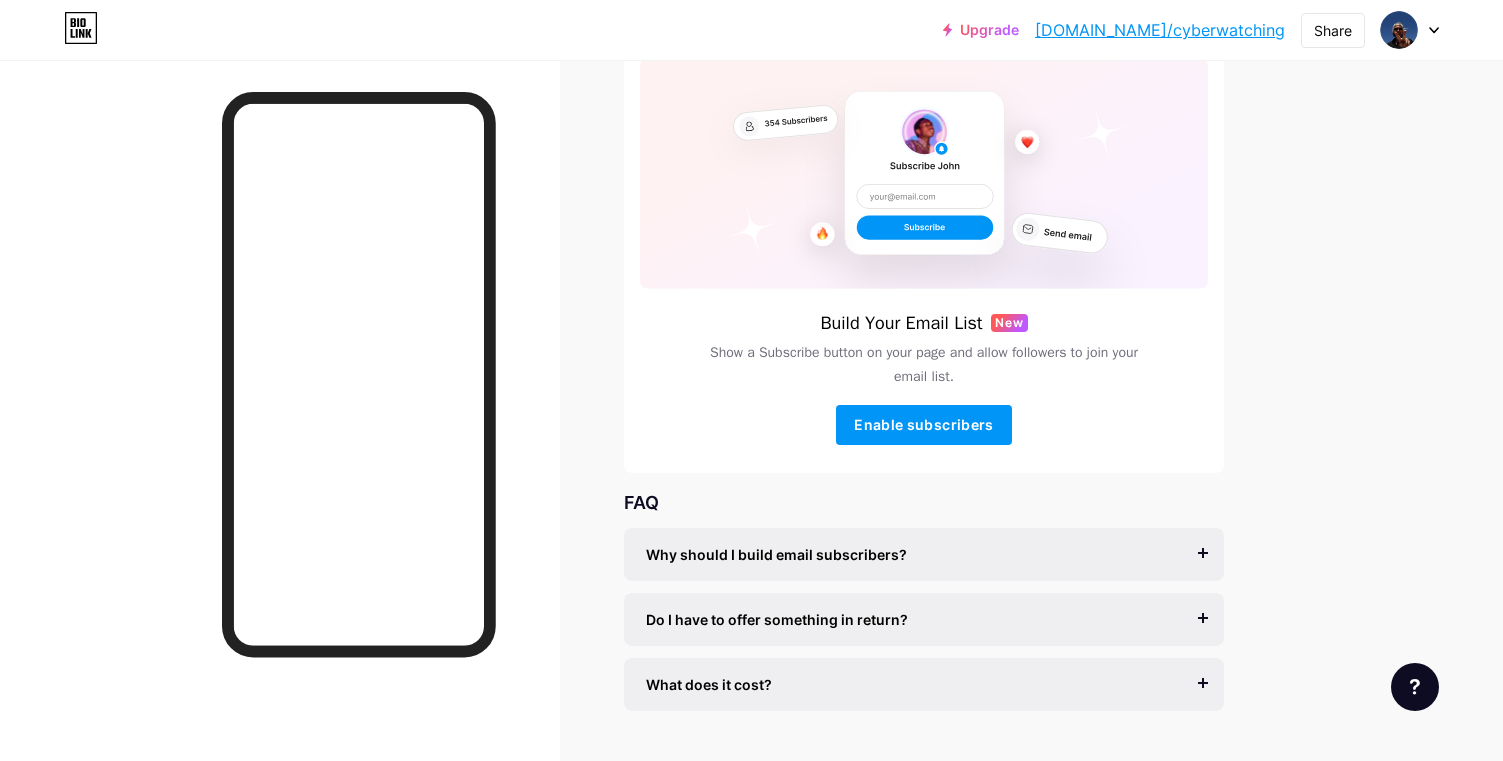 scroll, scrollTop: 194, scrollLeft: 0, axis: vertical 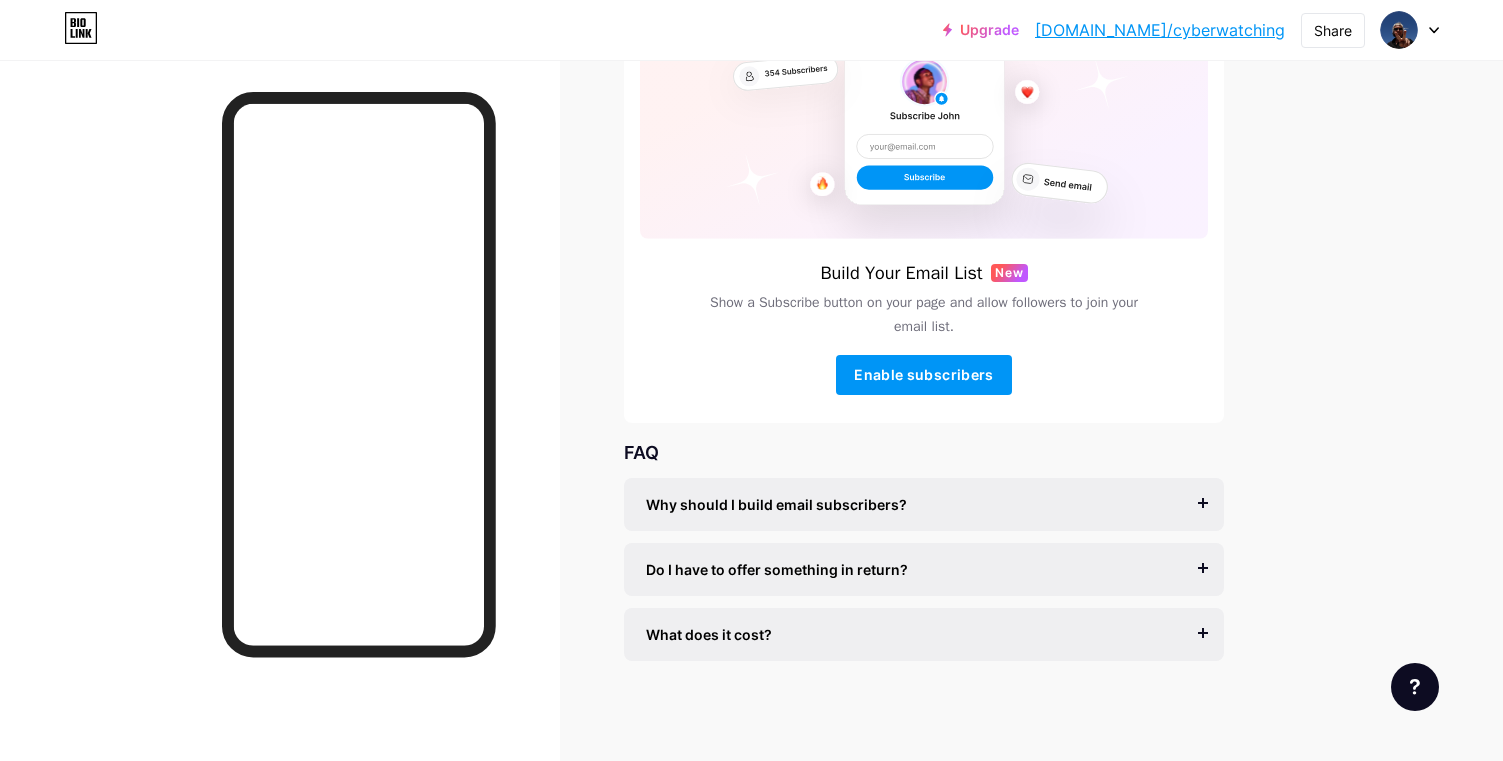 click on "Do I have to offer something in return?   It’s better if you do, but most creators start off by asking their visitors to subscribe for future updates." at bounding box center [924, 569] 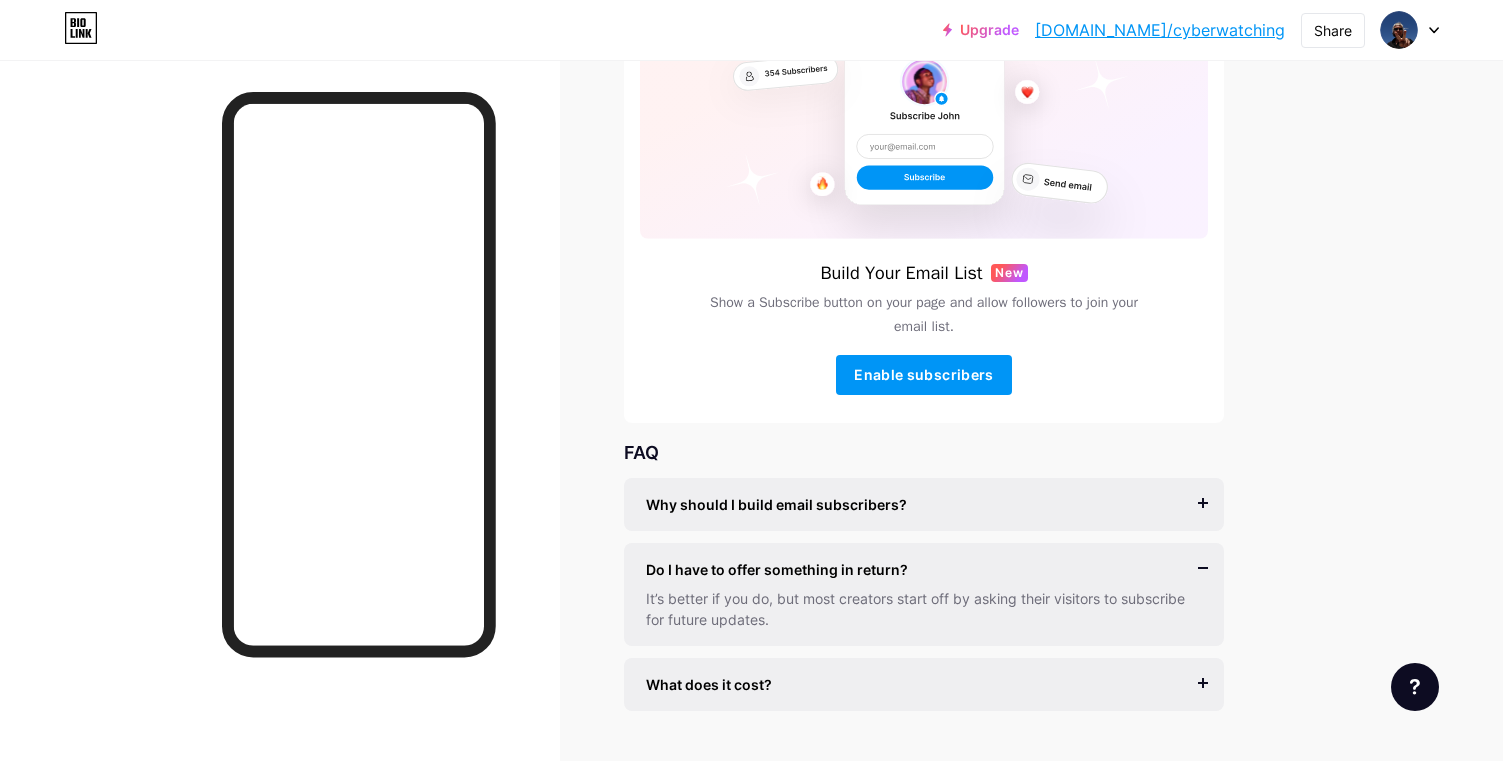 click on "Links
Posts
Design
Subscribers
NEW
Stats
Settings                                                                                                                                                                       Build Your Email List   New
Show a Subscribe button on your page and allow followers to join your email list.
Enable subscribers     FAQ   Why should I build email subscribers?   Email is the only reliable medium to build a following, unsusceptible to algorithms and platform shifts. Until now, it has been hard and expensive to build an email list. We’ve reinvented it for creators. Do I have to offer something in return?   It’s better if you do, but most creators start off by asking their visitors to subscribe for future updates. What does it cost?   It’s free to get started, and you can accept unlimited subscribers. You only pay ($10/month) when you start sending emails." at bounding box center (654, 338) 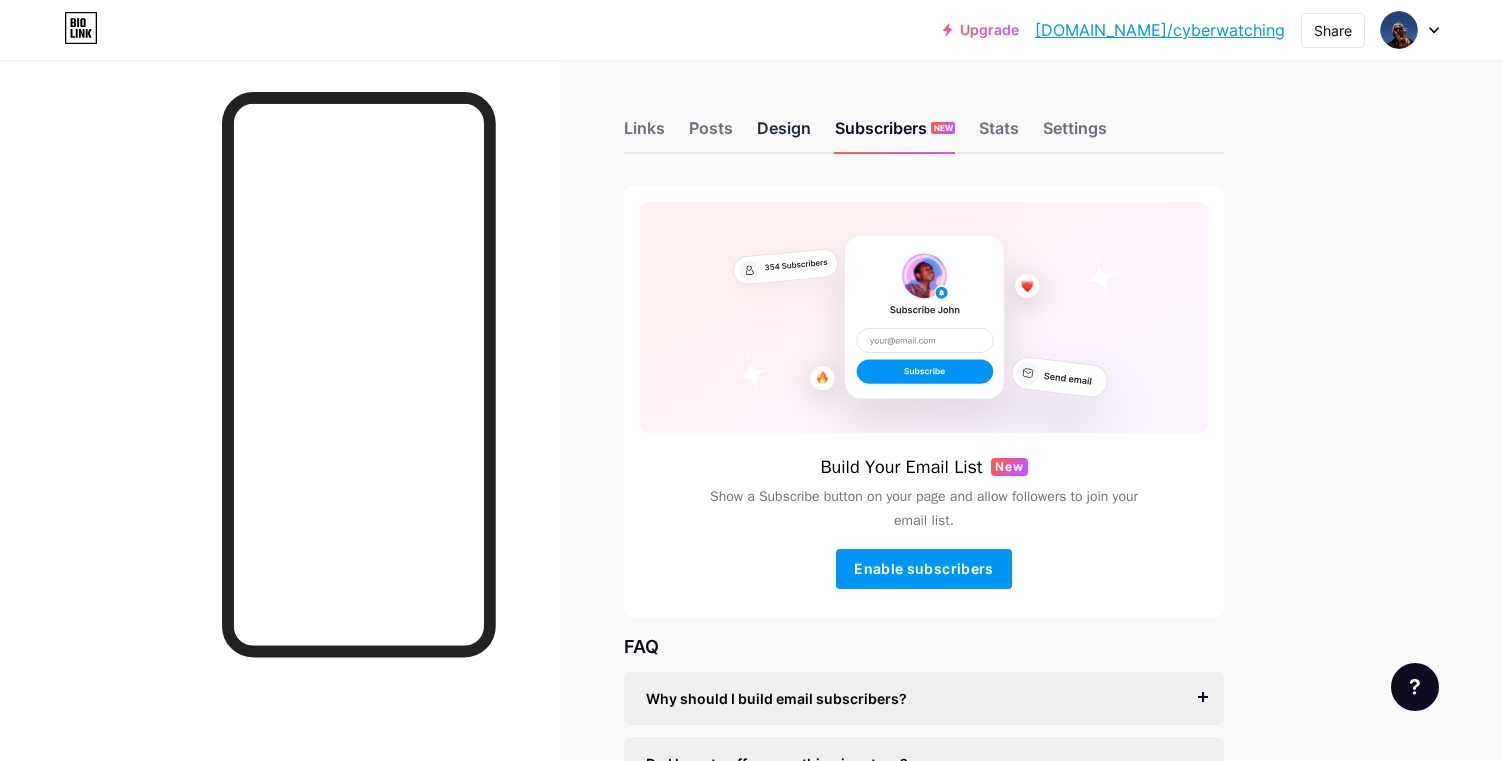 click on "Design" at bounding box center [784, 134] 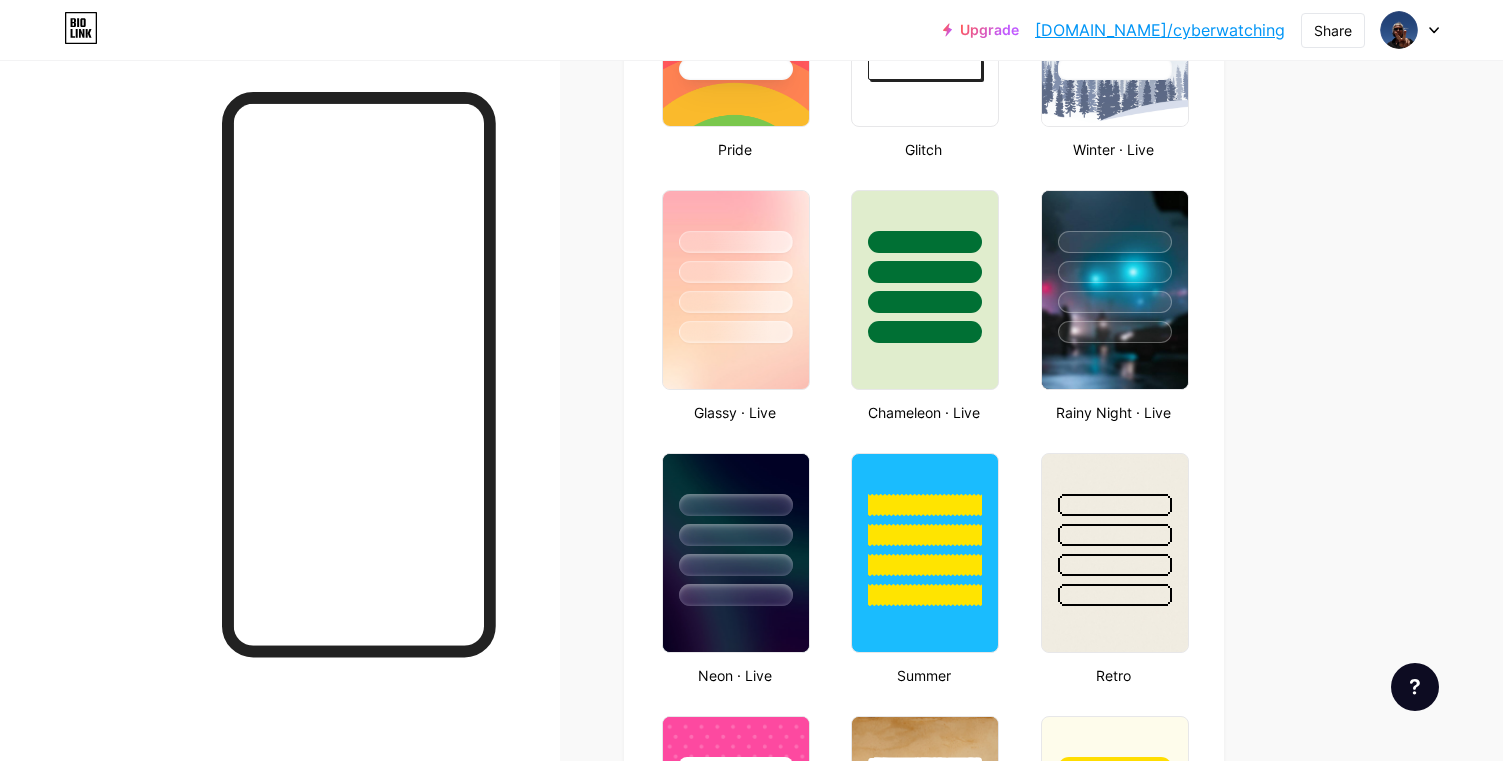 scroll, scrollTop: 937, scrollLeft: 0, axis: vertical 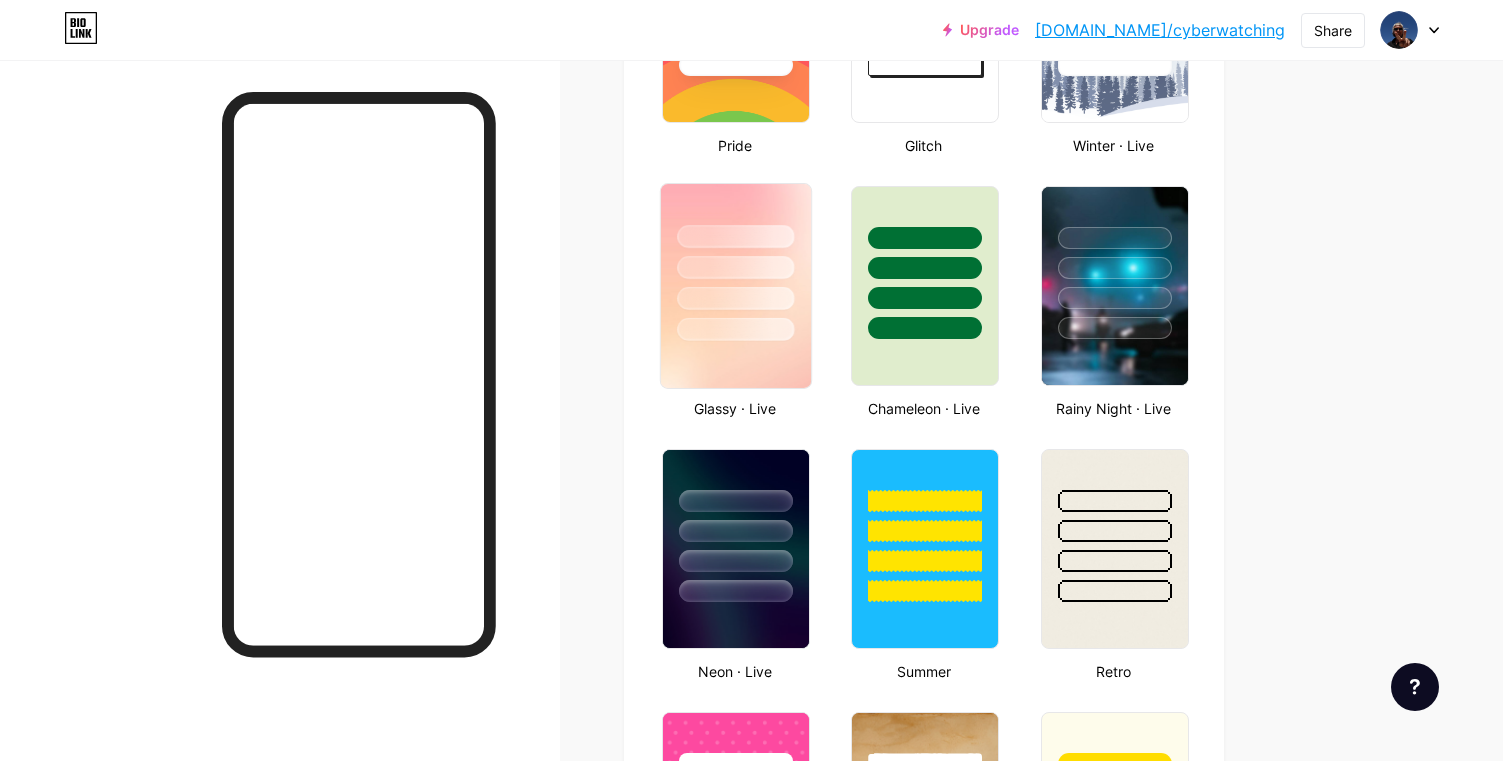 click at bounding box center [736, 262] 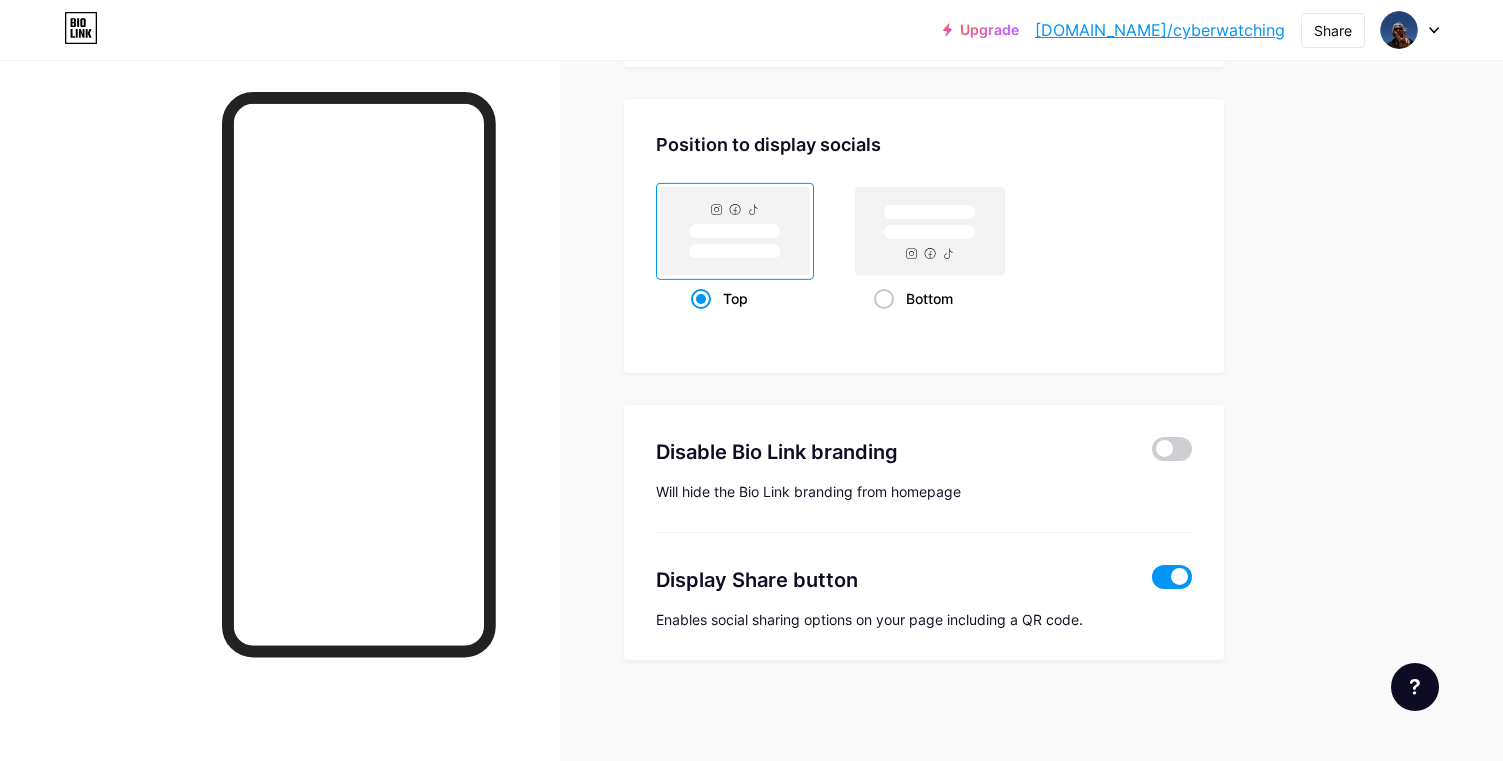scroll, scrollTop: 2603, scrollLeft: 0, axis: vertical 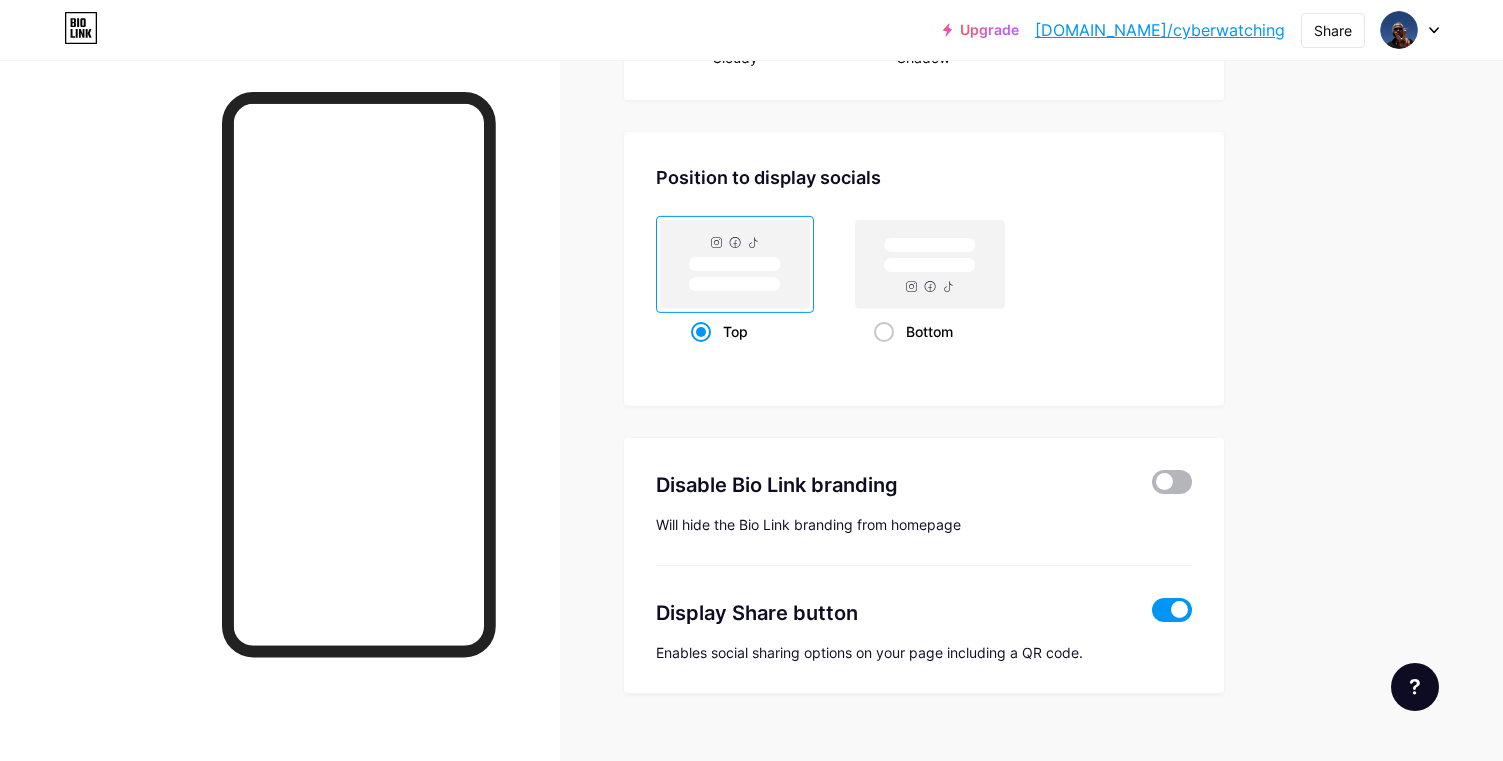 click at bounding box center (1172, 482) 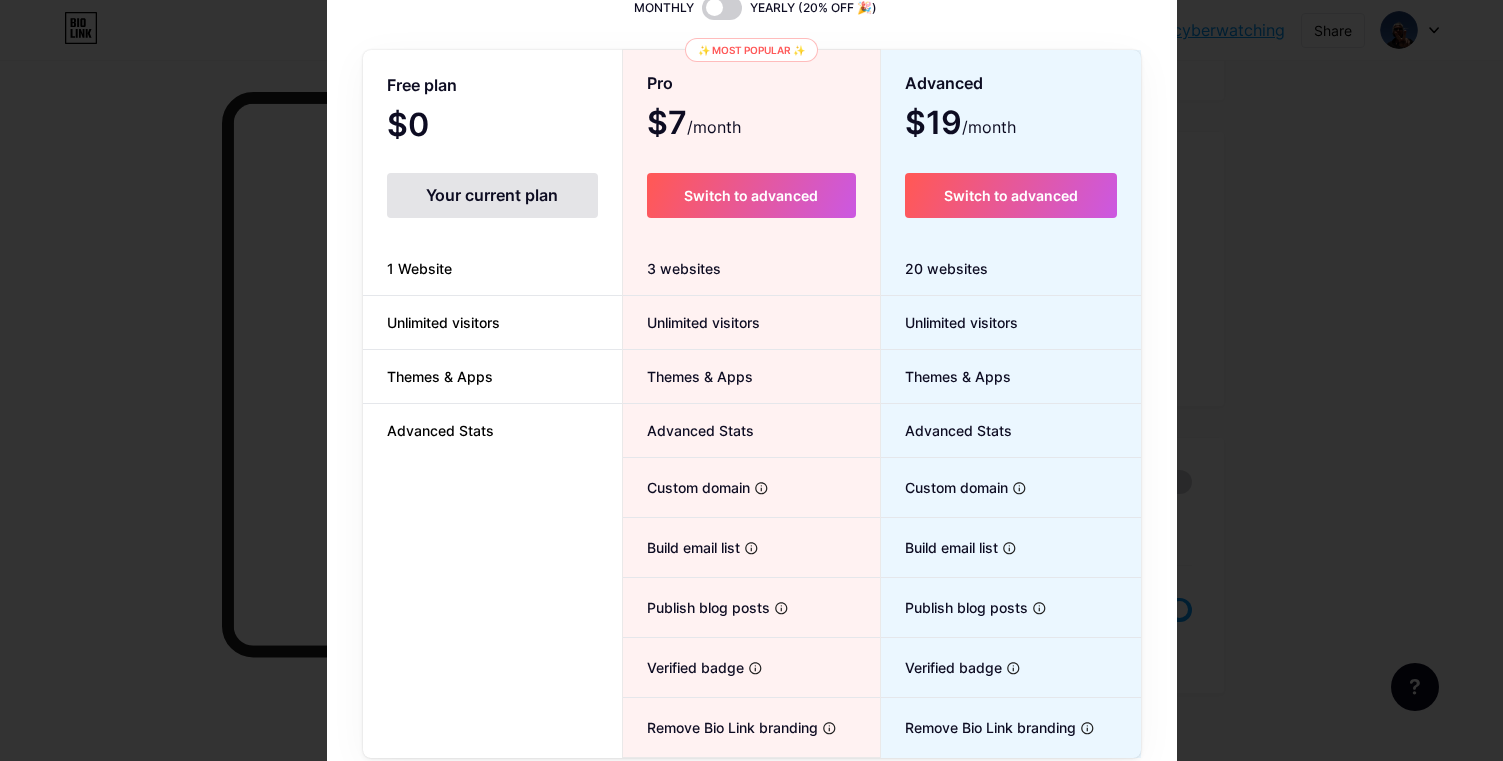 scroll, scrollTop: 183, scrollLeft: 0, axis: vertical 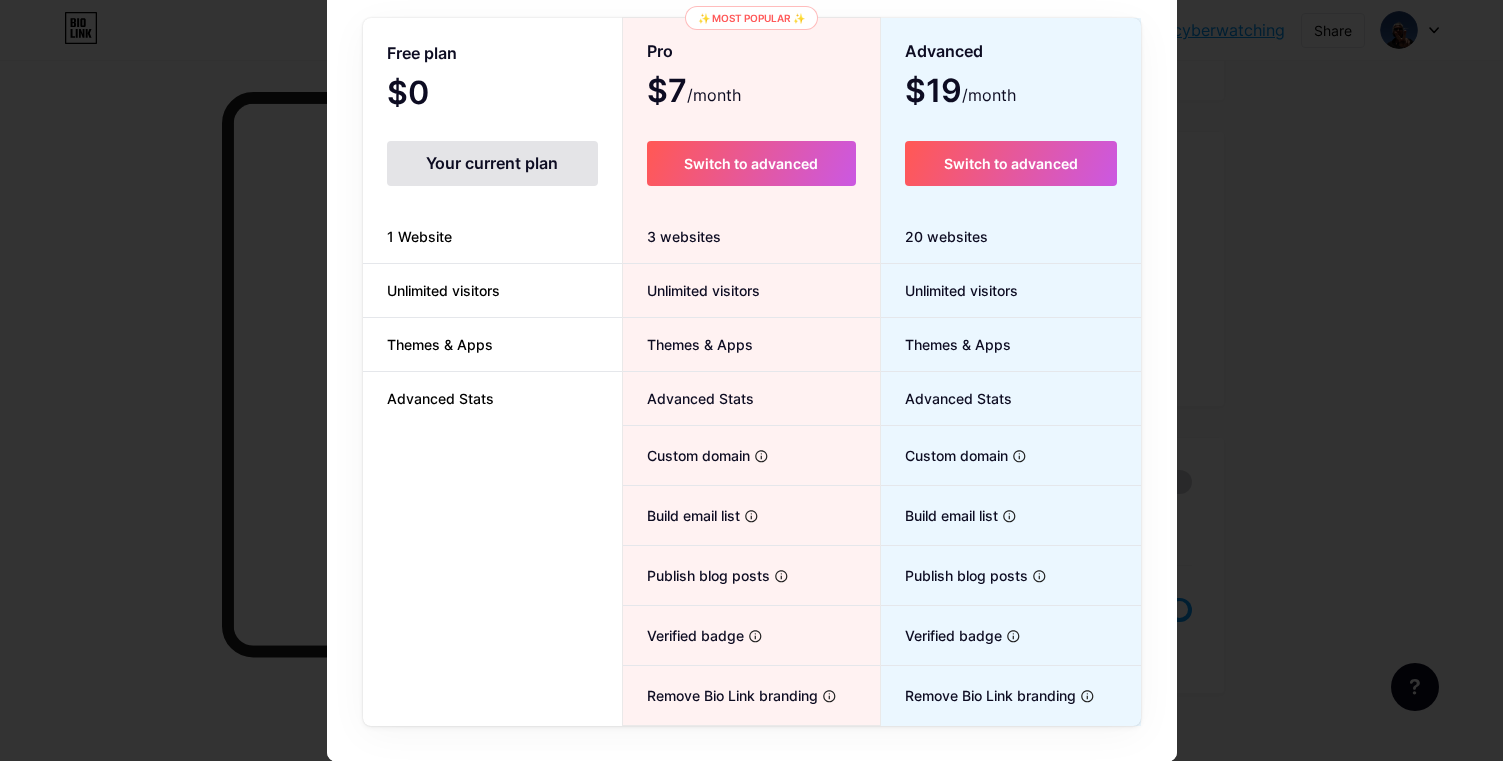 click at bounding box center (751, 197) 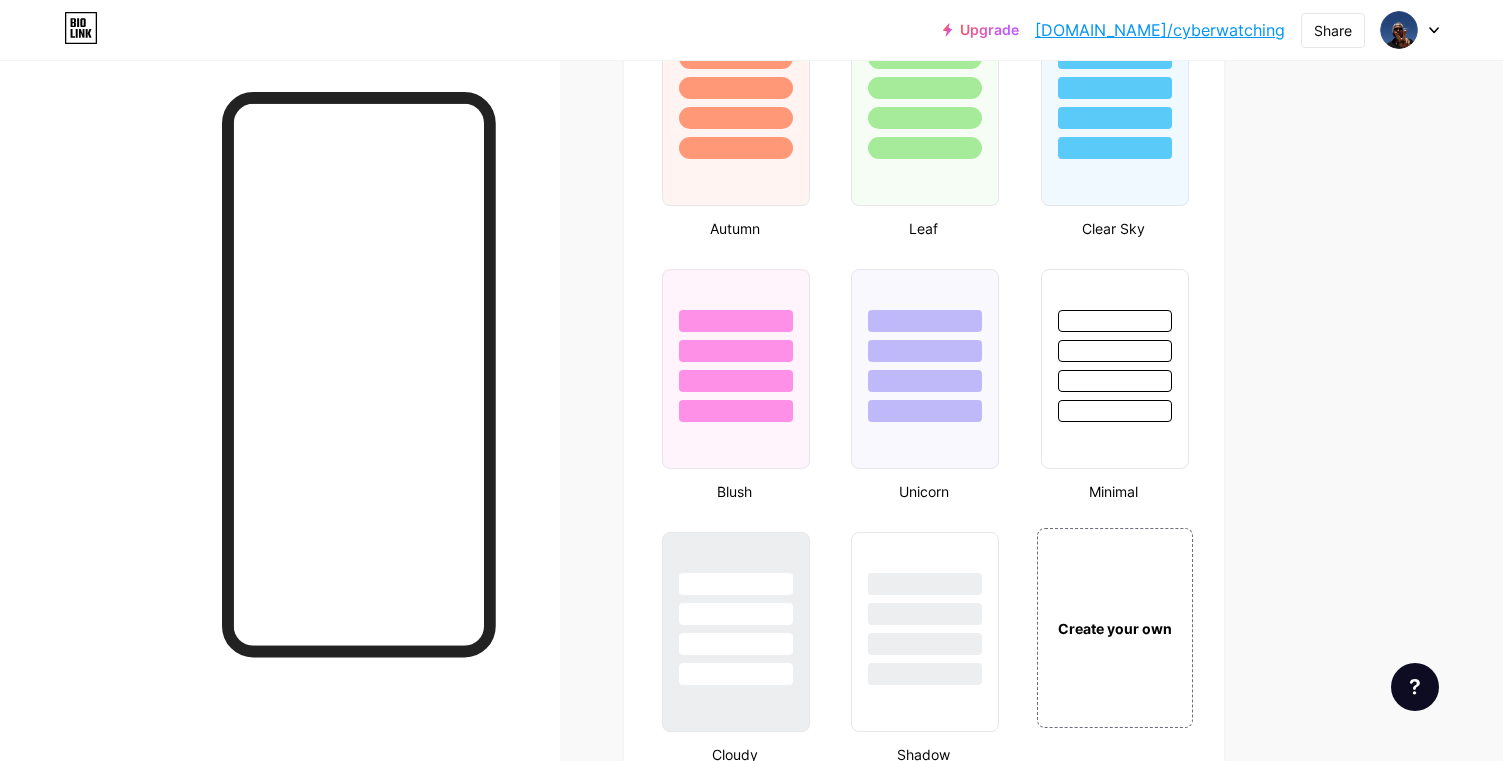 scroll, scrollTop: 1914, scrollLeft: 0, axis: vertical 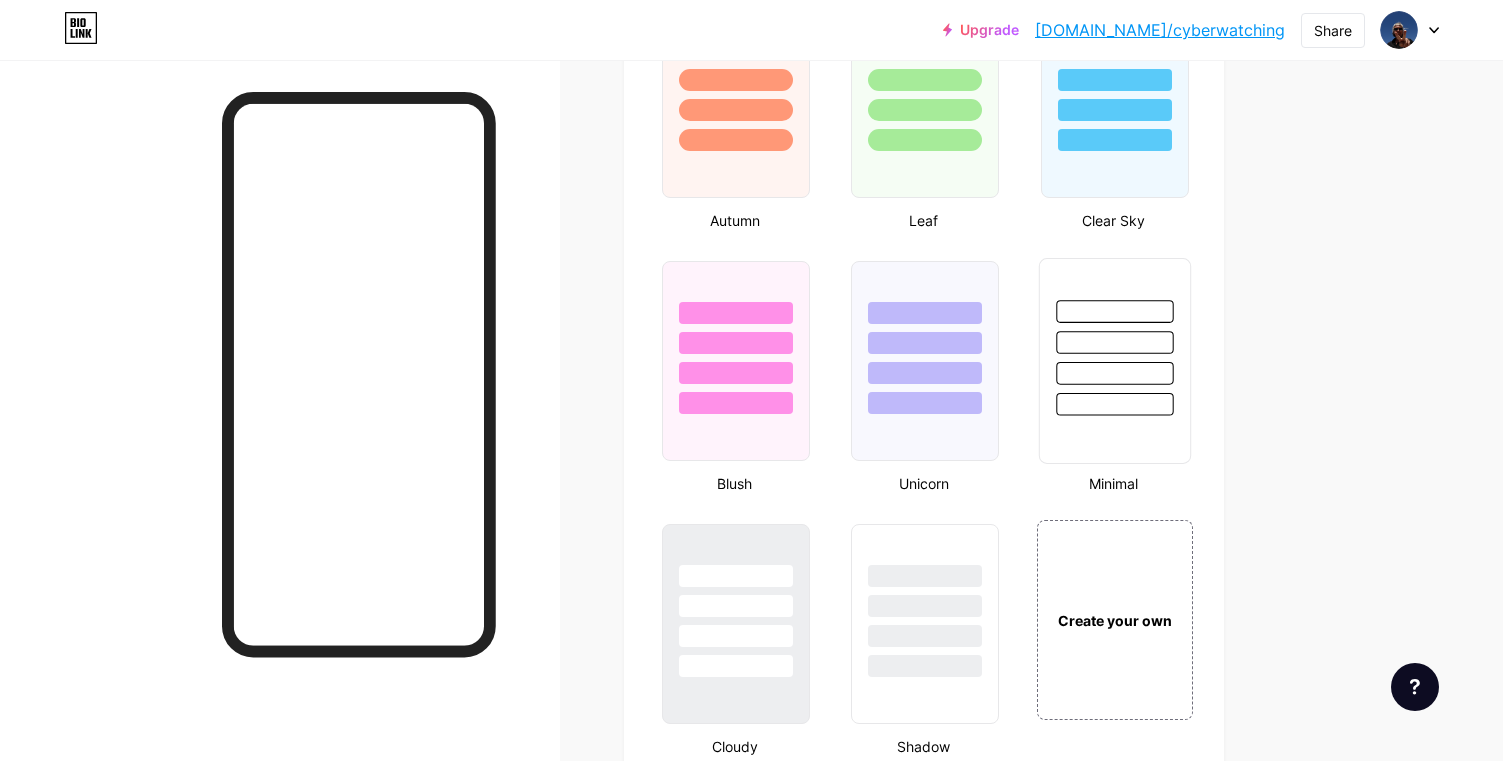 click at bounding box center (1114, 404) 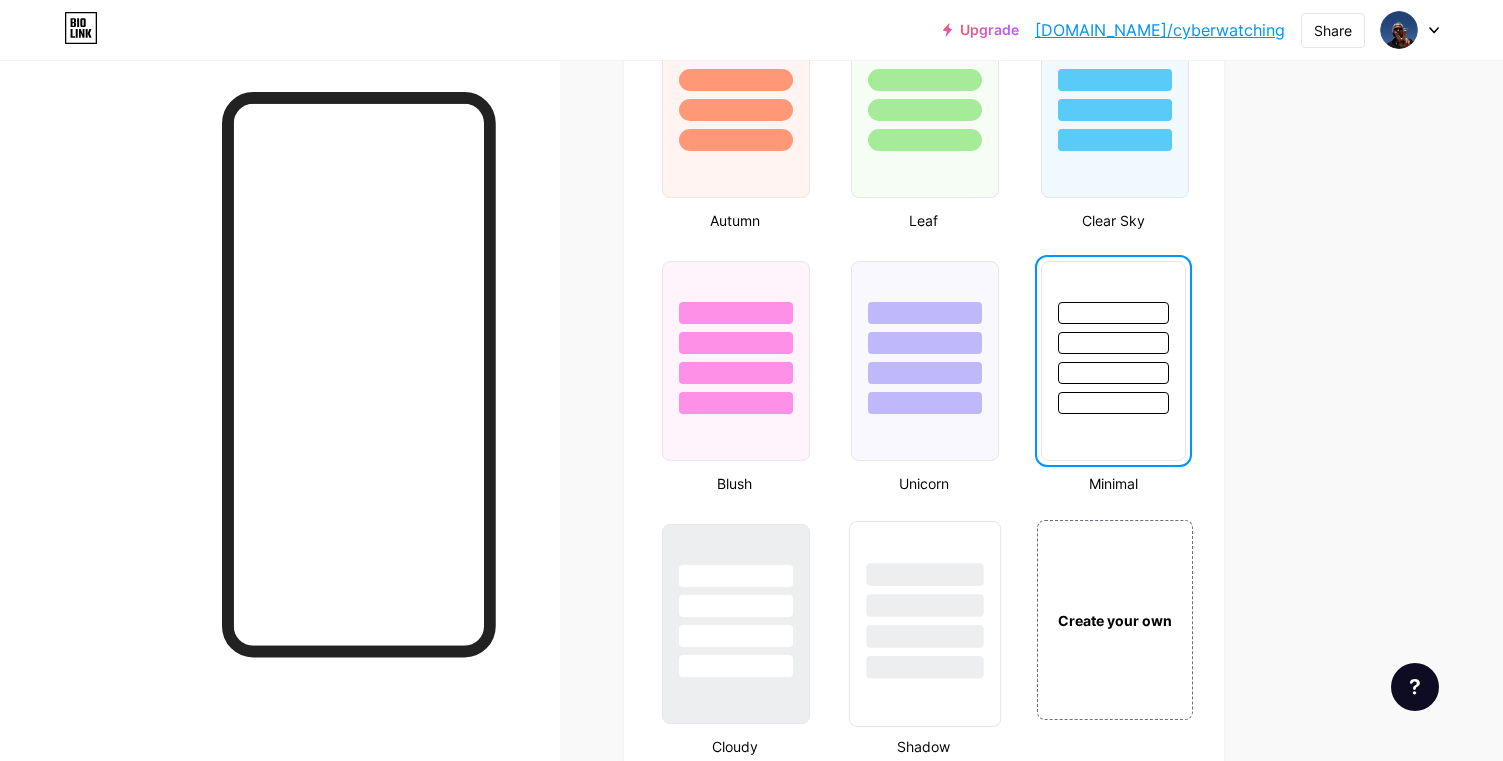click at bounding box center [925, 600] 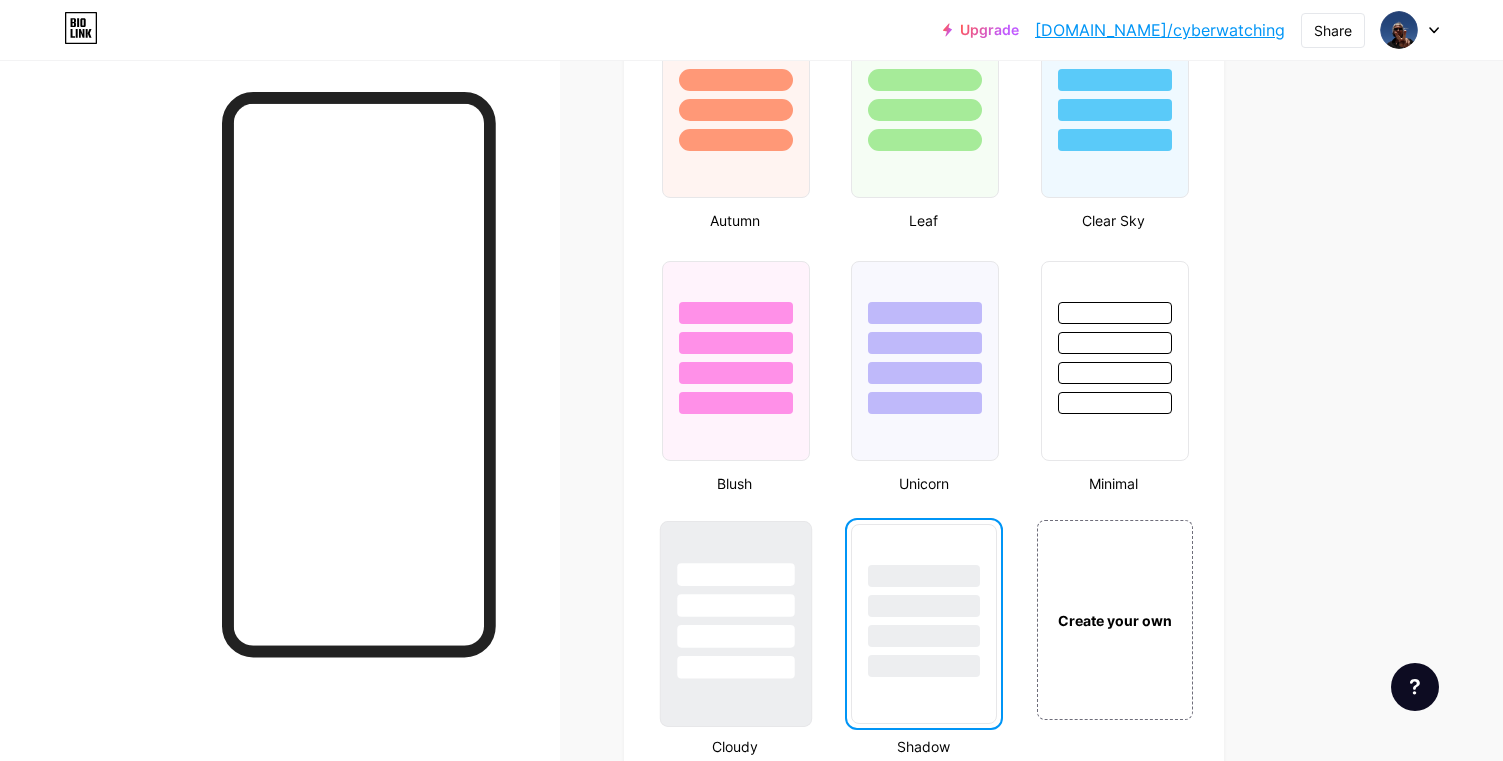 click at bounding box center [736, 600] 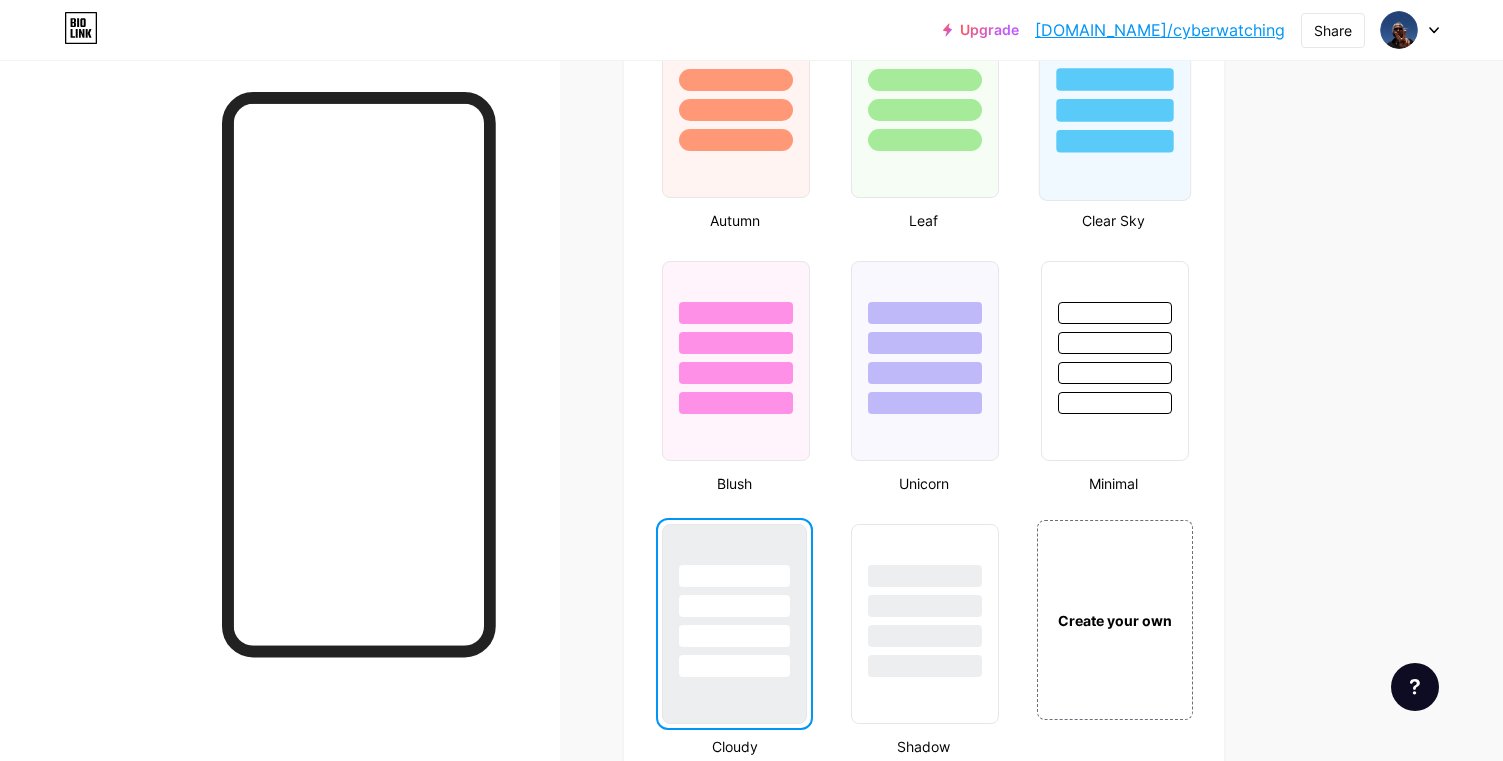 click at bounding box center (1114, 141) 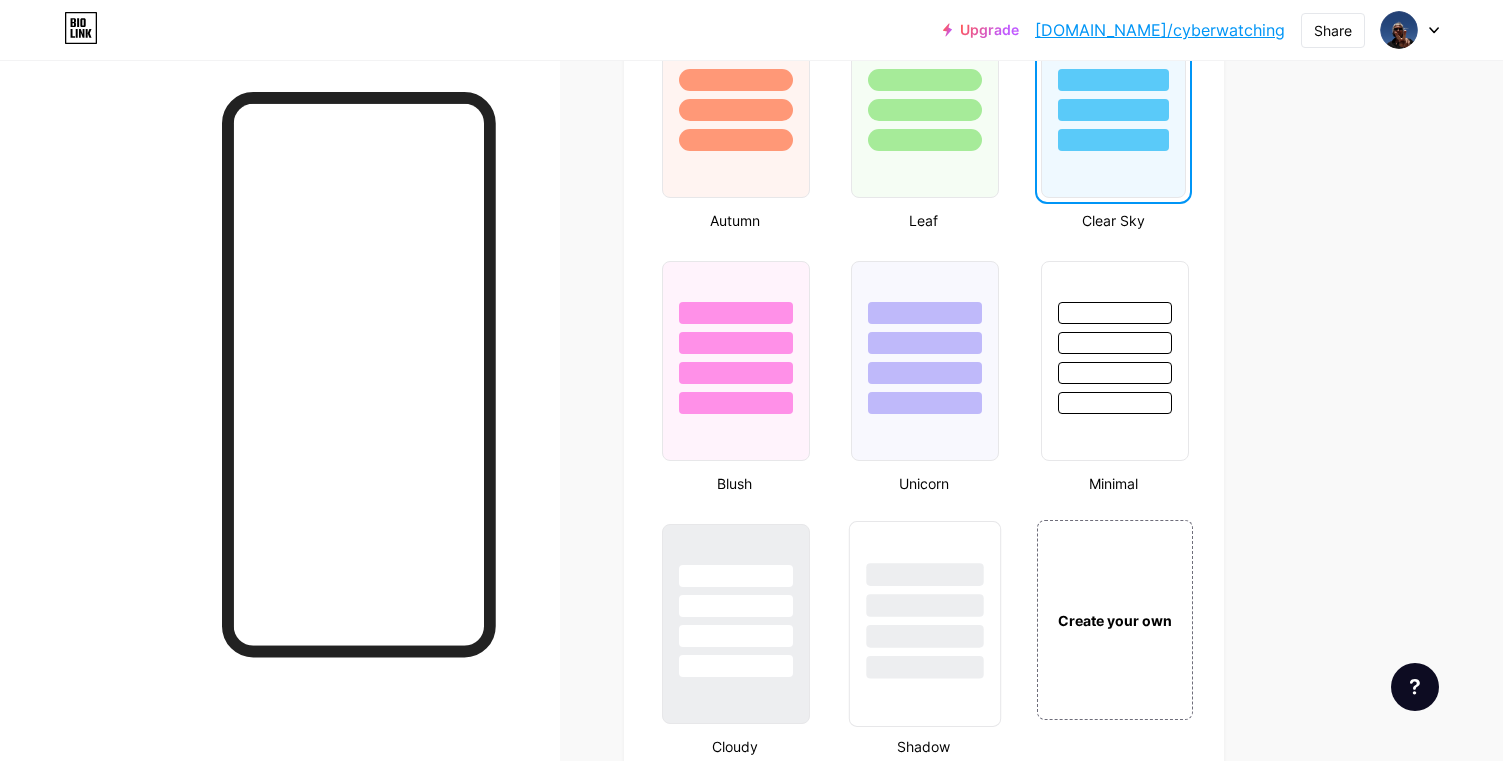 click at bounding box center [925, 574] 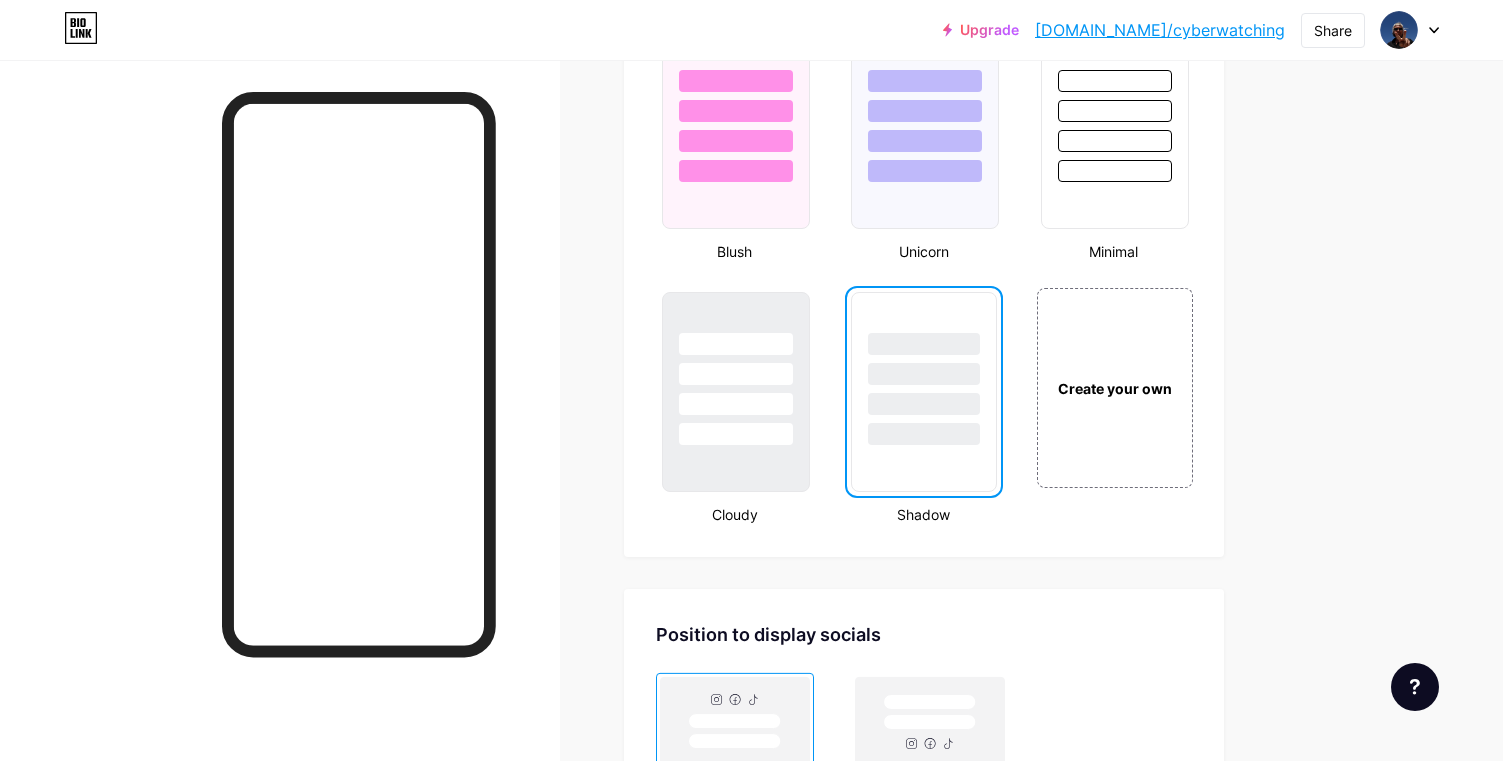 scroll, scrollTop: 2147, scrollLeft: 0, axis: vertical 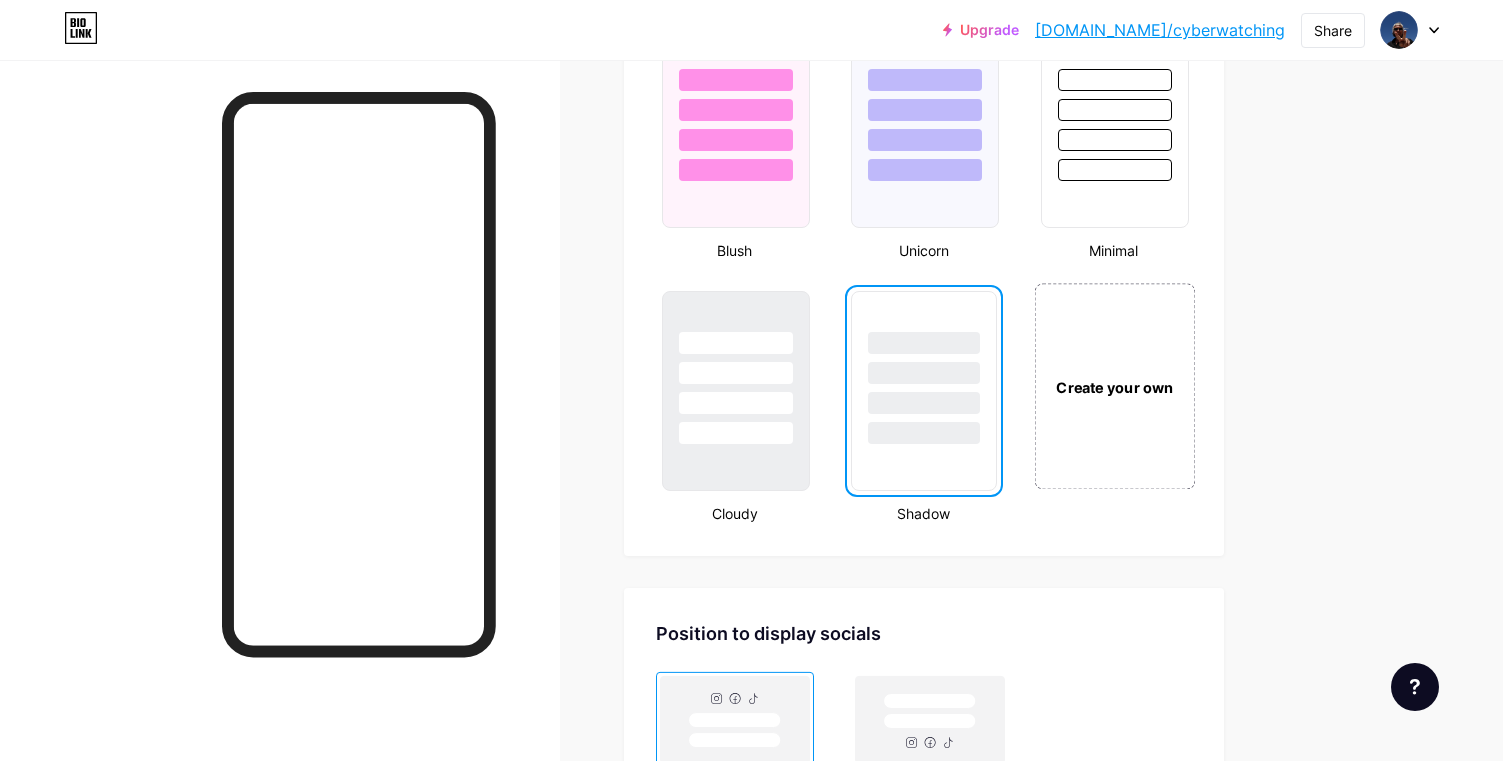 click on "Create your own" at bounding box center [1114, 386] 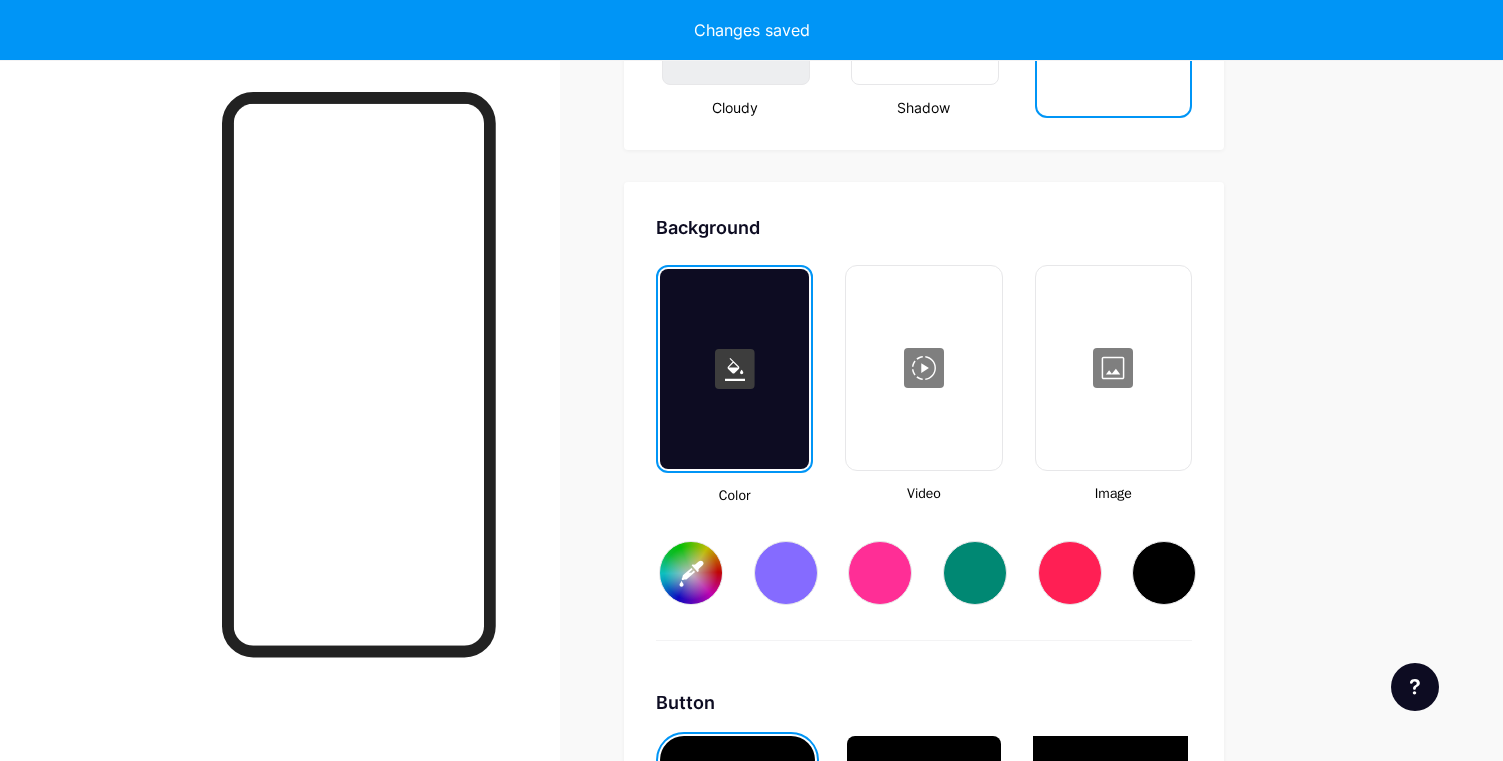 type on "#ffffff" 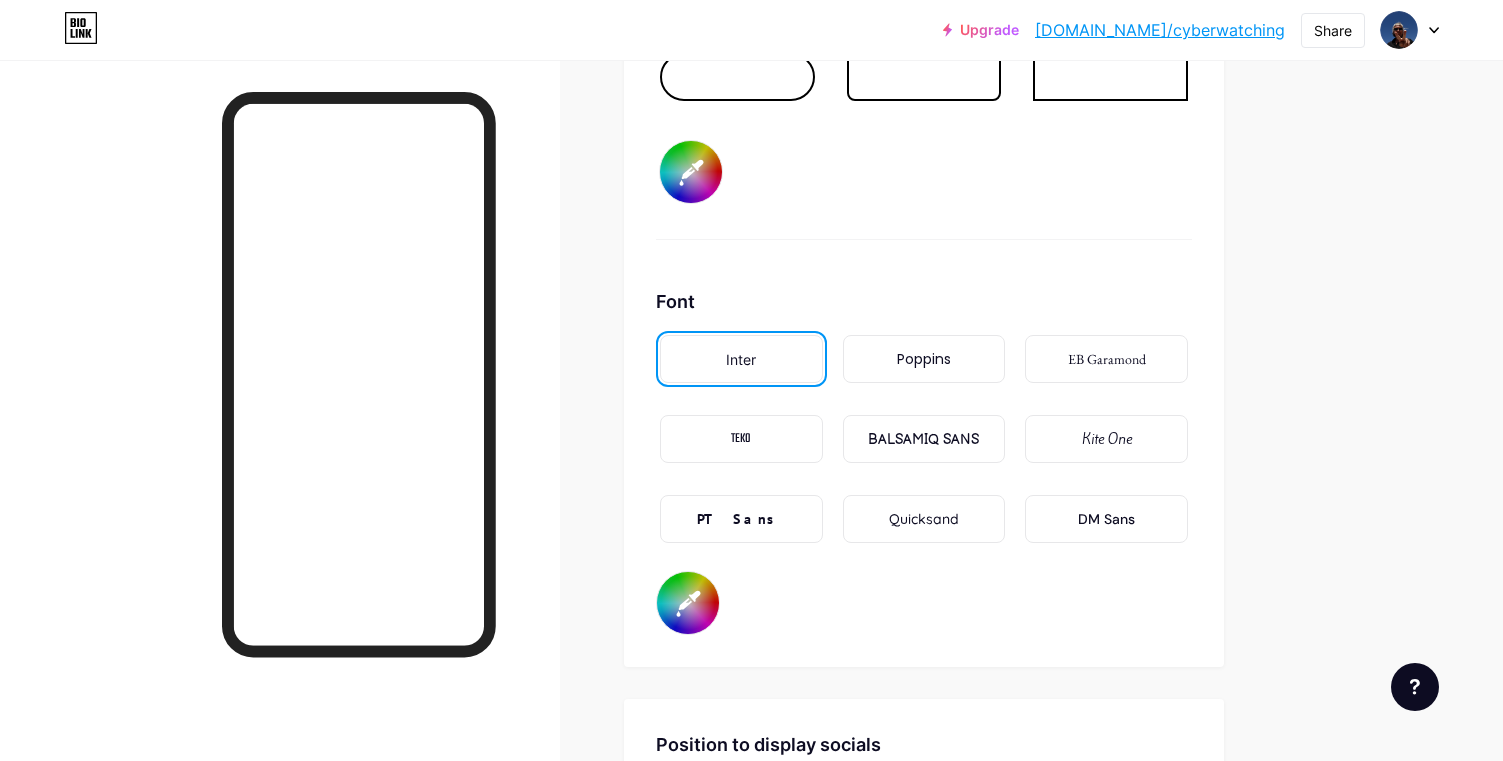 scroll, scrollTop: 3317, scrollLeft: 0, axis: vertical 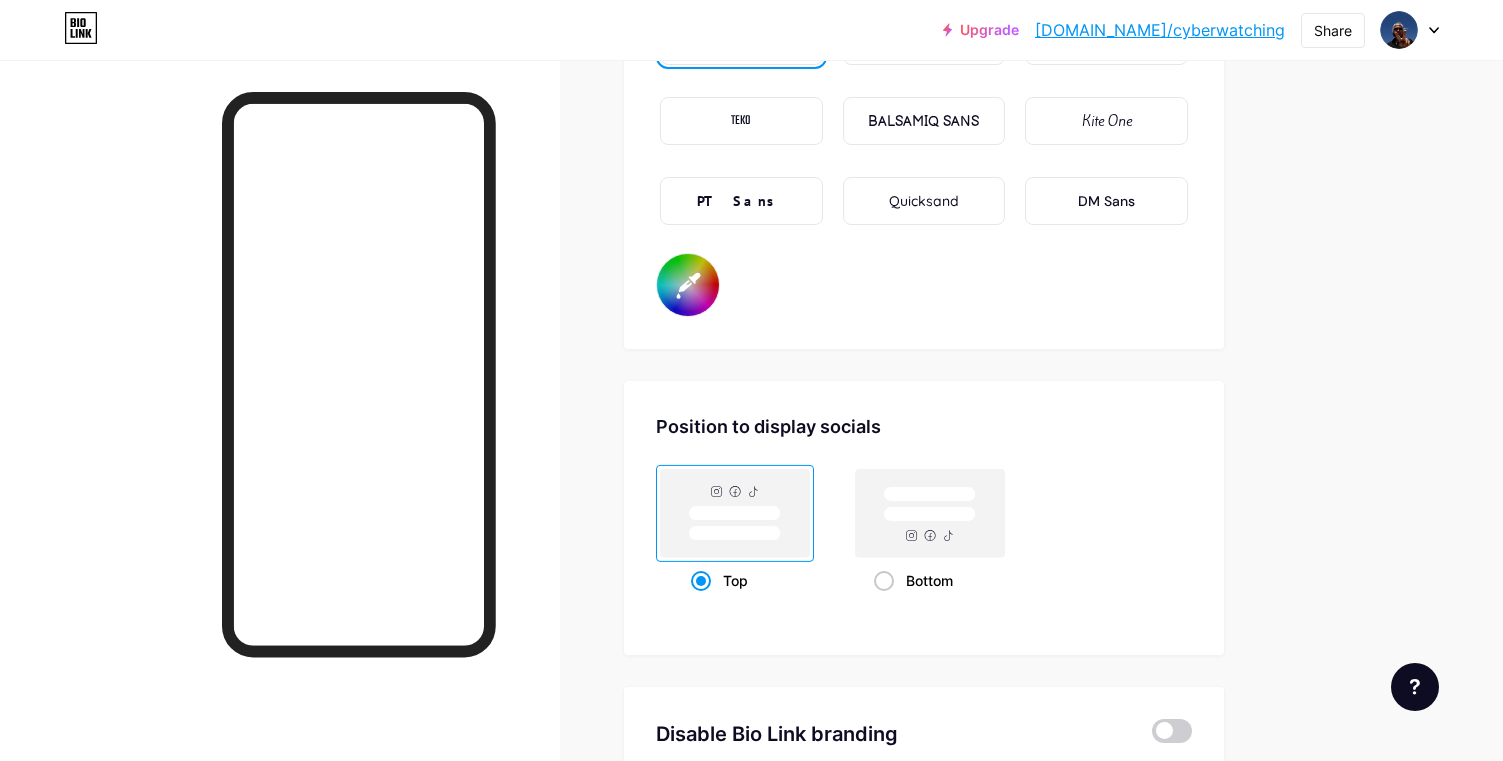 click on "Links
Posts
Design
Subscribers
NEW
Stats
Settings     Profile   cyberwatching     I am watching                   Themes   Link in bio   Blog   Shop       Basics       Carbon       Xmas 23       Pride       Glitch       Winter · Live       Glassy · Live       Chameleon · Live       Rainy Night · Live       Neon · Live       Summer       Retro       Strawberry · Live       Desert       Sunny       Autumn       Leaf       Clear Sky       Blush       Unicorn       Minimal       Cloudy       Shadow     Create your own           Changes saved     Background         Color           Video             Image           #ffffff     Button       #000000   Font   Inter Poppins EB Garamond TEKO BALSAMIQ SANS Kite One PT Sans Quicksand DM Sans     #000000   Changes saved     Position to display socials                 Top                     Bottom
Disable Bio Link branding
Changes saved" at bounding box center [654, -1266] 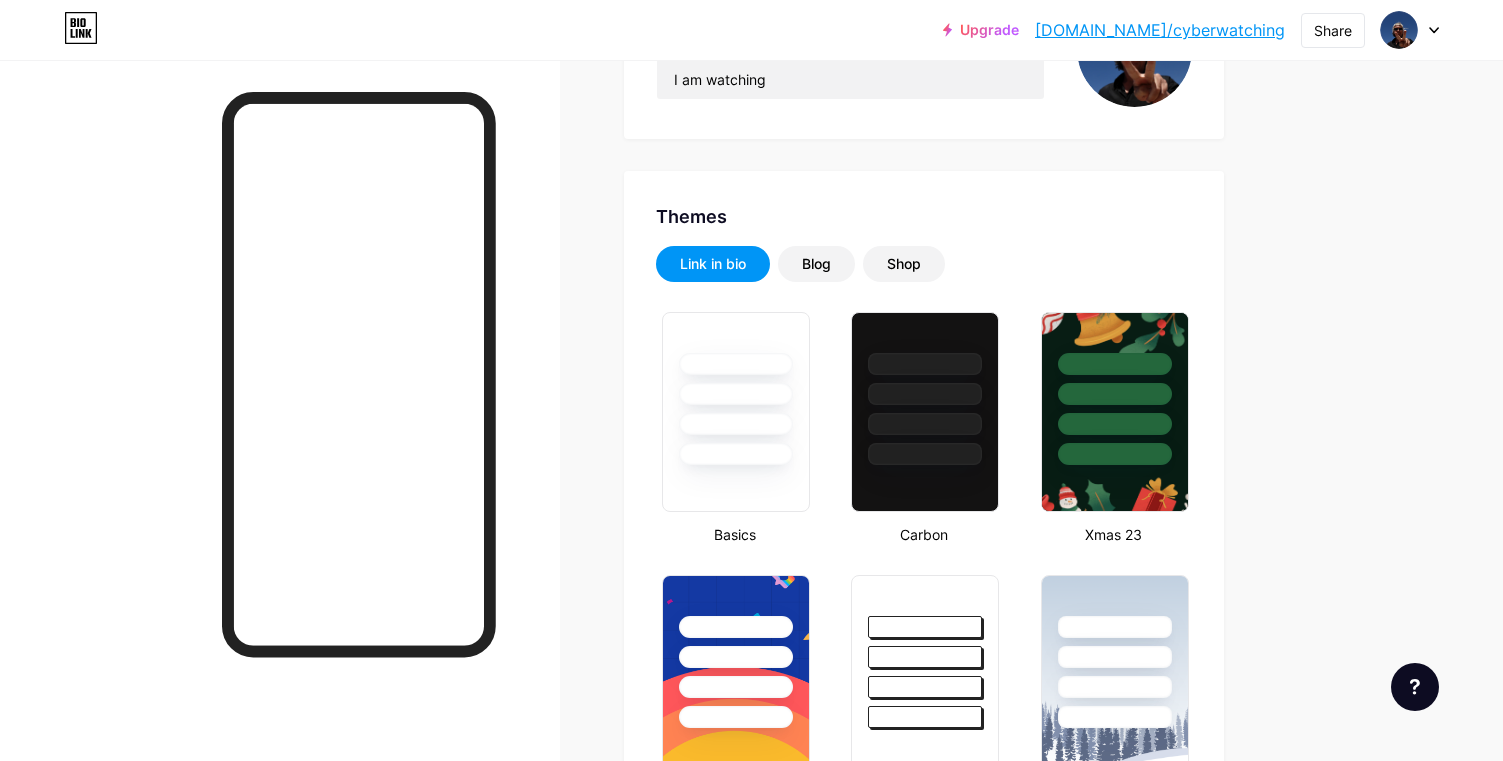 scroll, scrollTop: 0, scrollLeft: 0, axis: both 